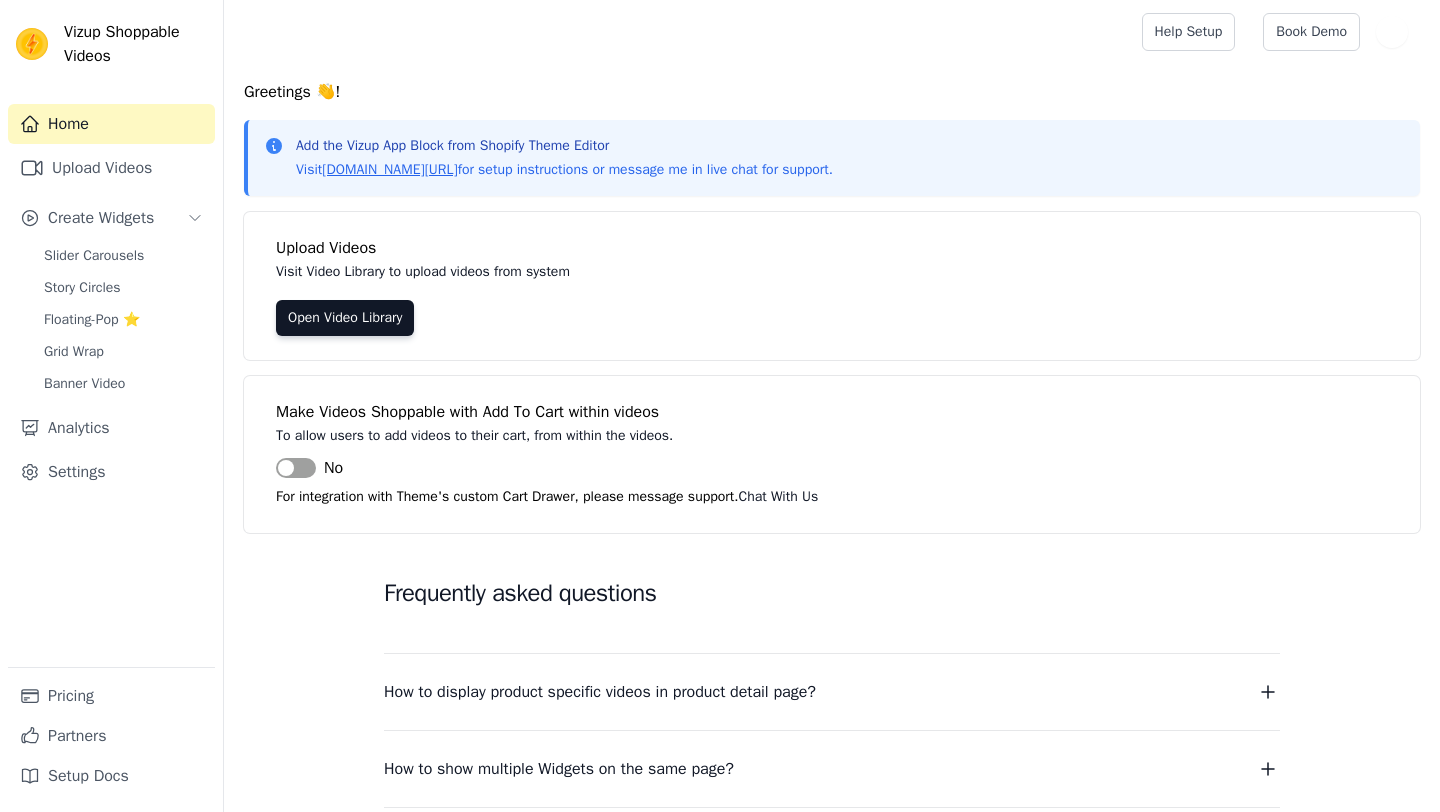 scroll, scrollTop: 0, scrollLeft: 0, axis: both 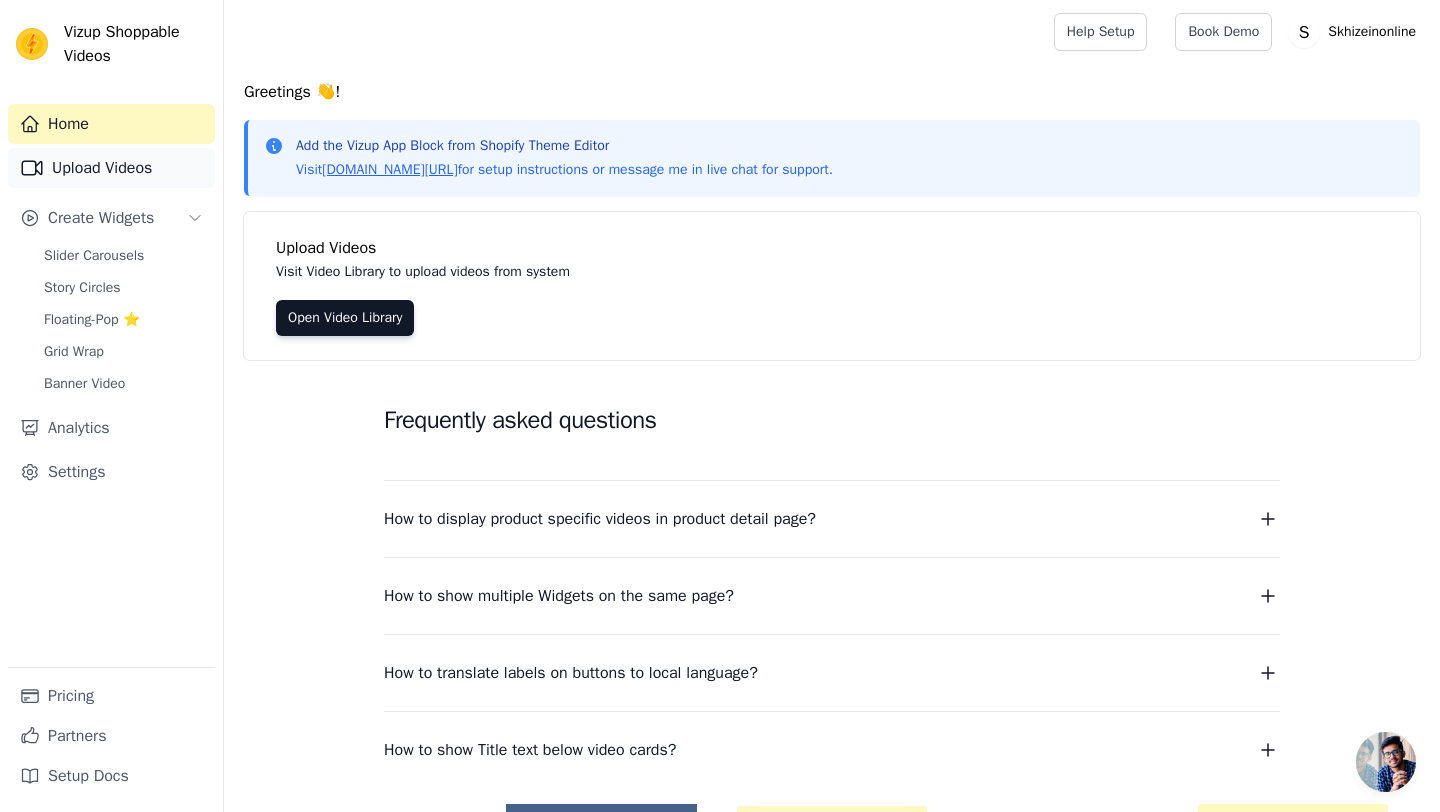 click on "Upload Videos" at bounding box center [111, 168] 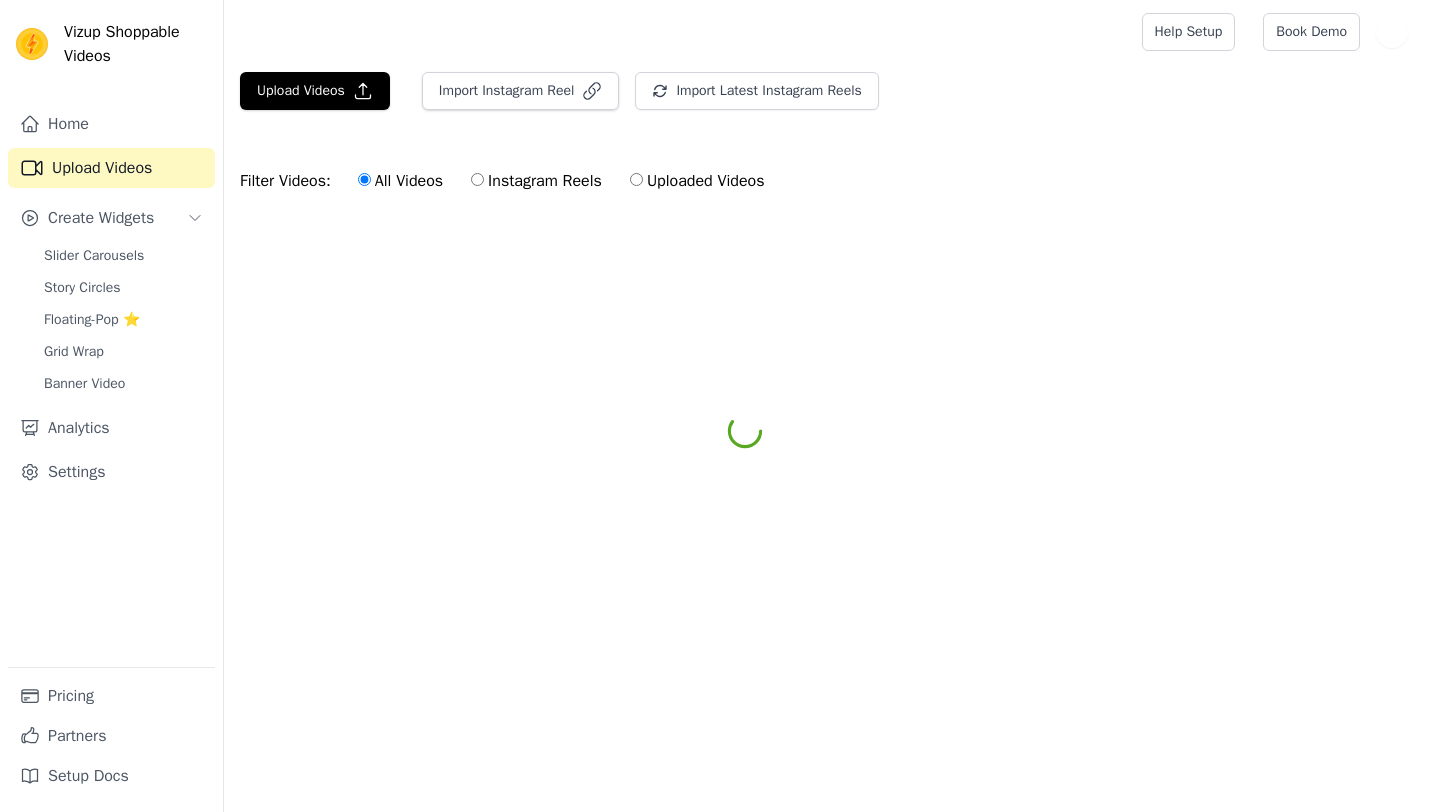 scroll, scrollTop: 0, scrollLeft: 0, axis: both 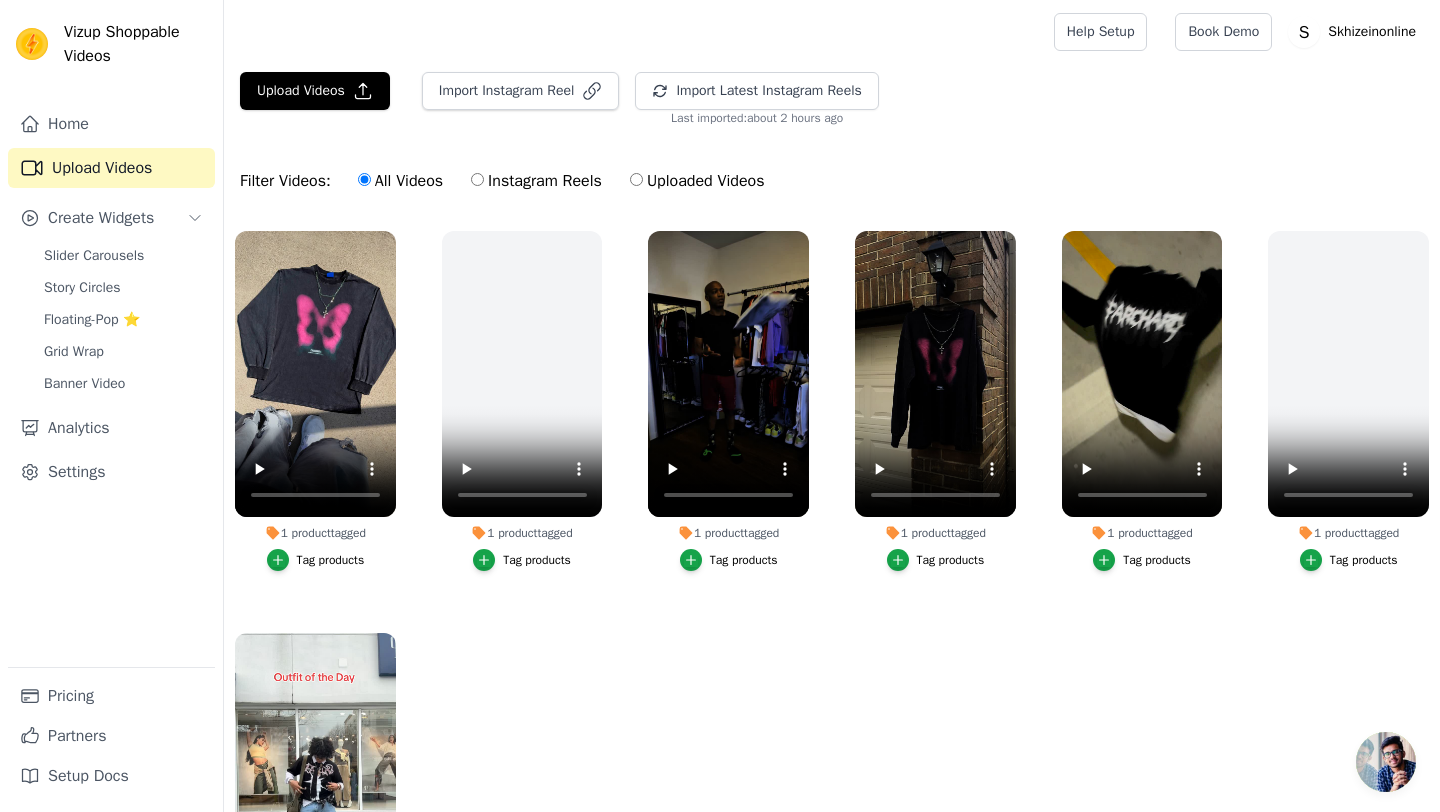 click on "Home
Upload Videos       Create Widgets     Slider Carousels   Story Circles   Floating-Pop ⭐   Grid Wrap   Banner Video
Analytics
Settings" at bounding box center (111, 385) 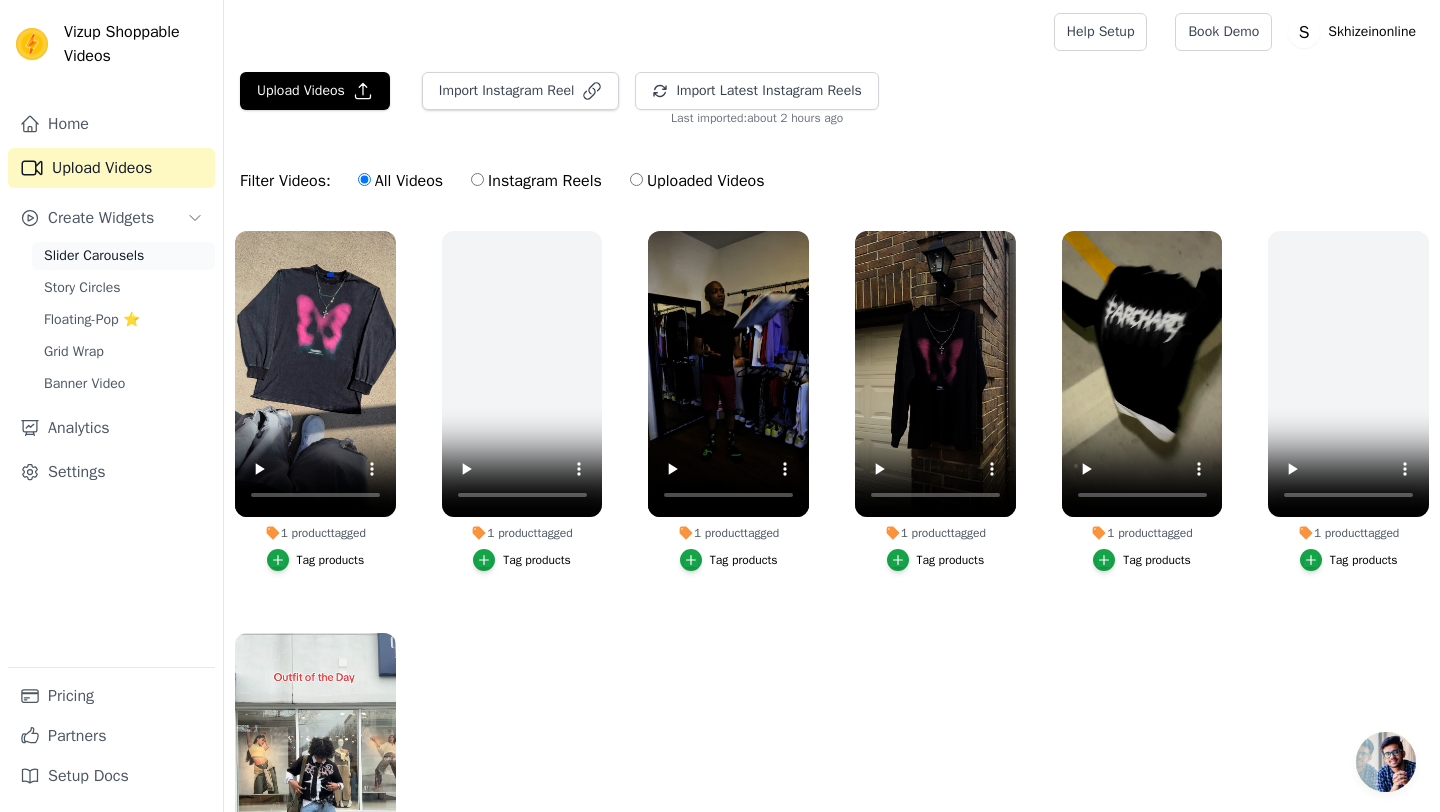 click on "Slider Carousels" at bounding box center (94, 256) 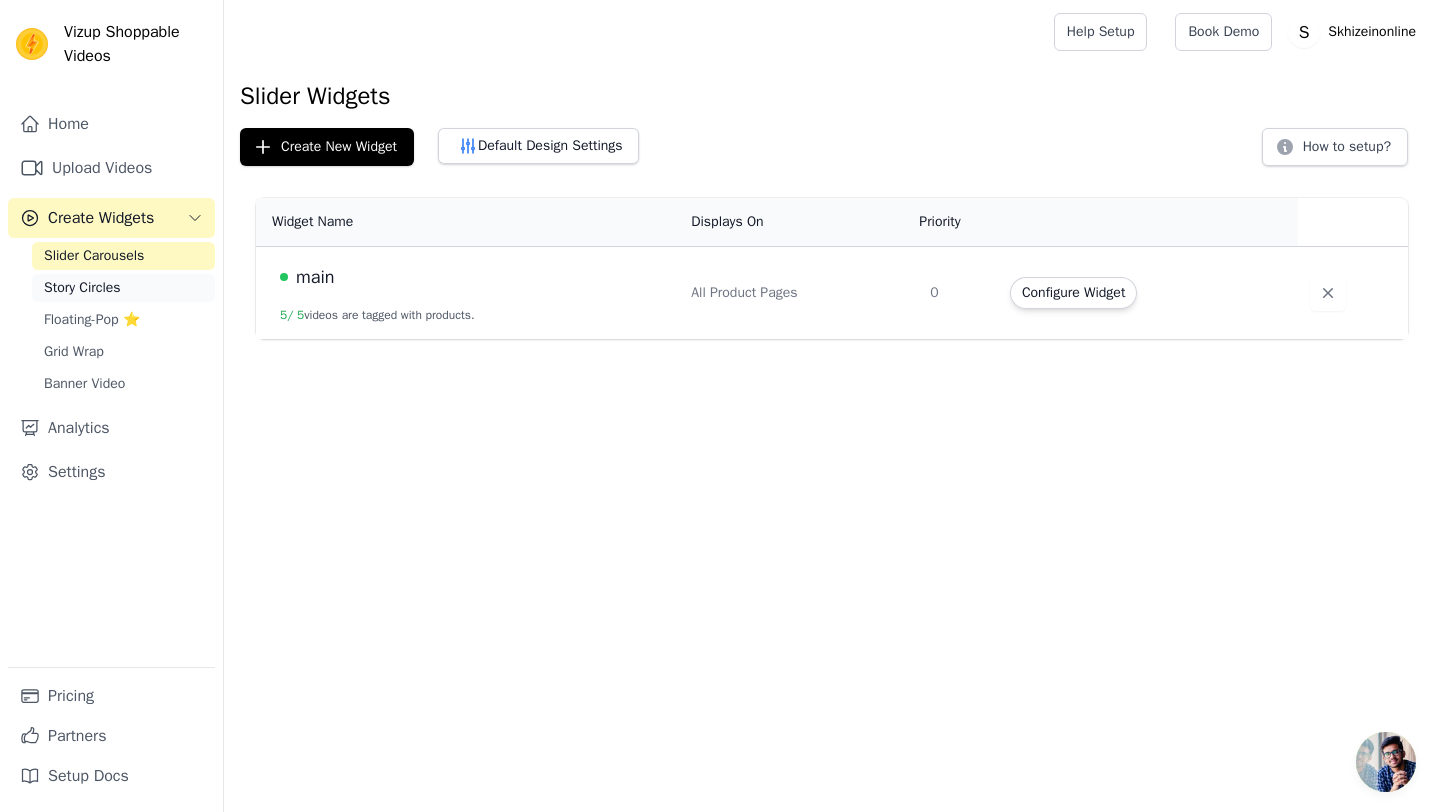 click on "Slider Carousels   Story Circles   Floating-Pop ⭐   Grid Wrap   Banner Video" at bounding box center [123, 320] 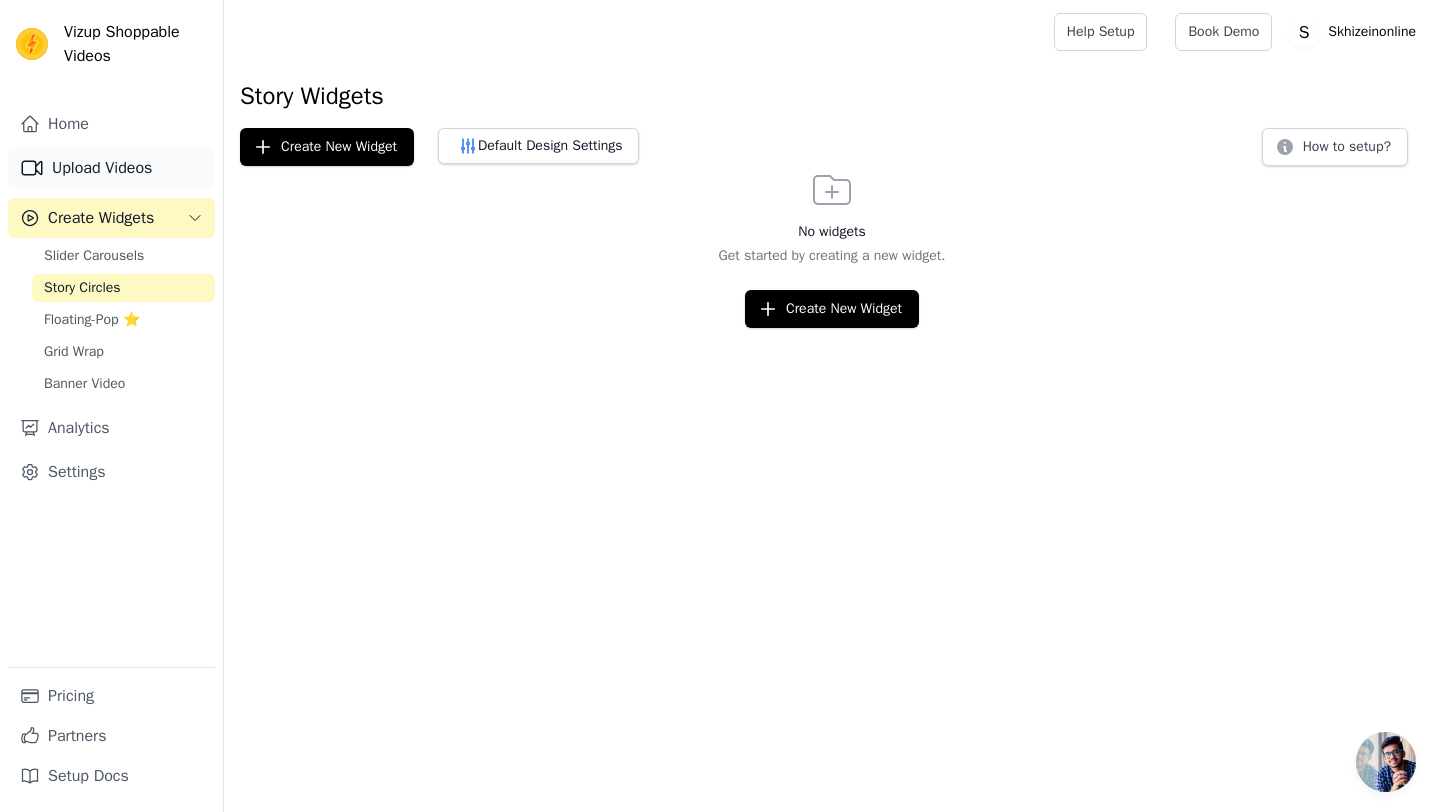 click on "Upload Videos" at bounding box center (111, 168) 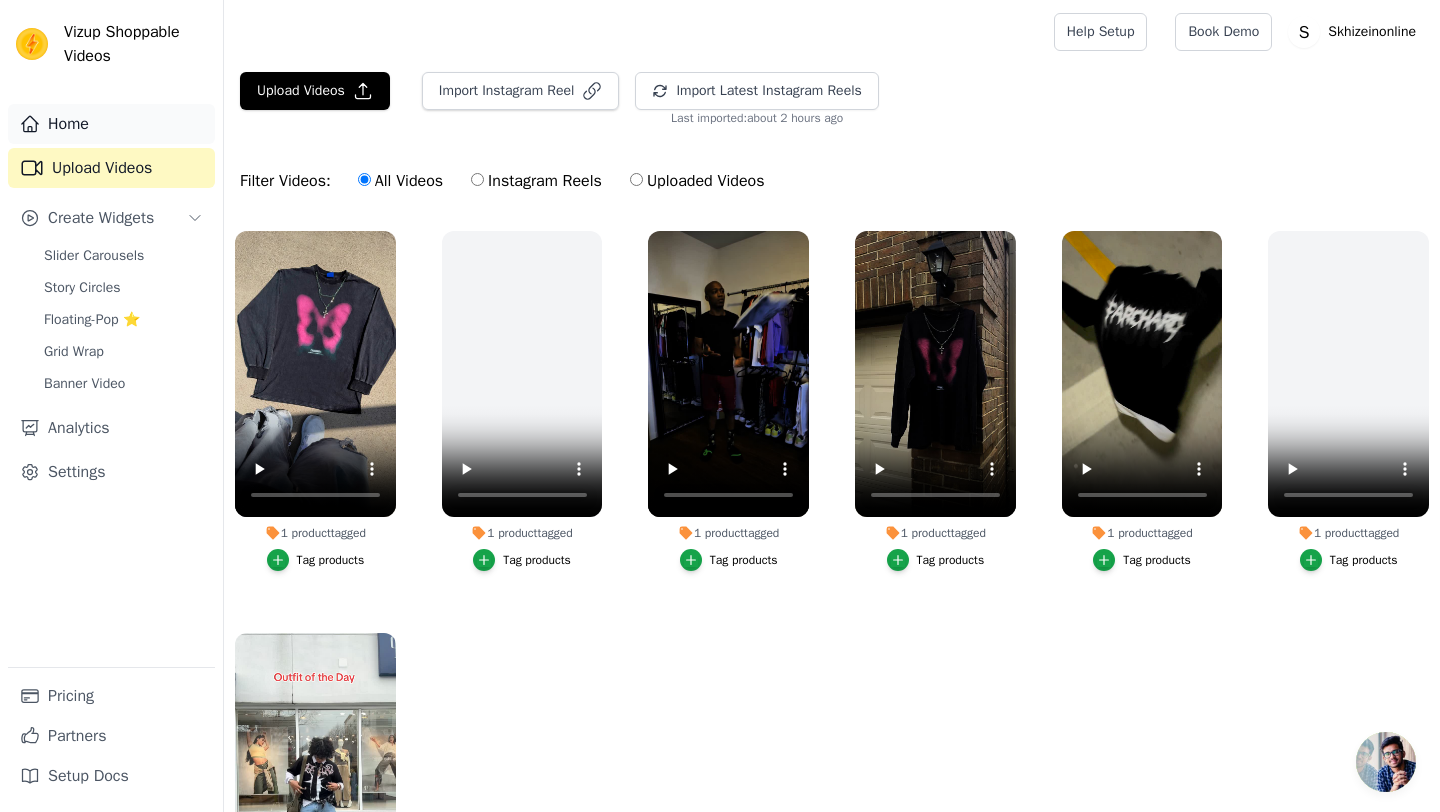 click on "Home" at bounding box center (111, 124) 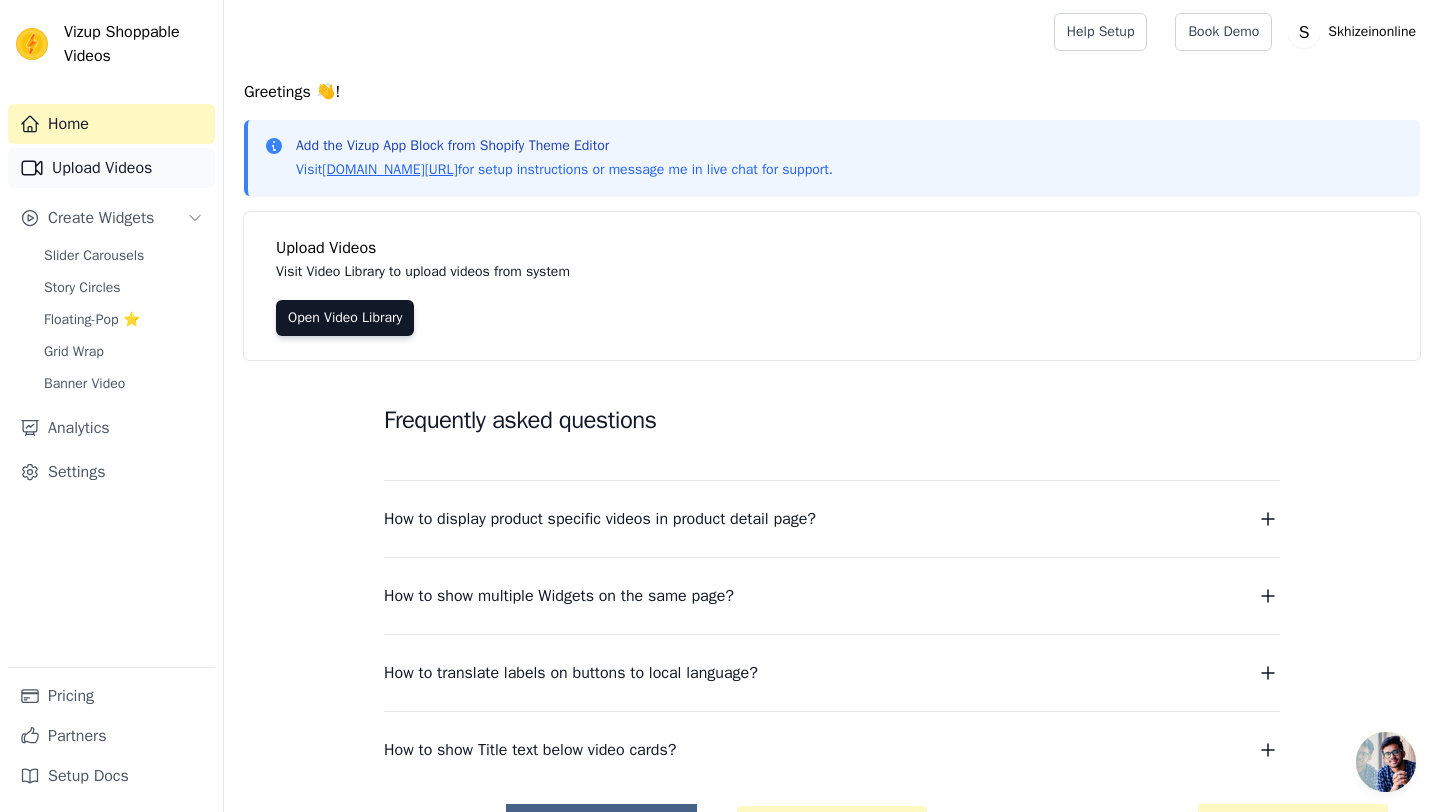 click on "Upload Videos" at bounding box center [111, 168] 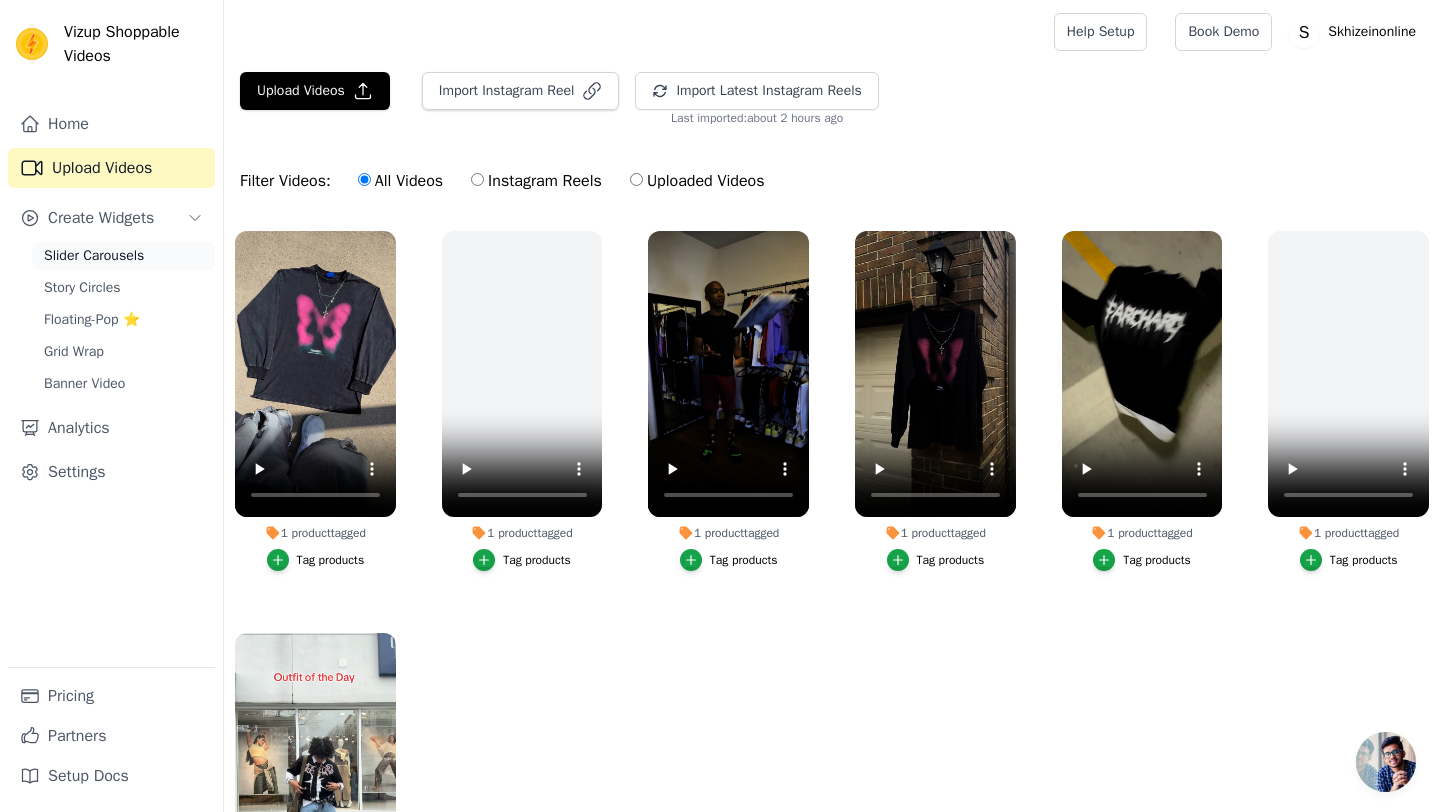 click on "Slider Carousels" at bounding box center (94, 256) 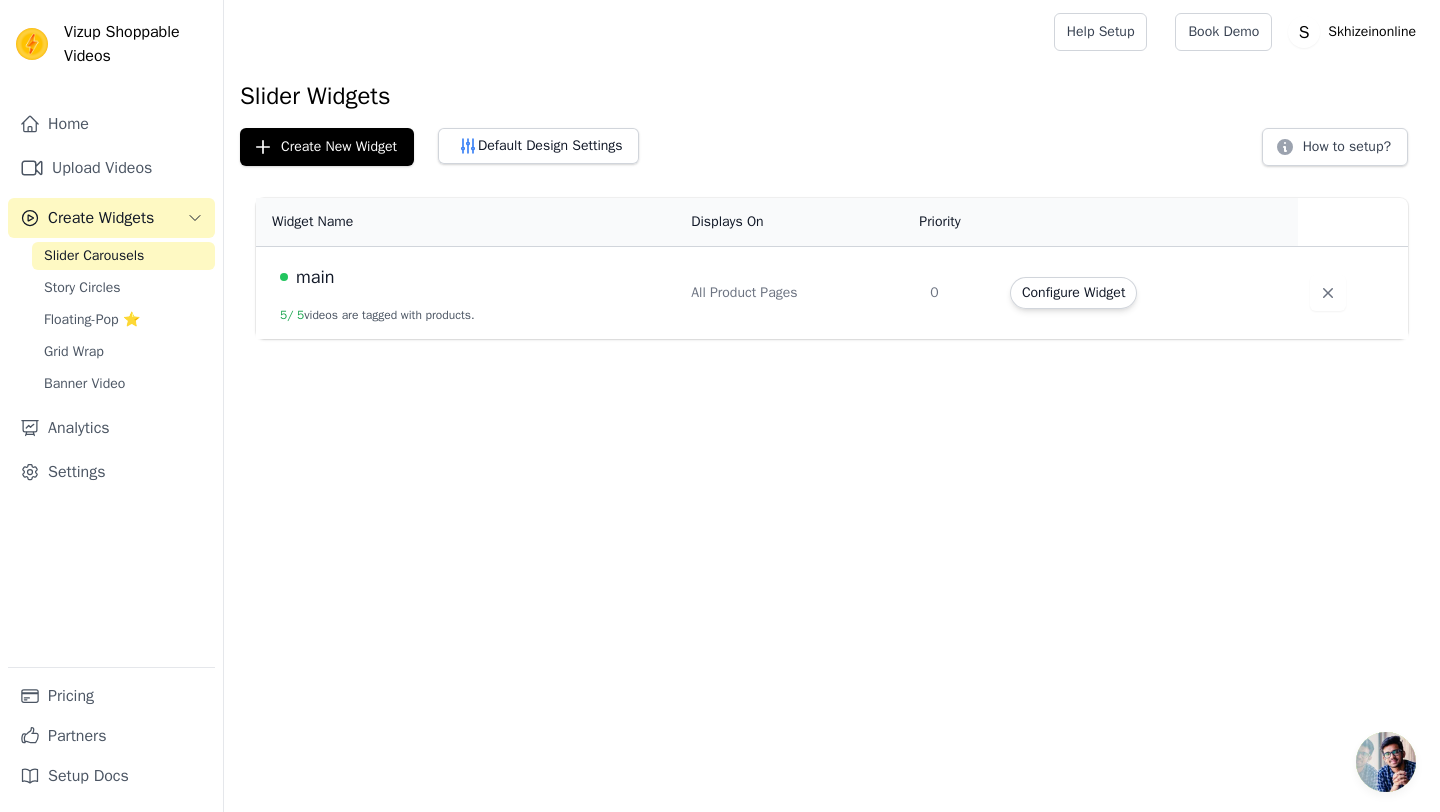 click on "main   5  /   5  videos are tagged with products." at bounding box center (467, 293) 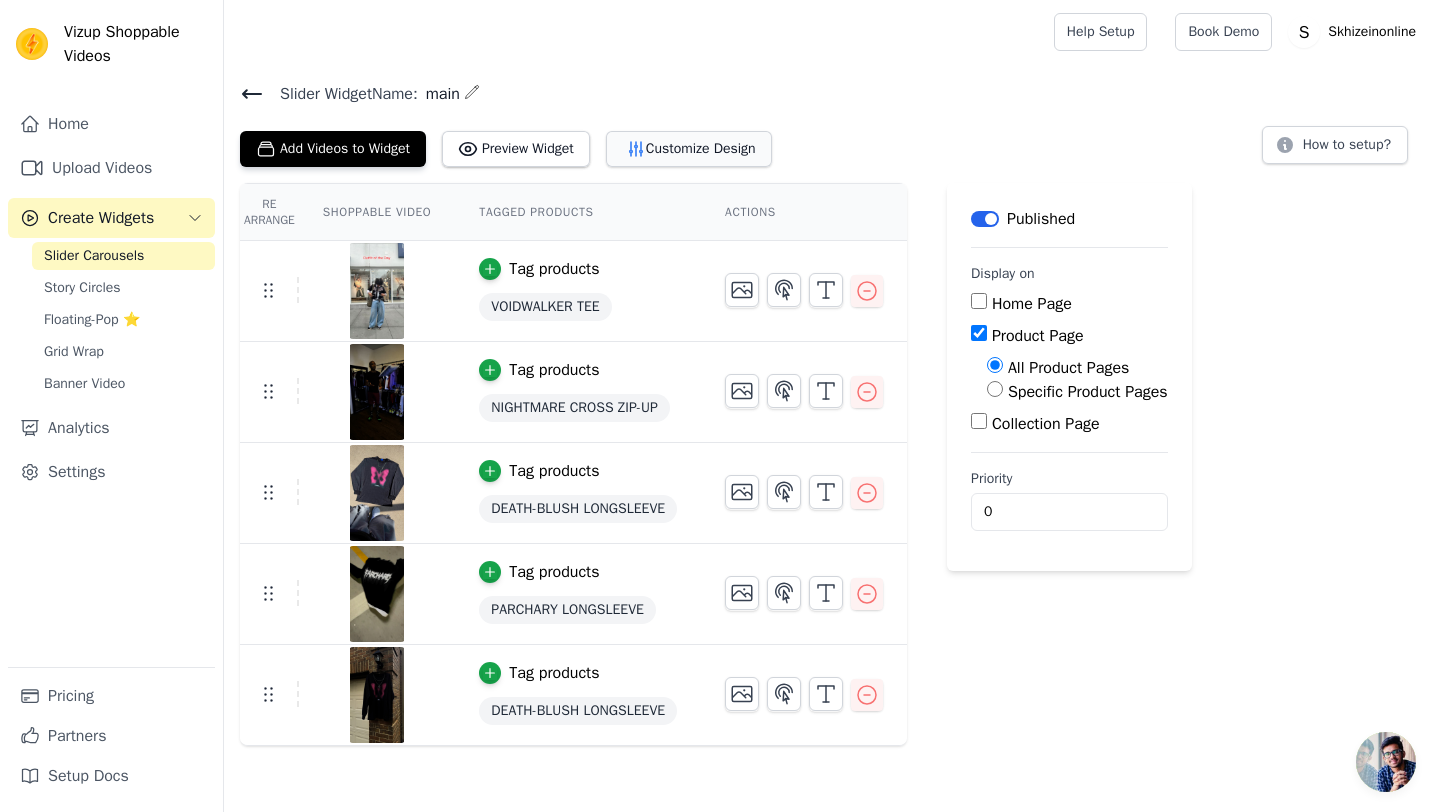 click on "Customize Design" at bounding box center [689, 149] 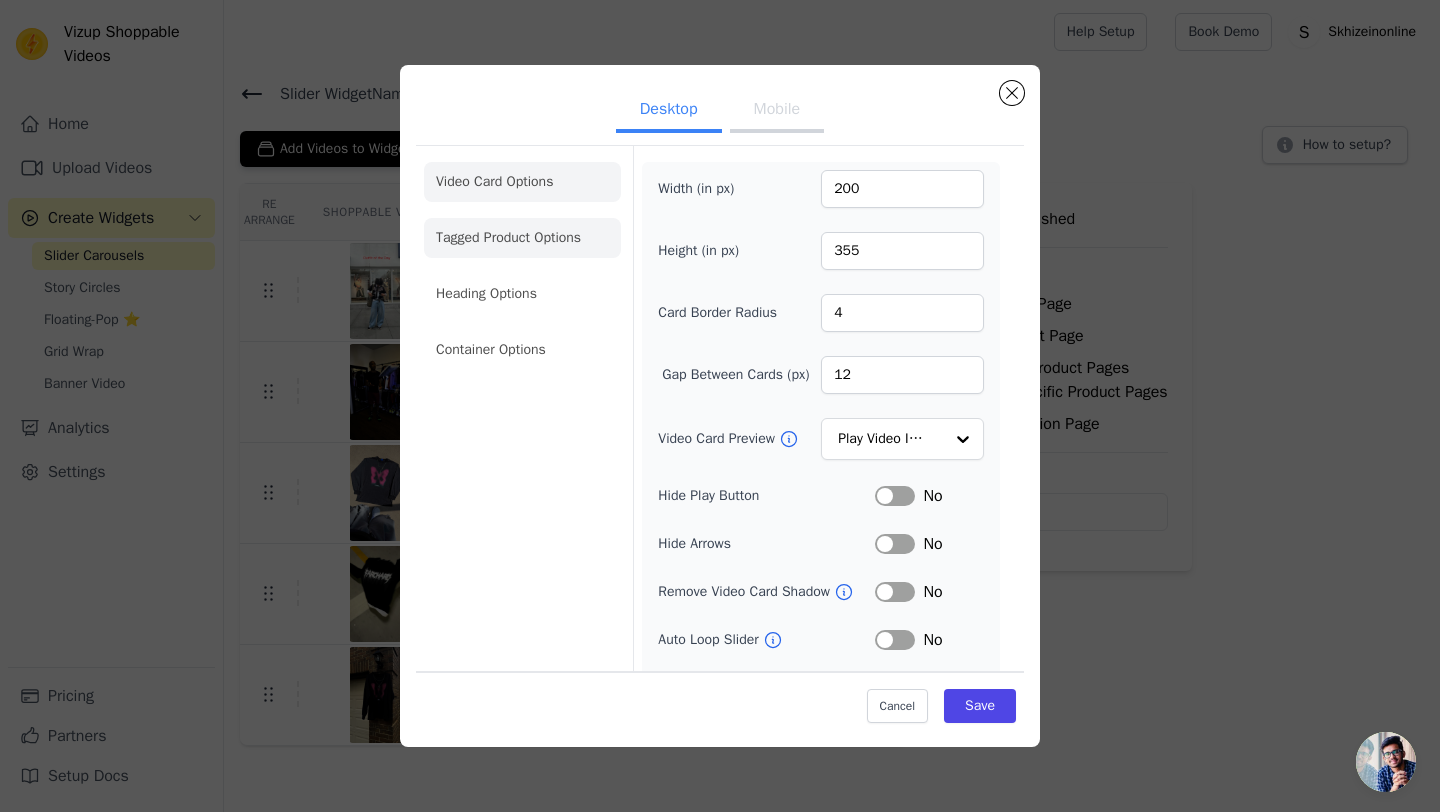 click on "Tagged Product Options" 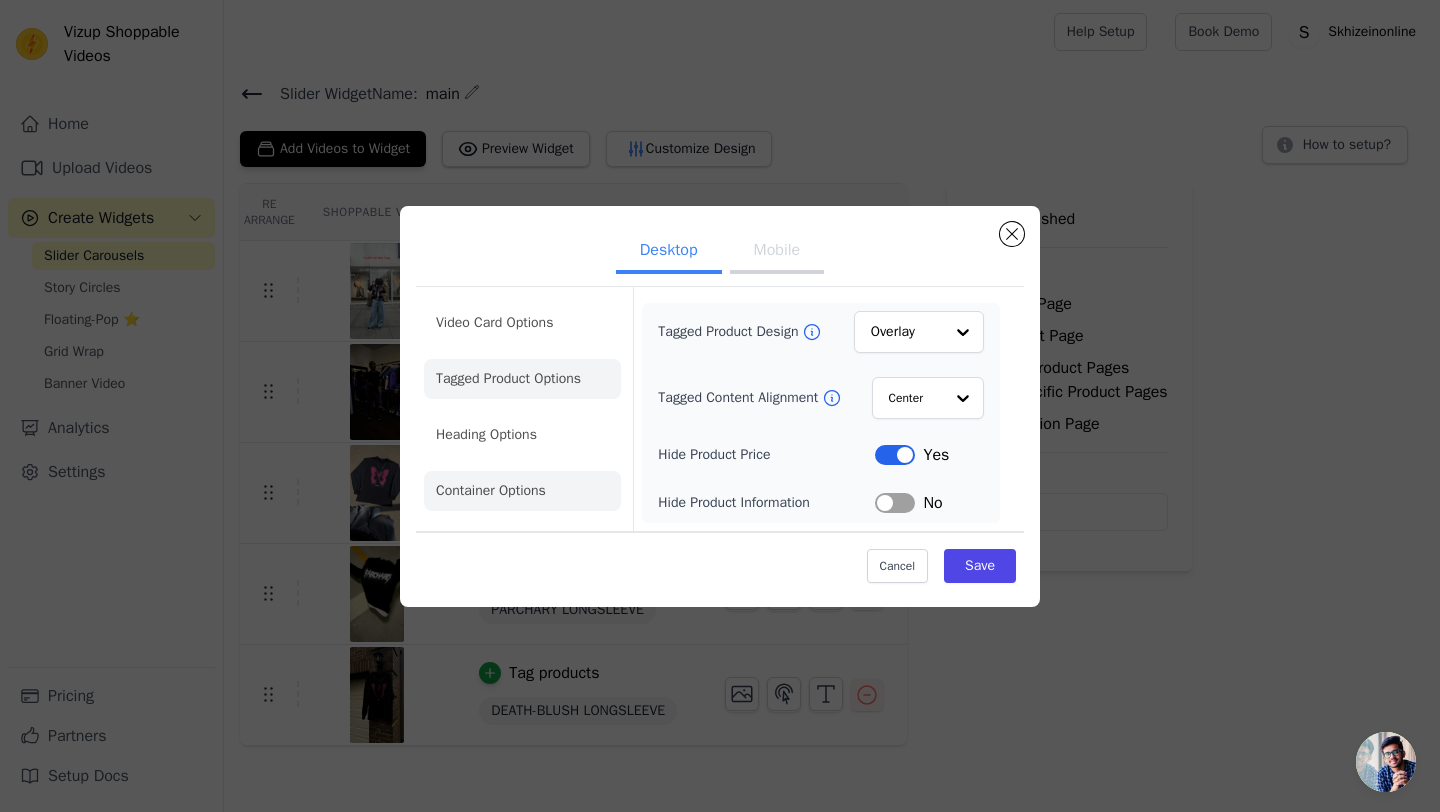 click on "Container Options" 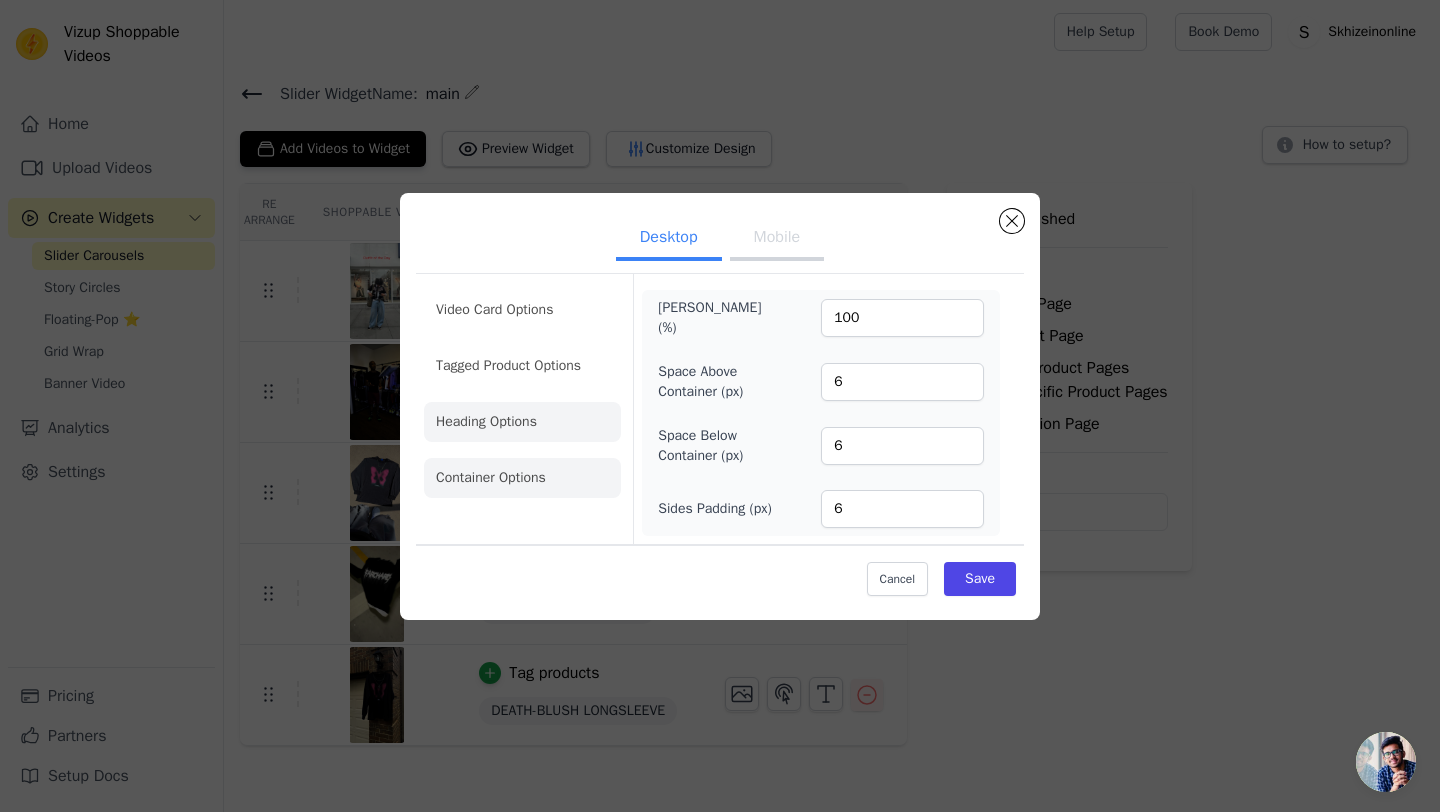 click on "Heading Options" 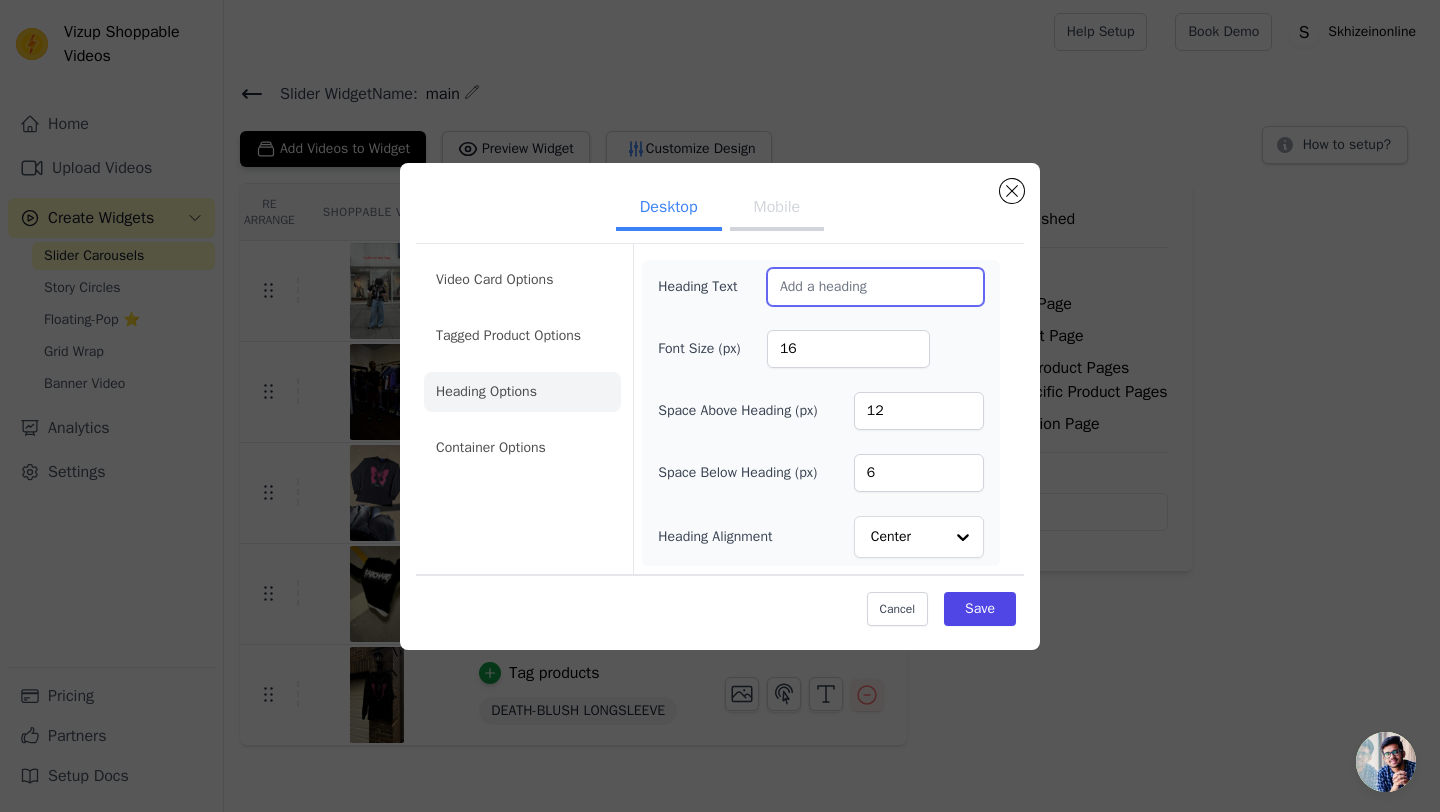 click on "Heading Text" at bounding box center (875, 287) 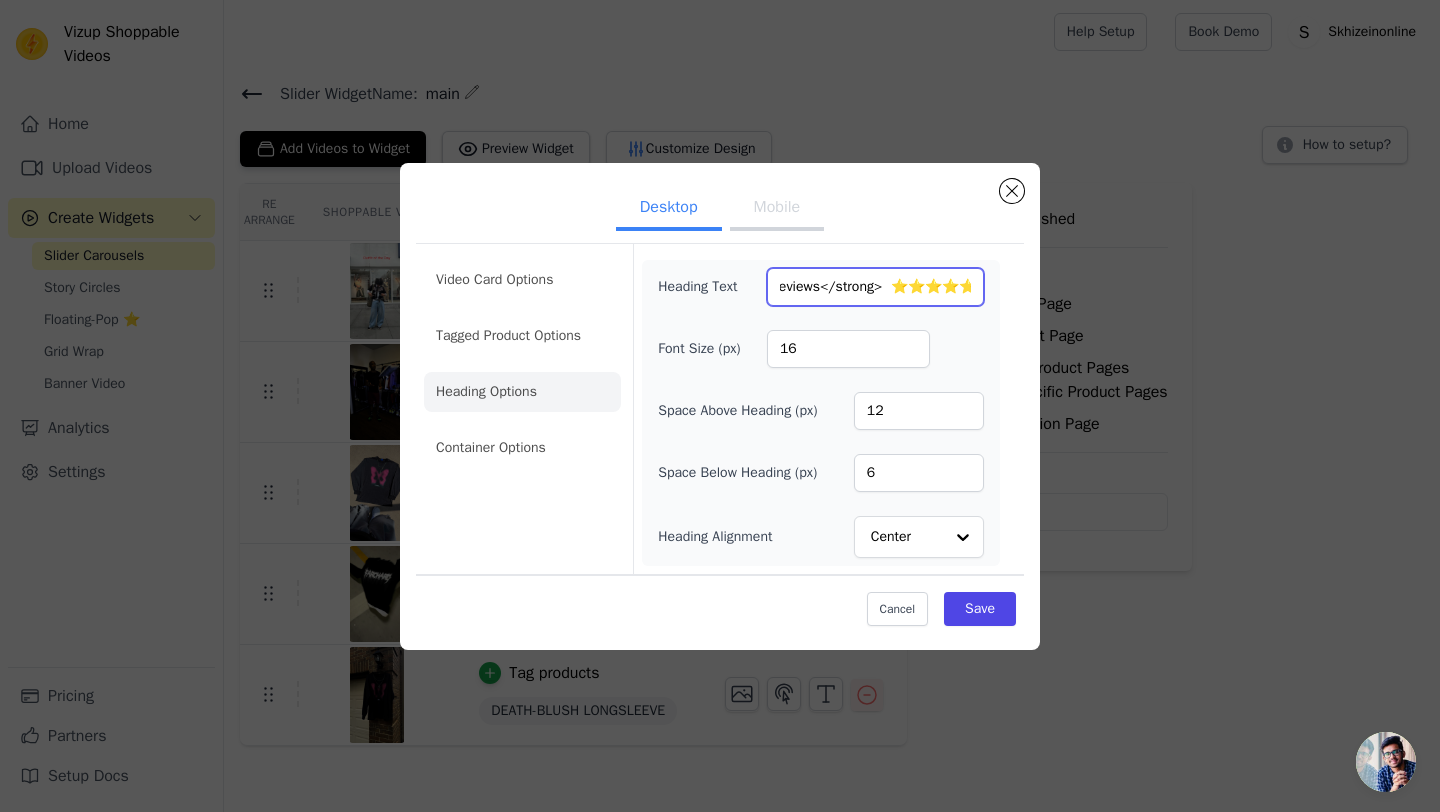scroll, scrollTop: 0, scrollLeft: 0, axis: both 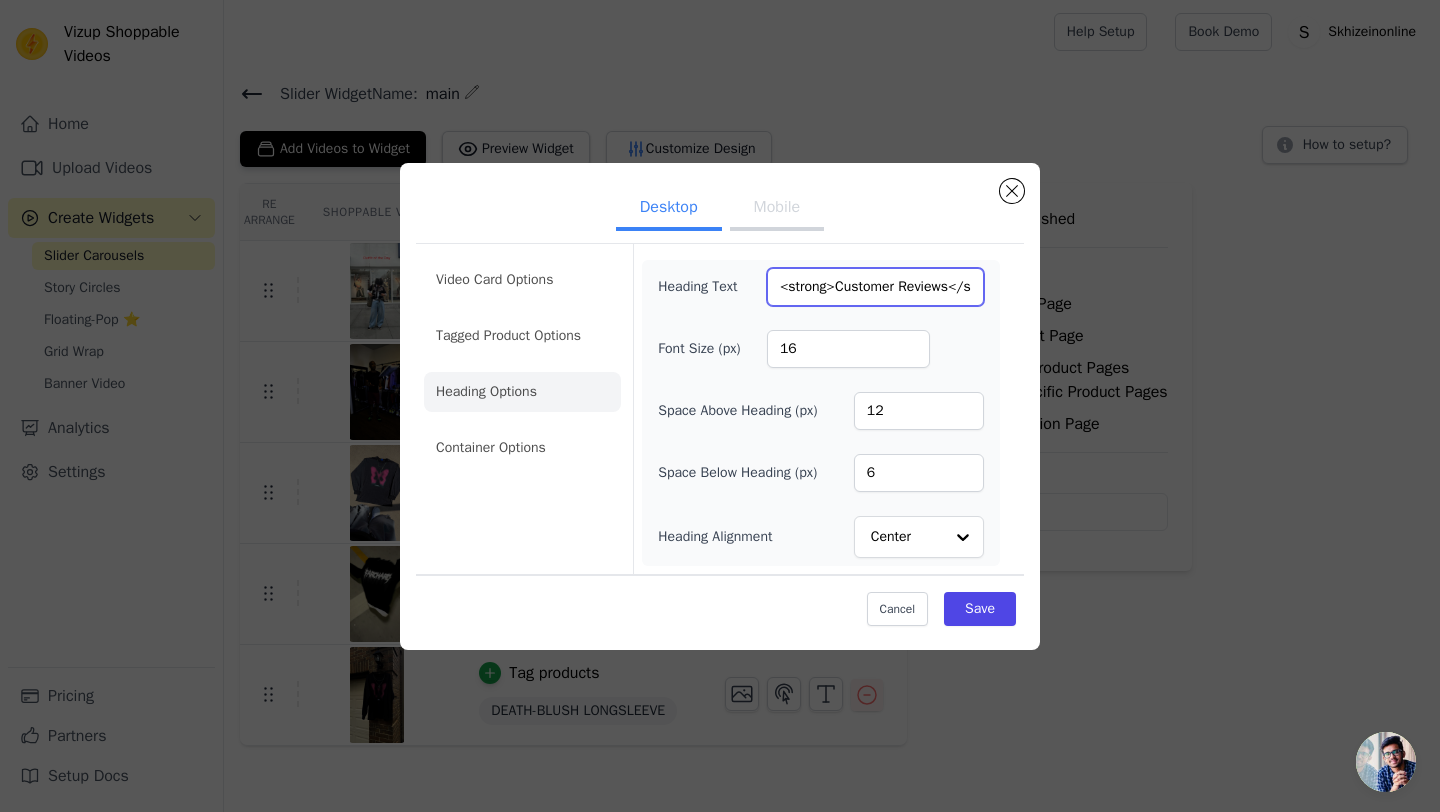 click on "<strong>Customer Reviews</strong>  ⭐⭐⭐⭐⭐" at bounding box center [875, 287] 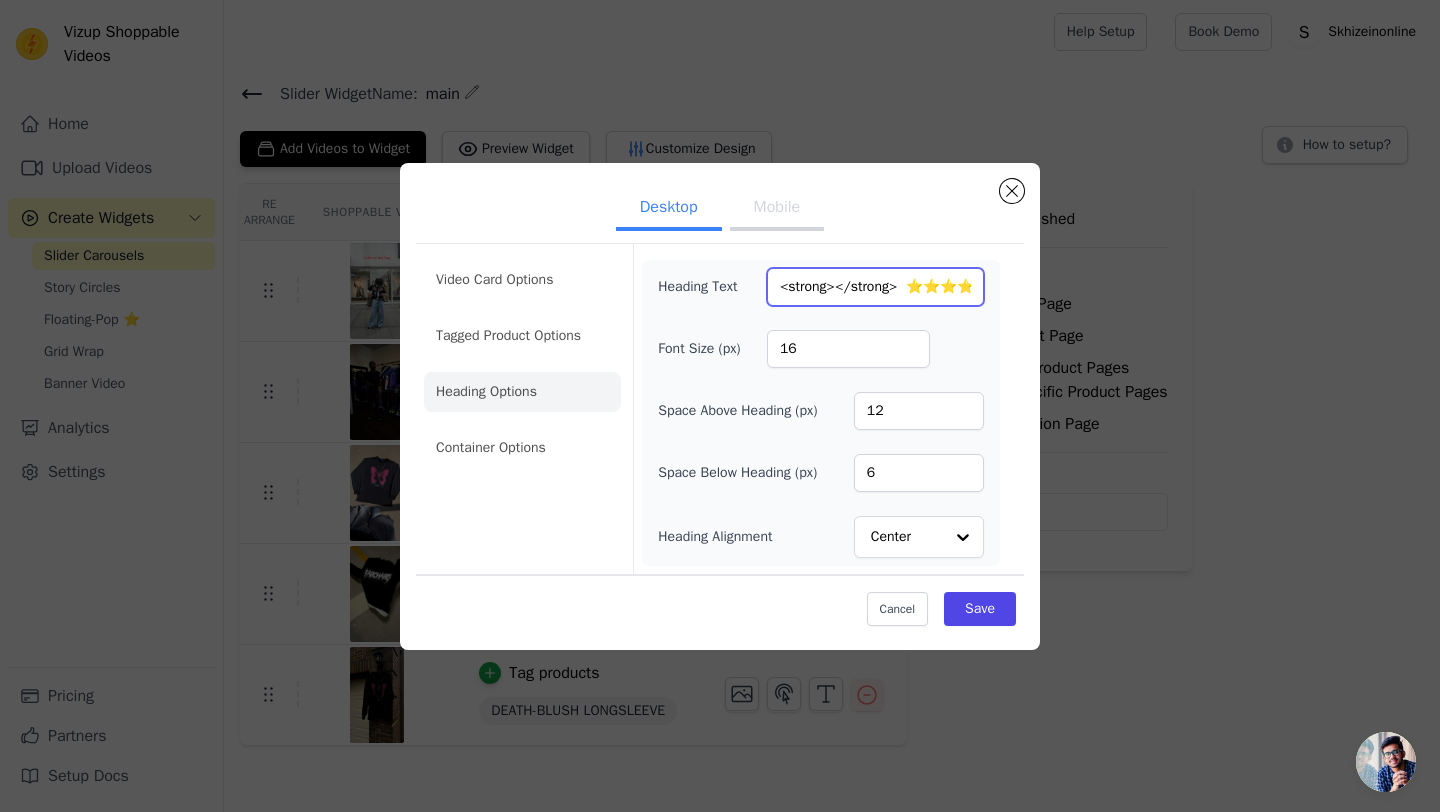 drag, startPoint x: 908, startPoint y: 287, endPoint x: 738, endPoint y: 294, distance: 170.14406 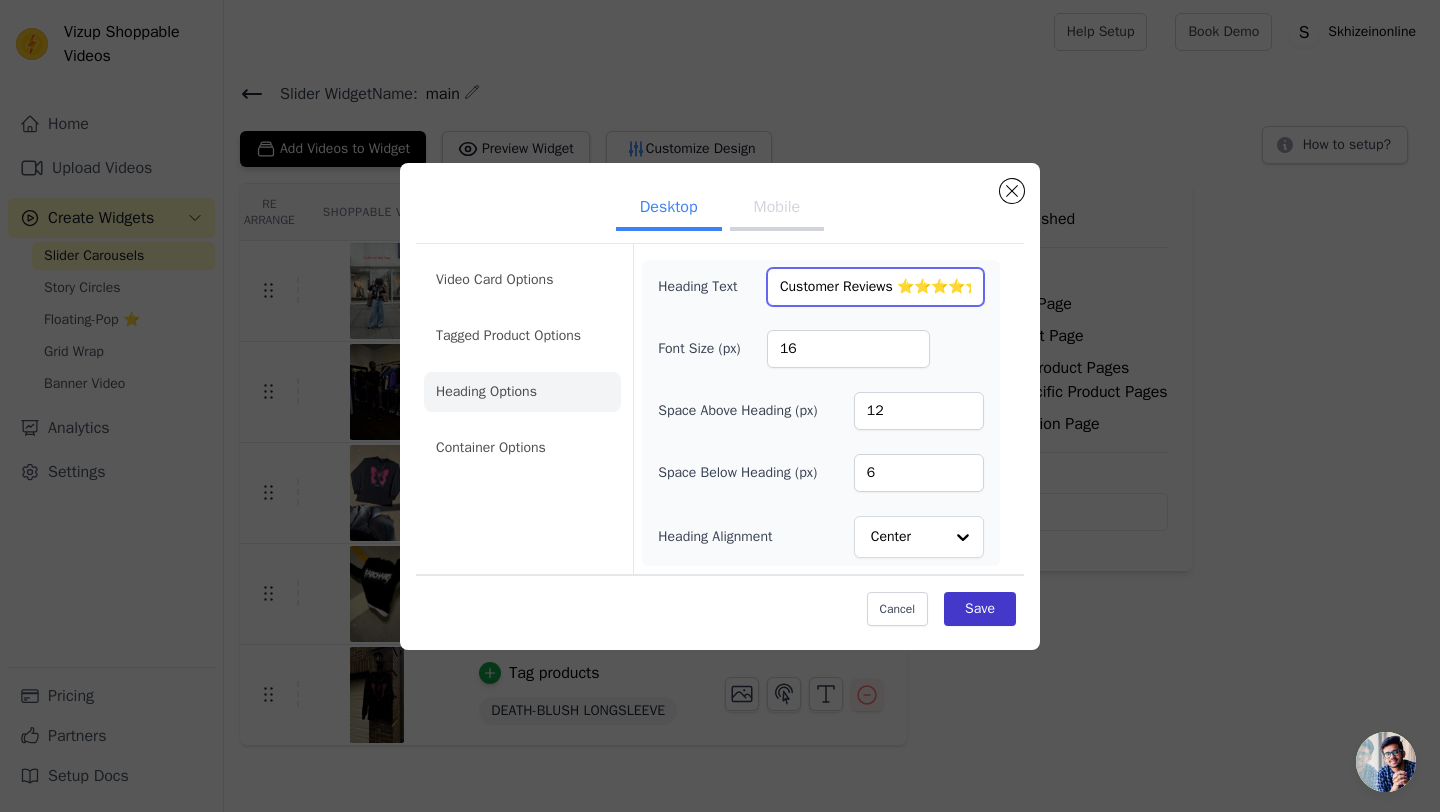 type on "Customer Reviews ⭐⭐⭐⭐⭐" 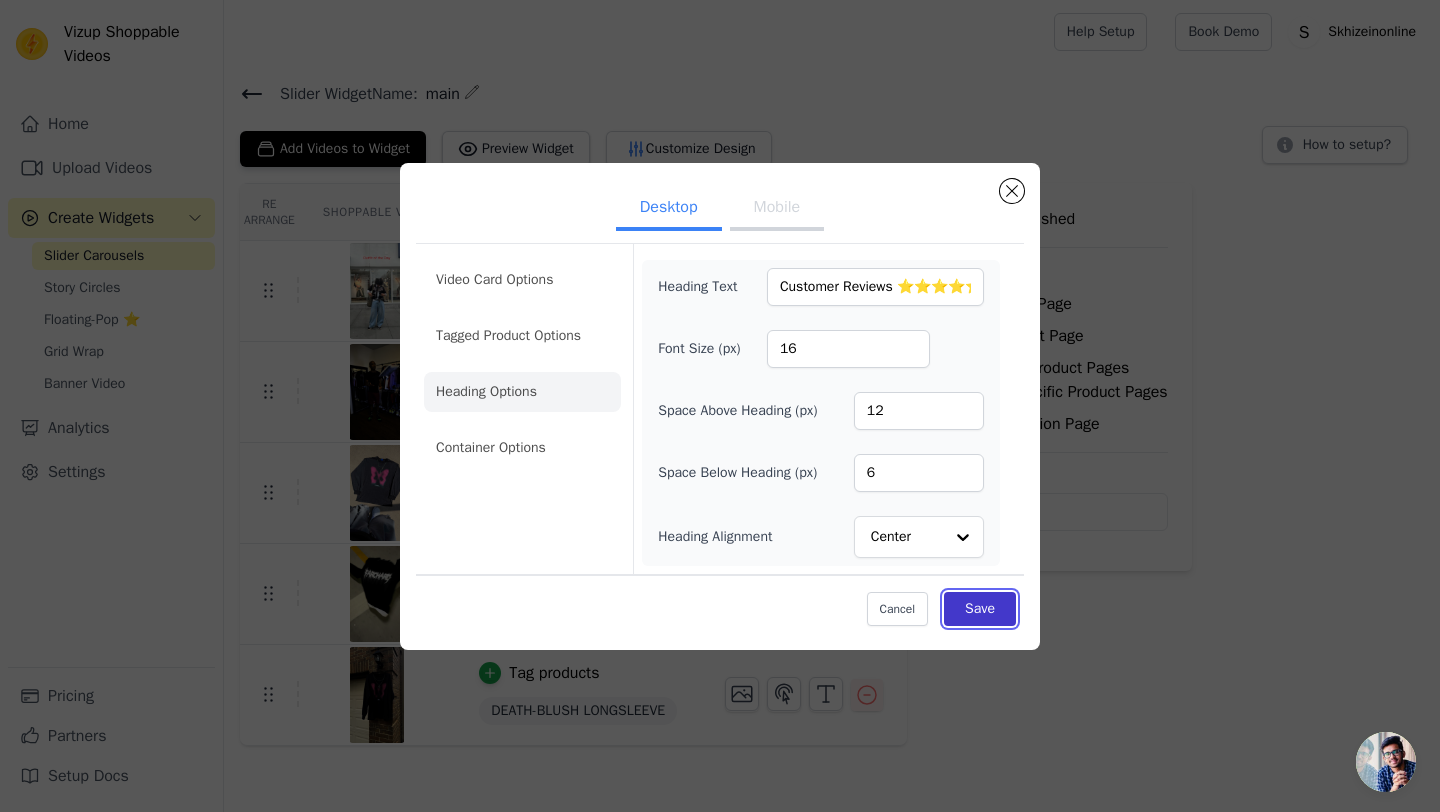 click on "Save" at bounding box center (980, 609) 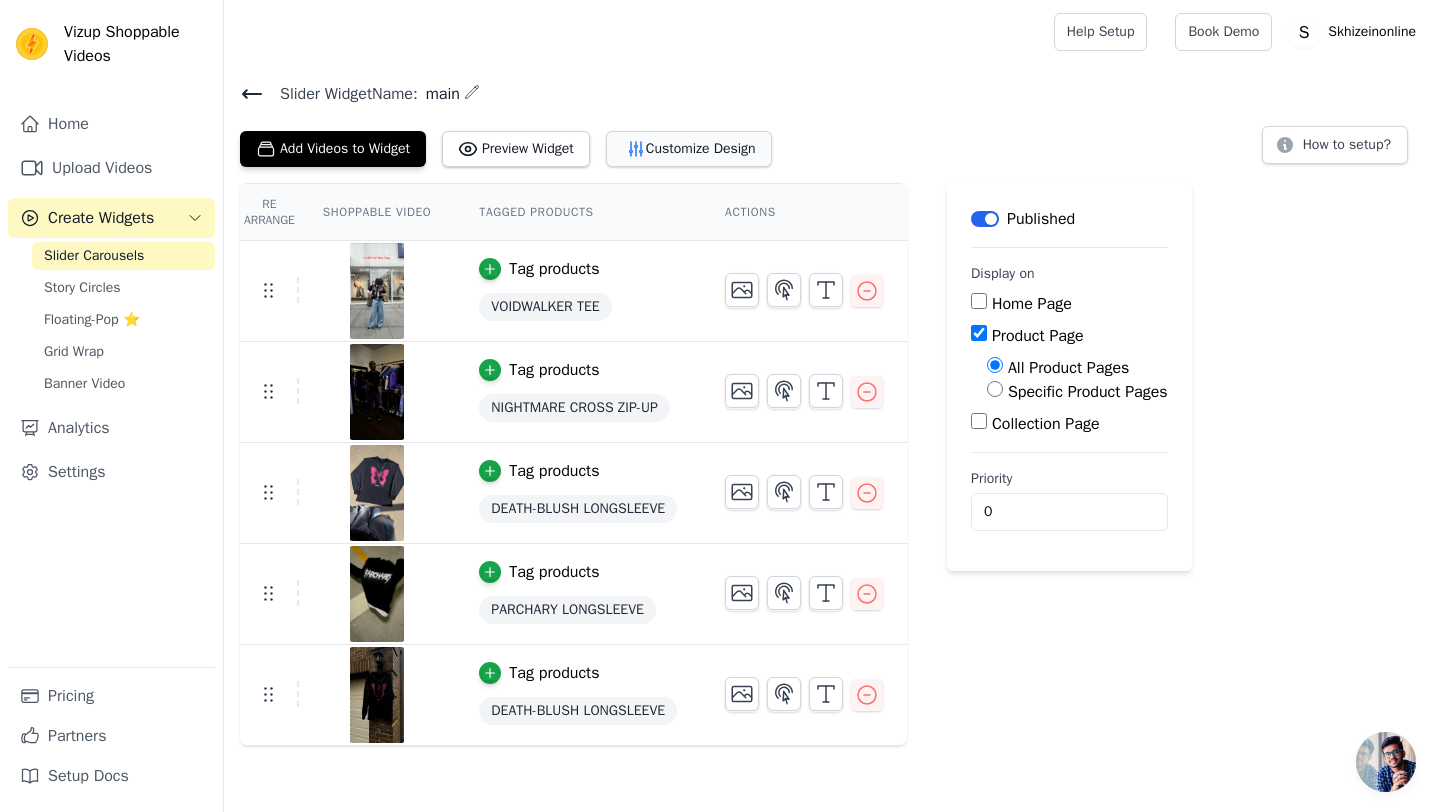 click on "Customize Design" at bounding box center [689, 149] 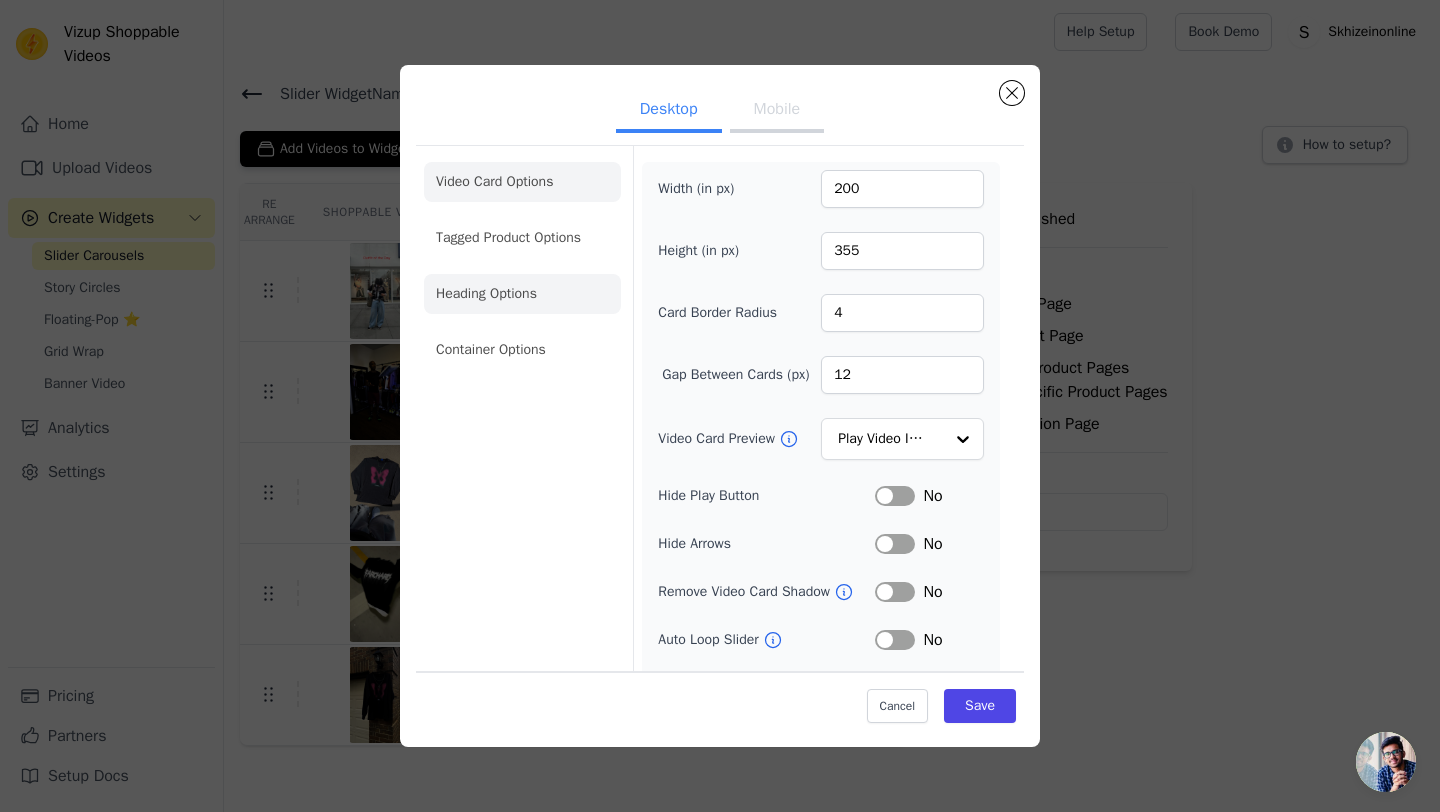 click on "Heading Options" 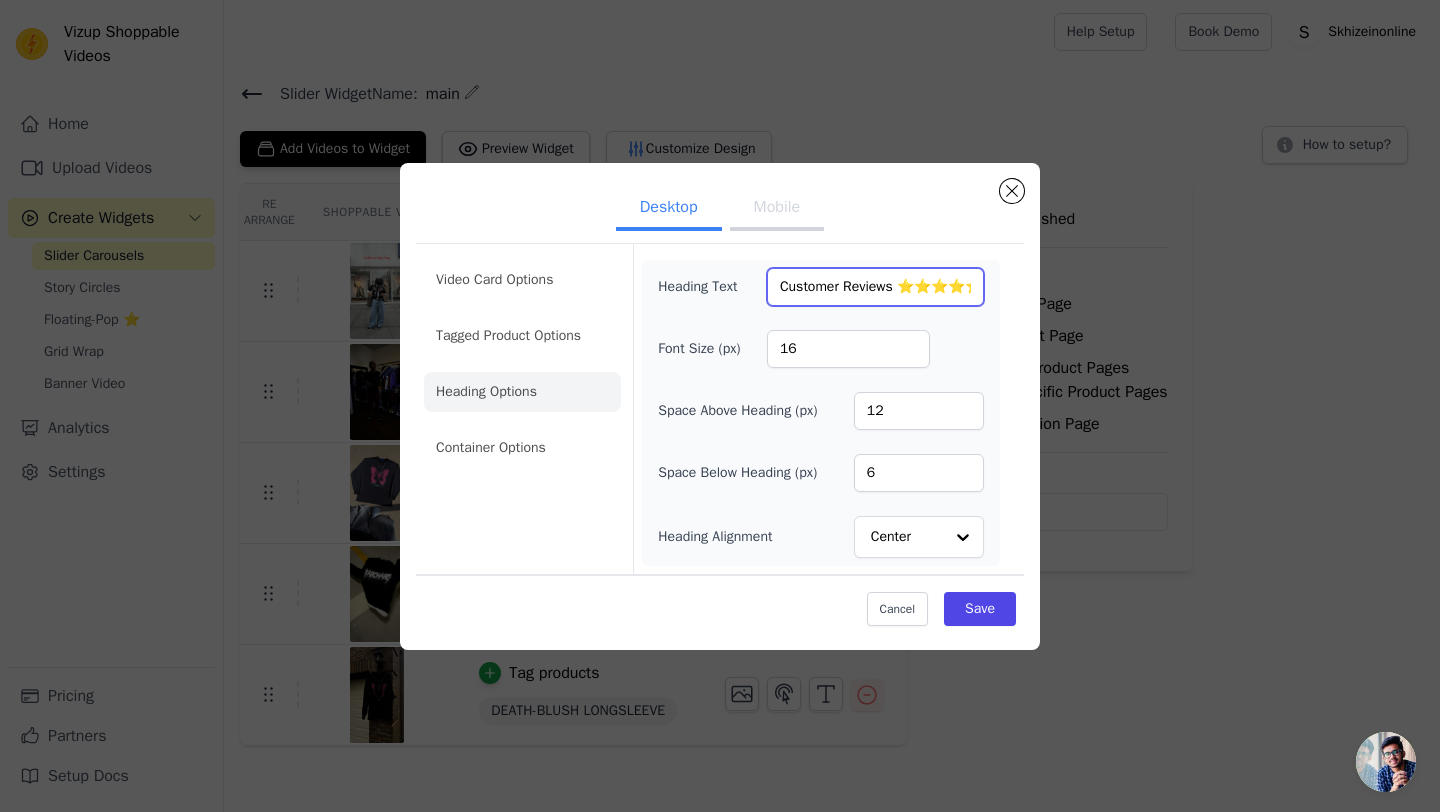 click on "Customer Reviews ⭐⭐⭐⭐⭐" at bounding box center [875, 287] 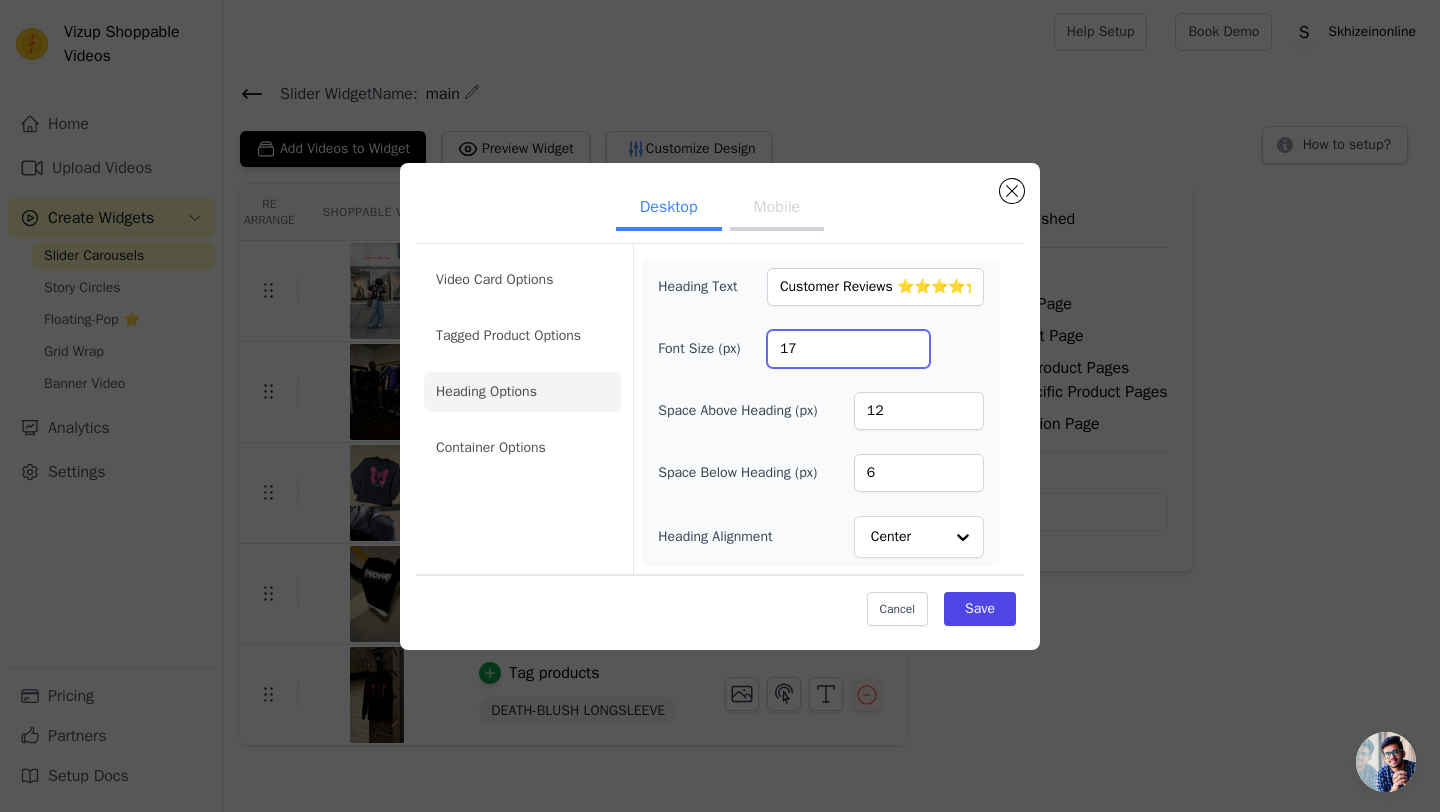 click on "17" at bounding box center [848, 349] 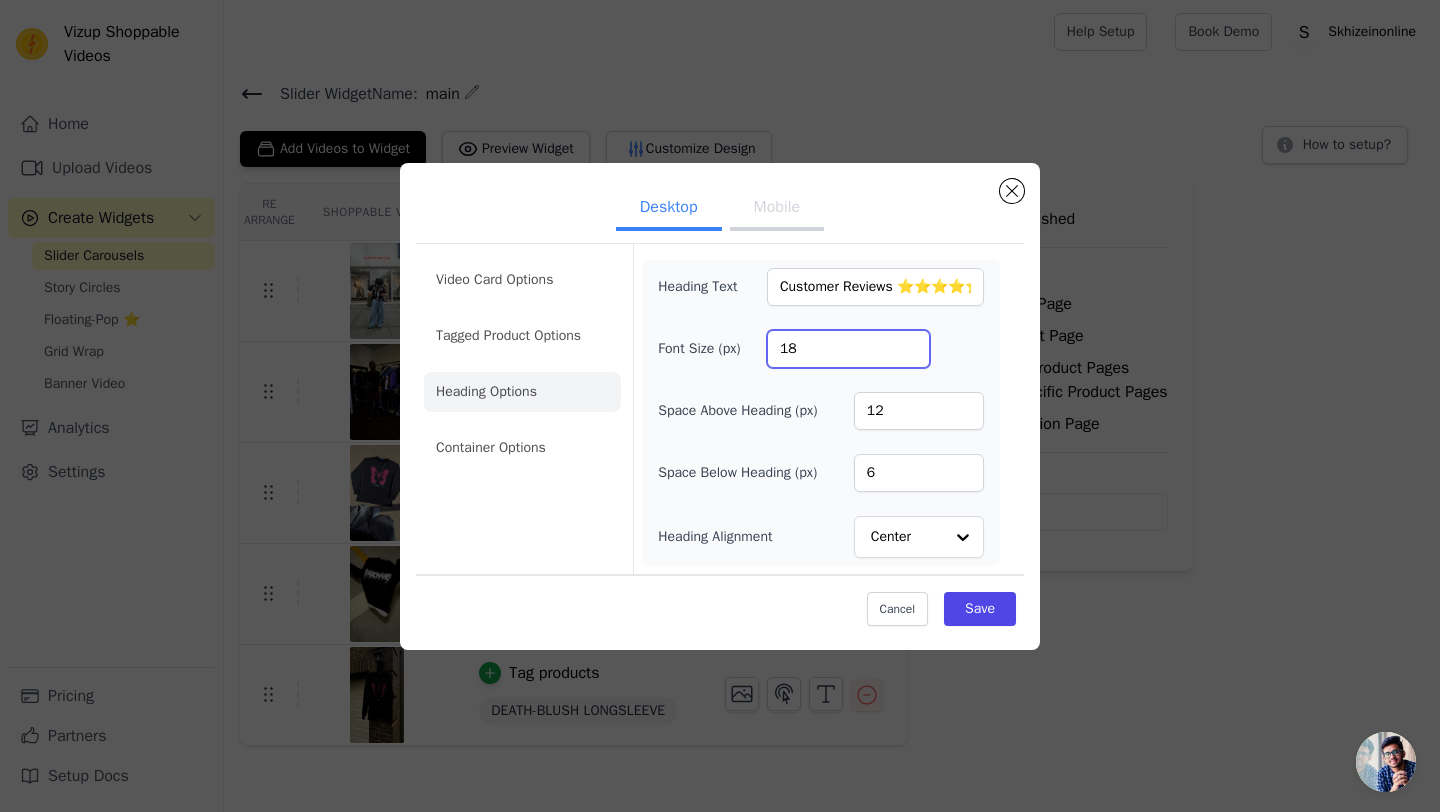 click on "18" at bounding box center [848, 349] 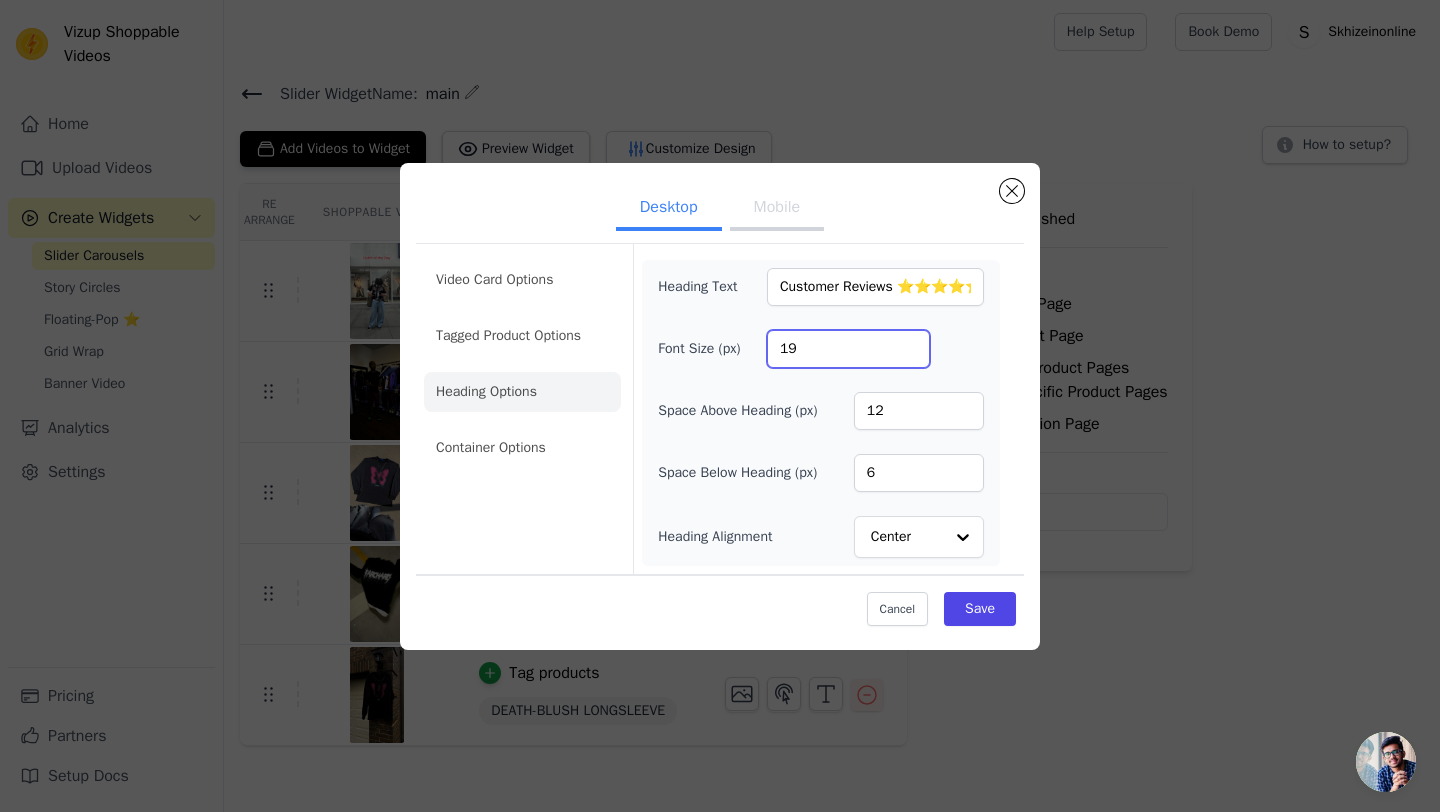 click on "19" at bounding box center (848, 349) 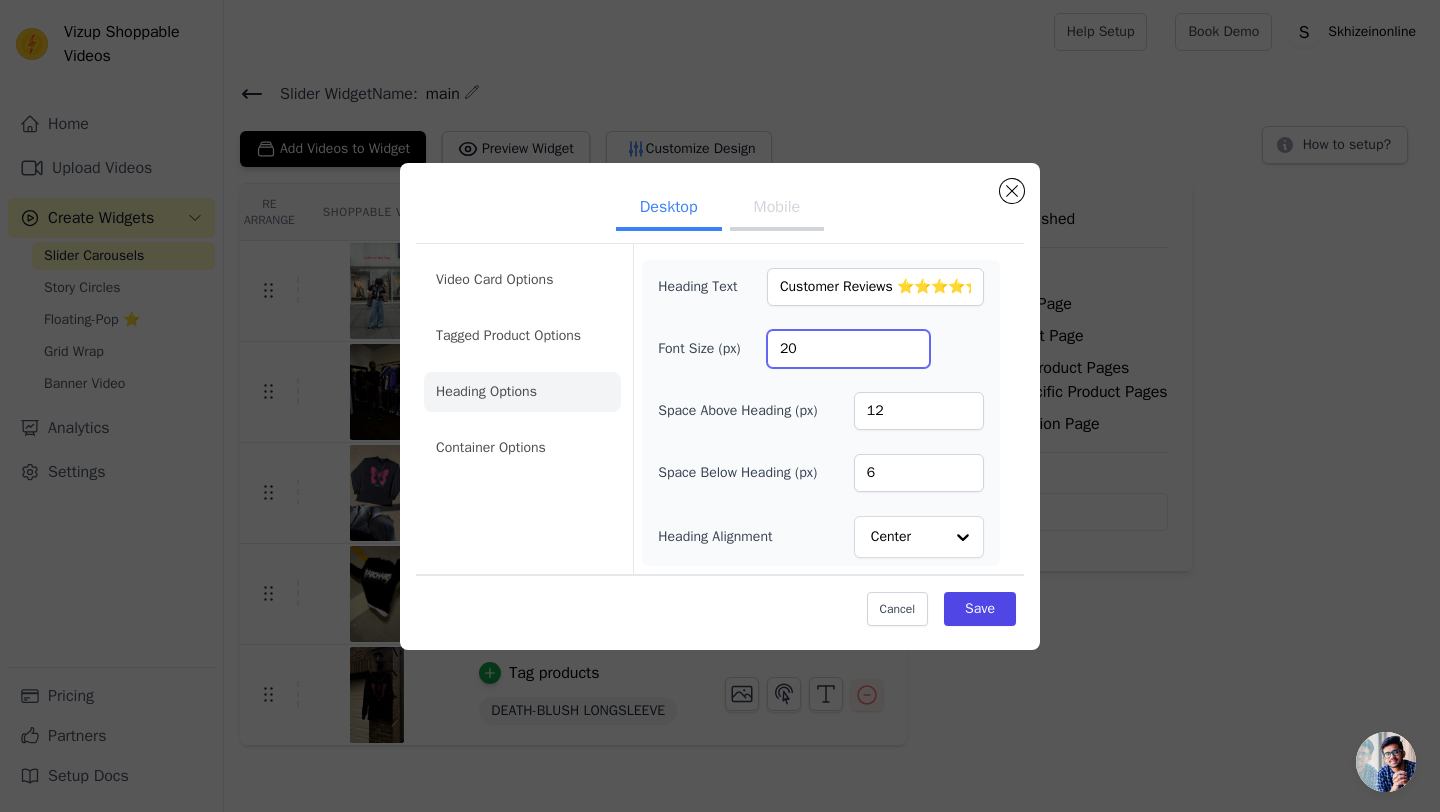 type on "20" 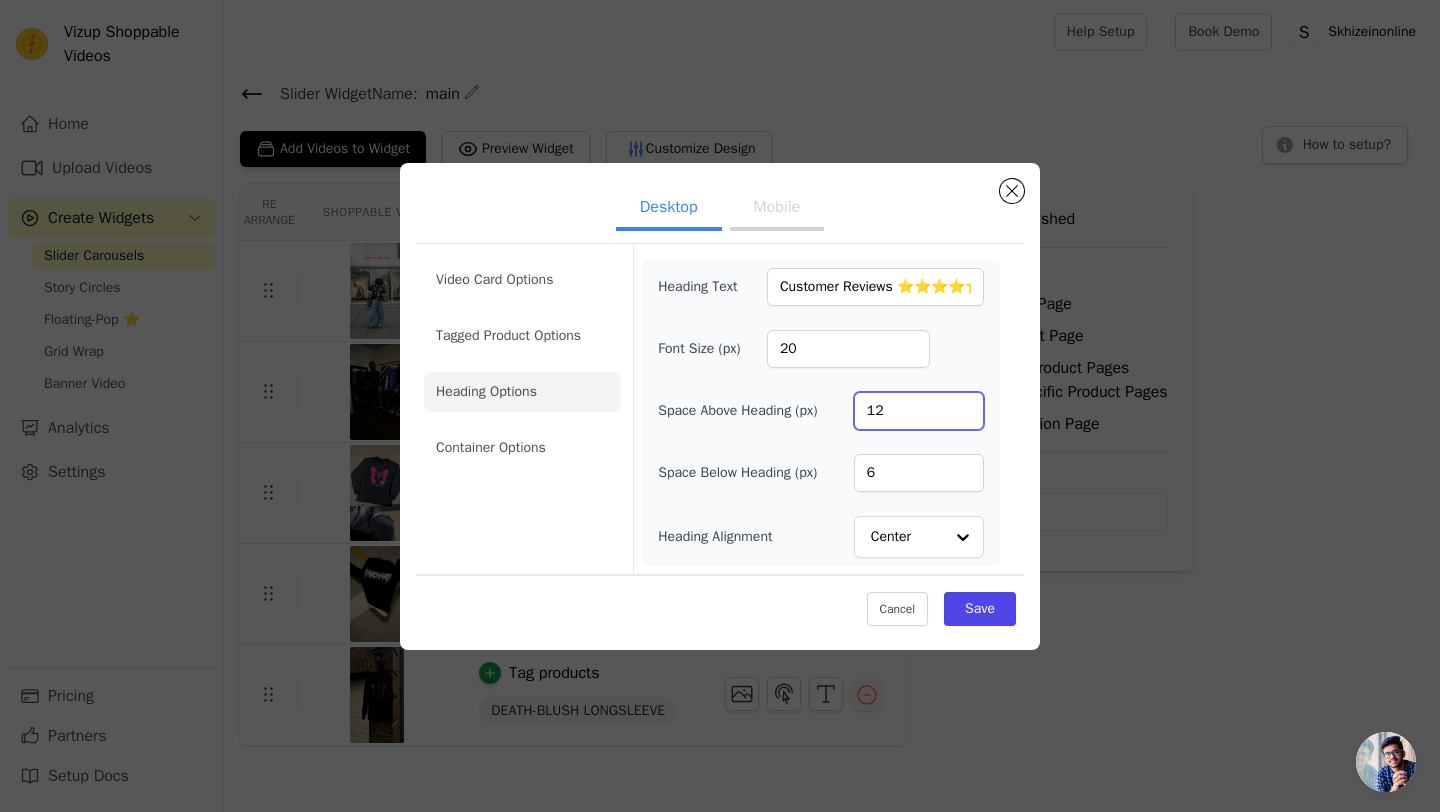click on "12" at bounding box center (919, 411) 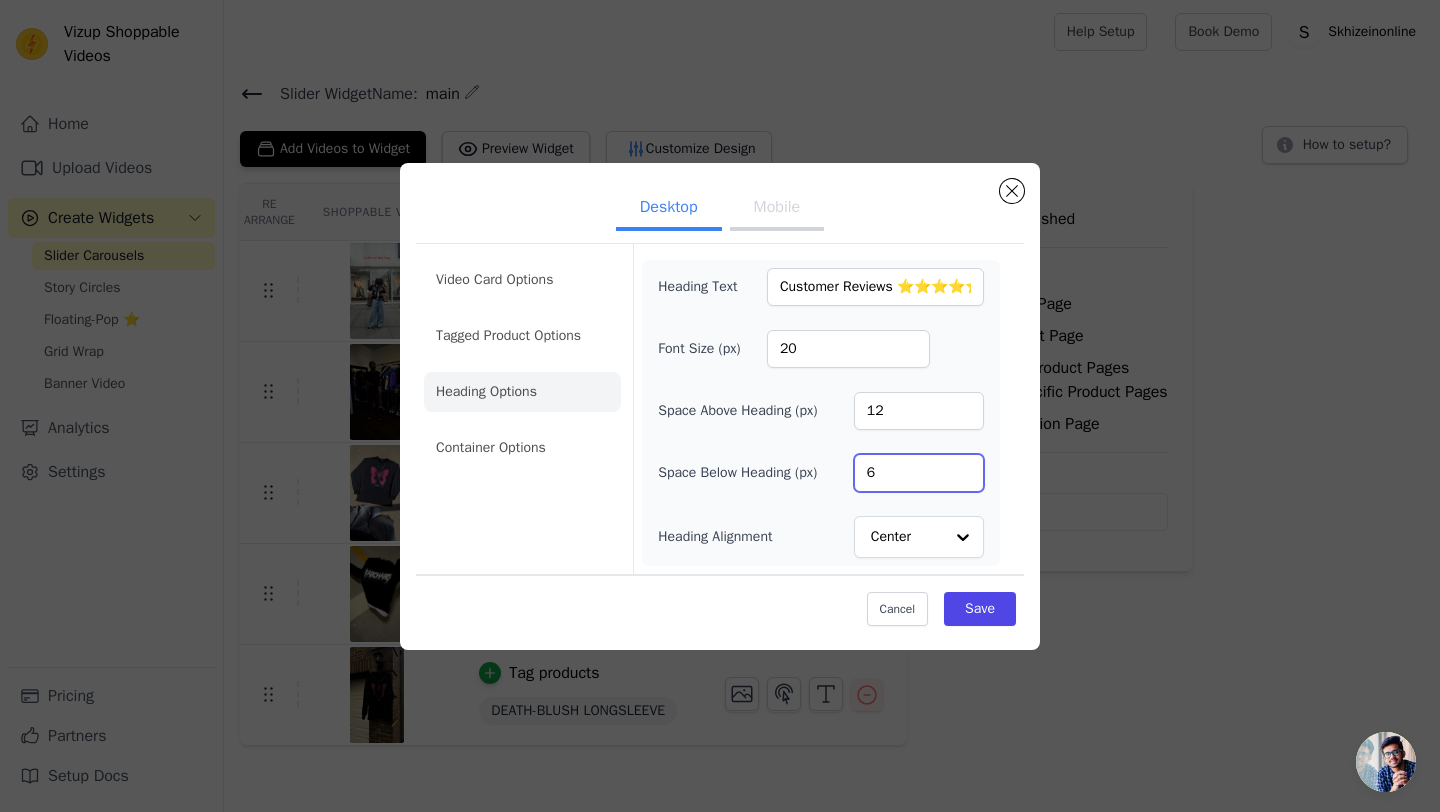 click on "6" at bounding box center [919, 473] 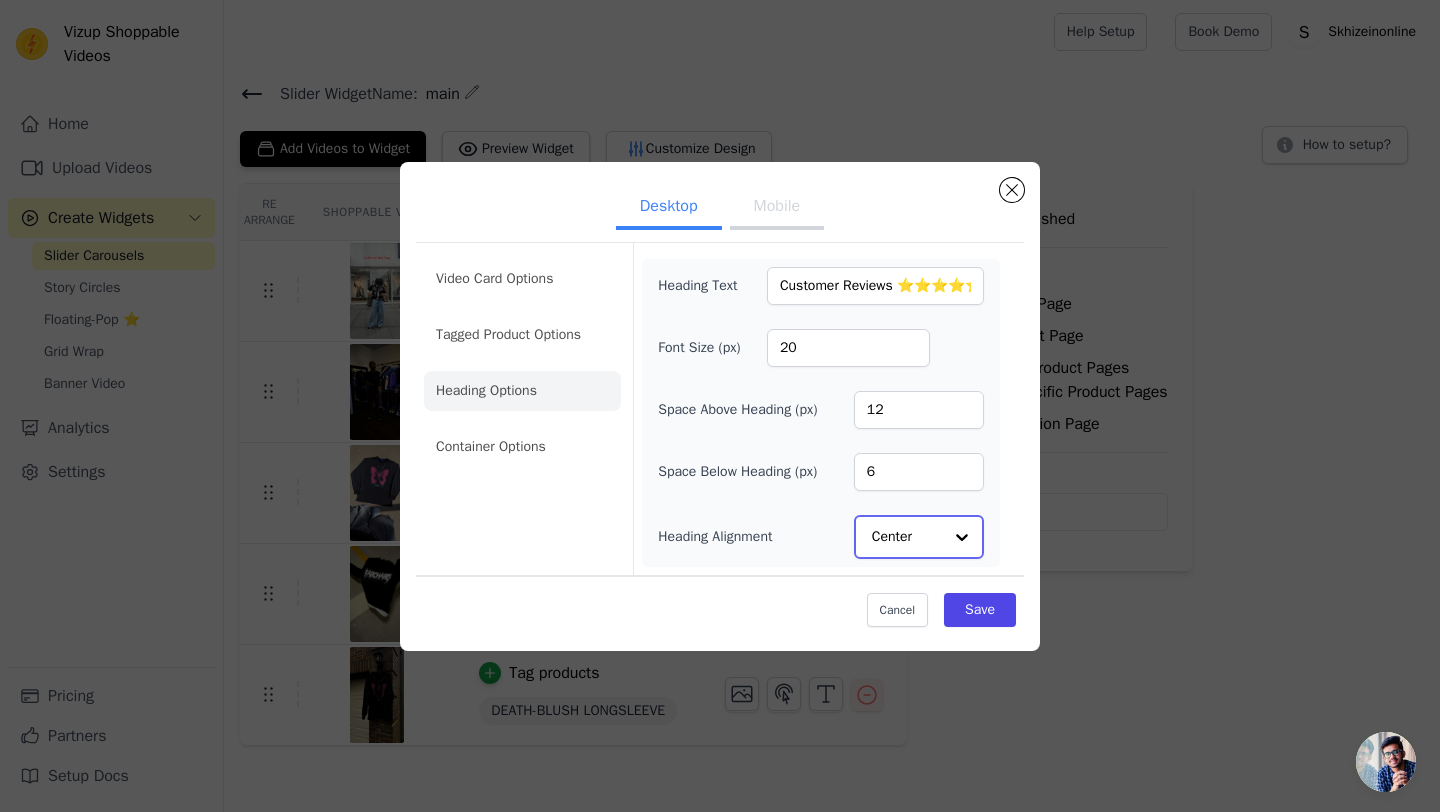 click on "Heading Alignment" 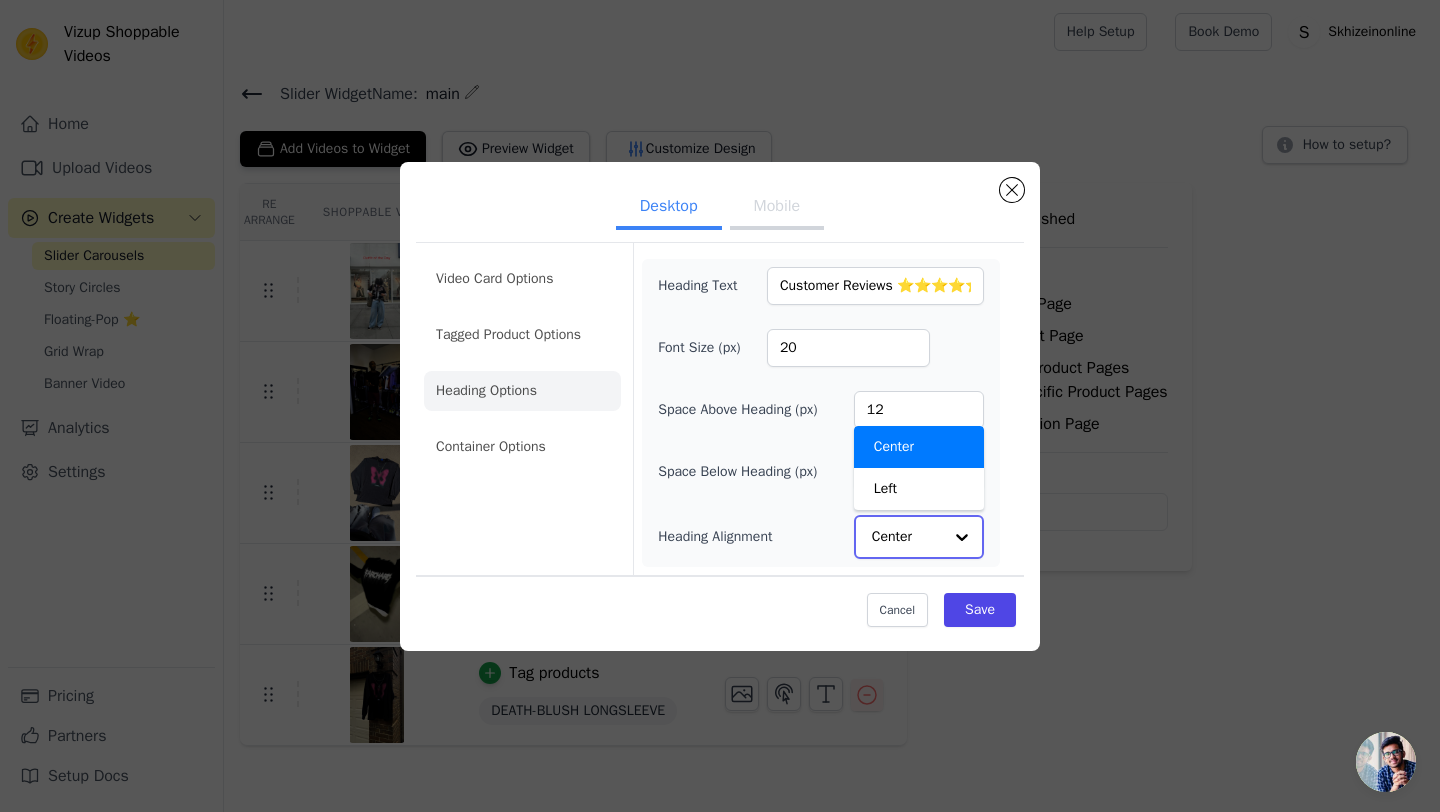 click on "Center" at bounding box center (919, 447) 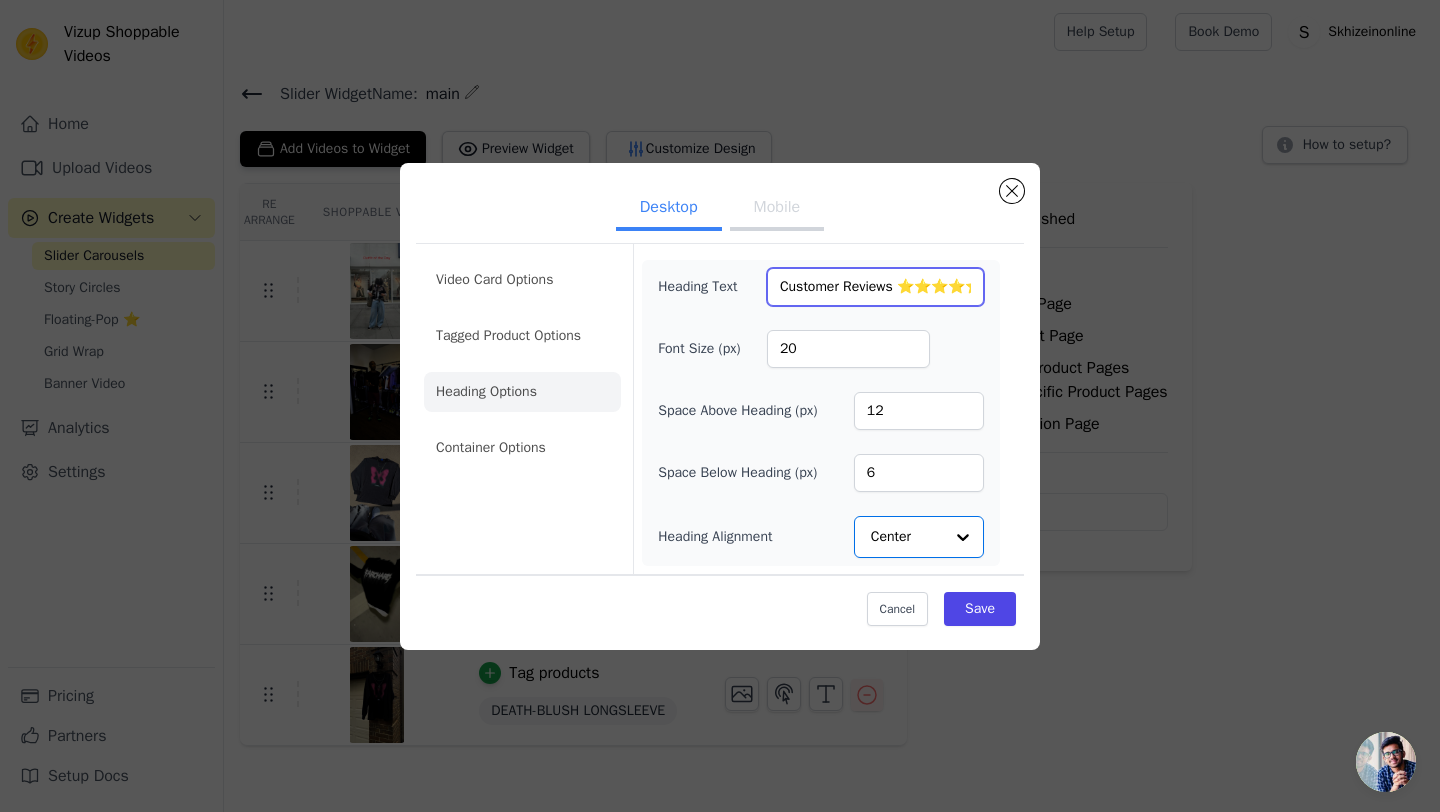 click on "Customer Reviews ⭐⭐⭐⭐⭐" at bounding box center [875, 287] 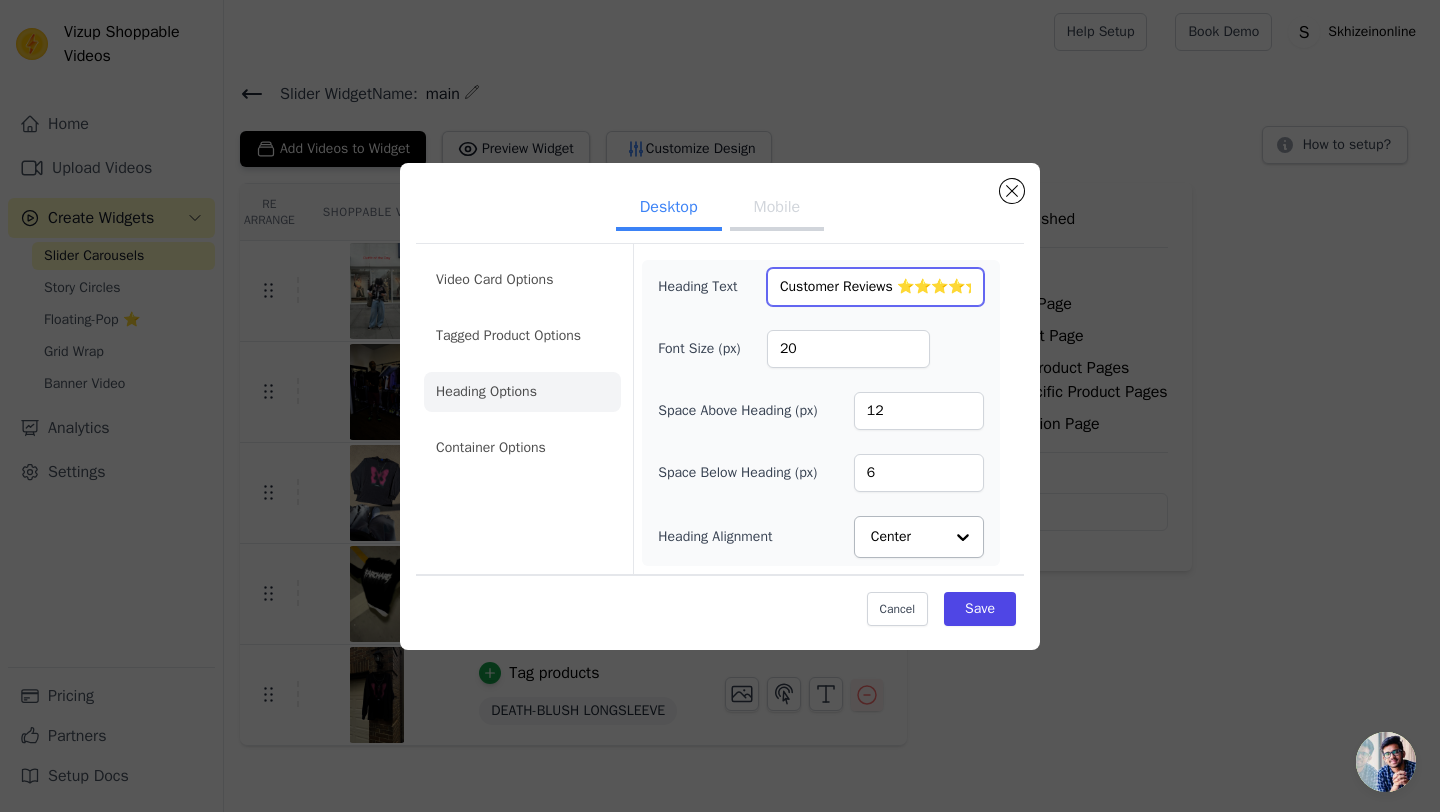 click on "Customer Reviews ⭐⭐⭐⭐⭐" at bounding box center [875, 287] 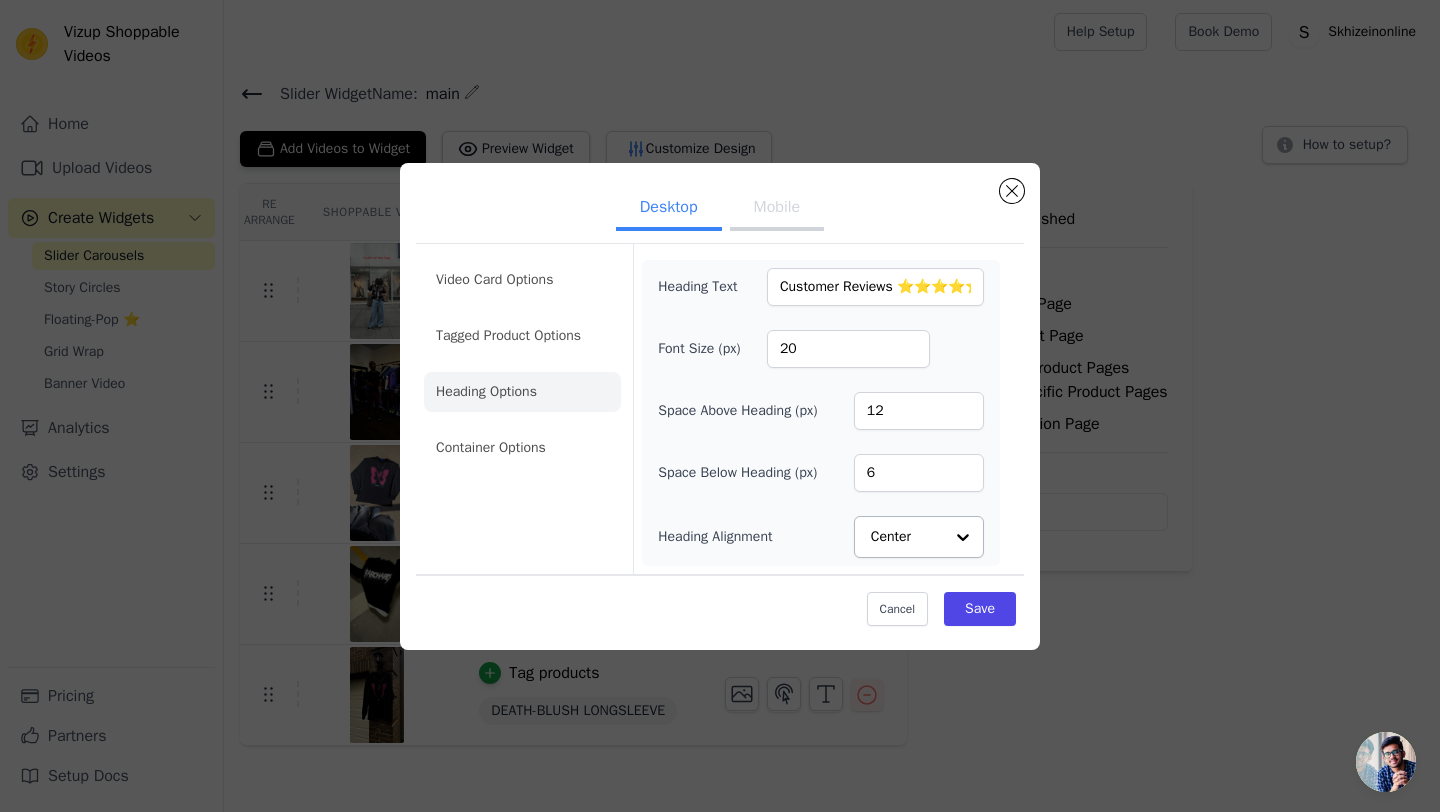 click on "Mobile" at bounding box center [777, 209] 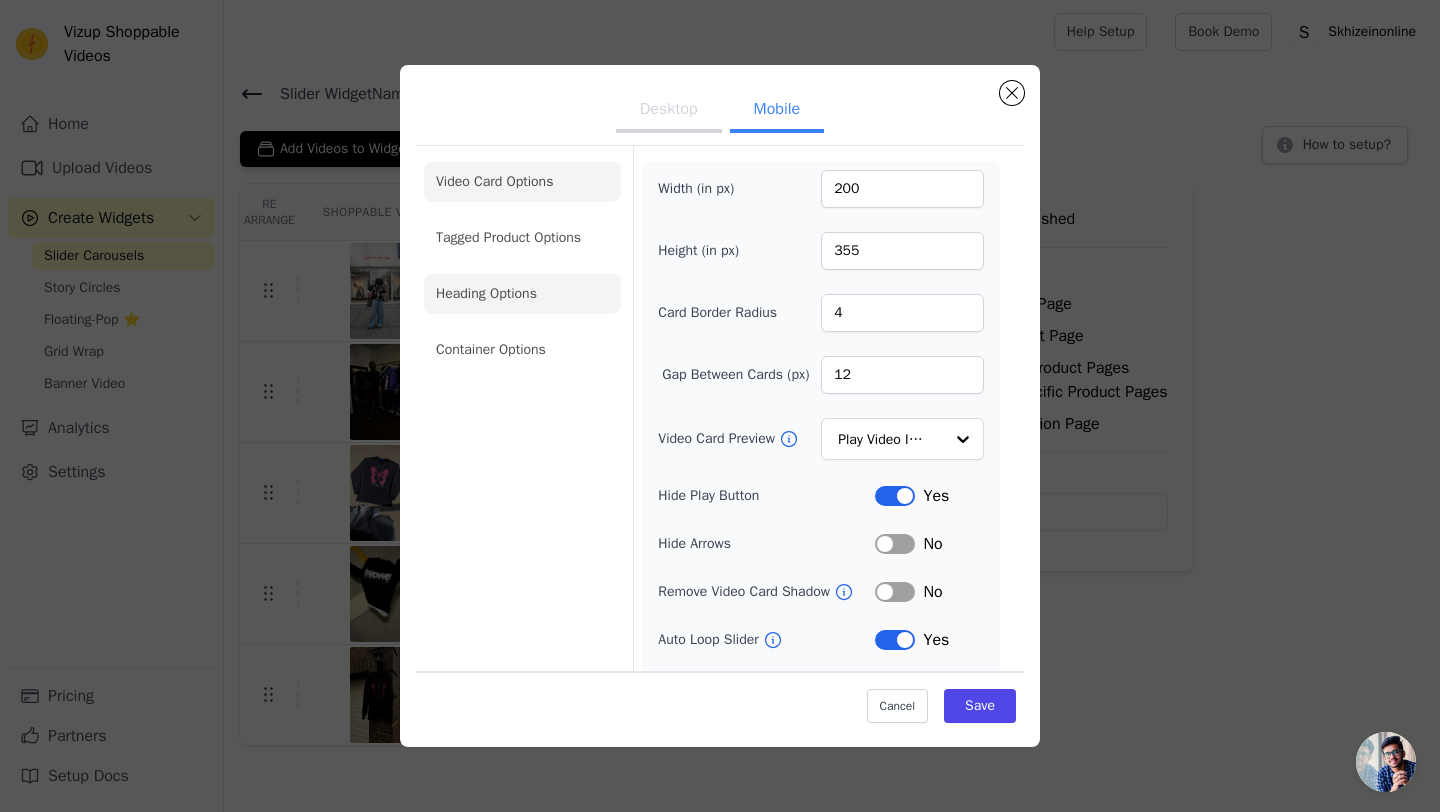click on "Heading Options" 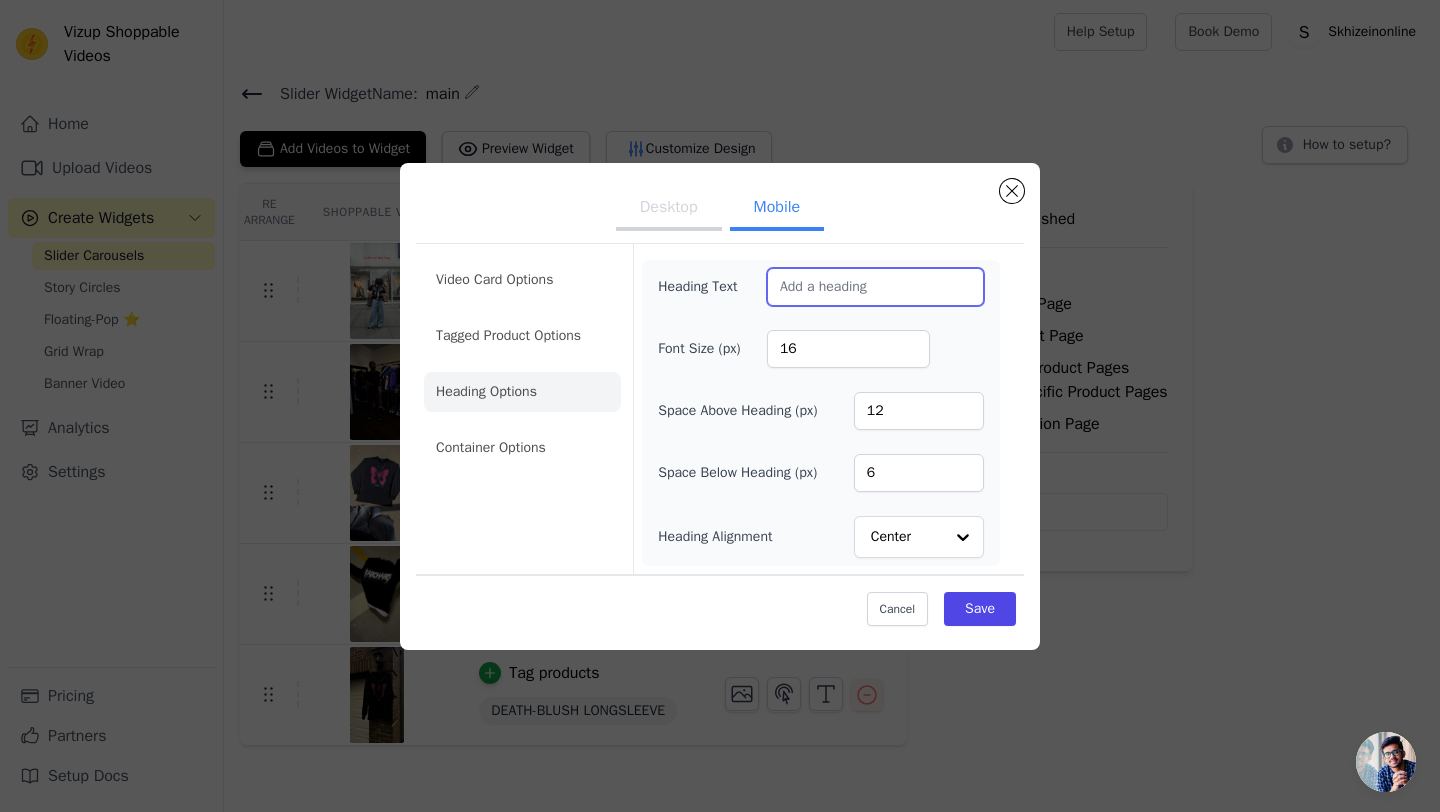 click on "Heading Text" at bounding box center [875, 287] 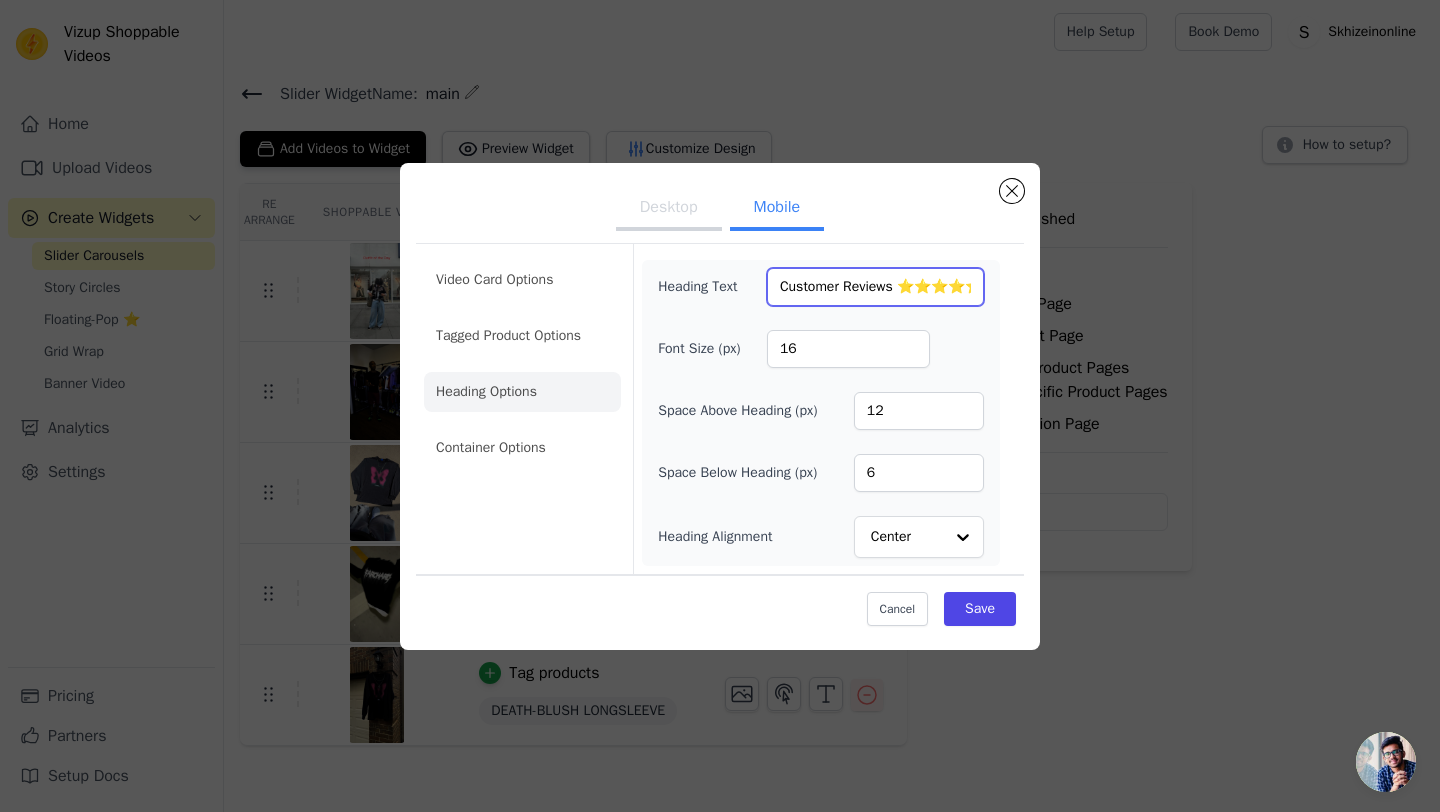 click on "Customer Reviews ⭐⭐⭐⭐⭐" at bounding box center (875, 287) 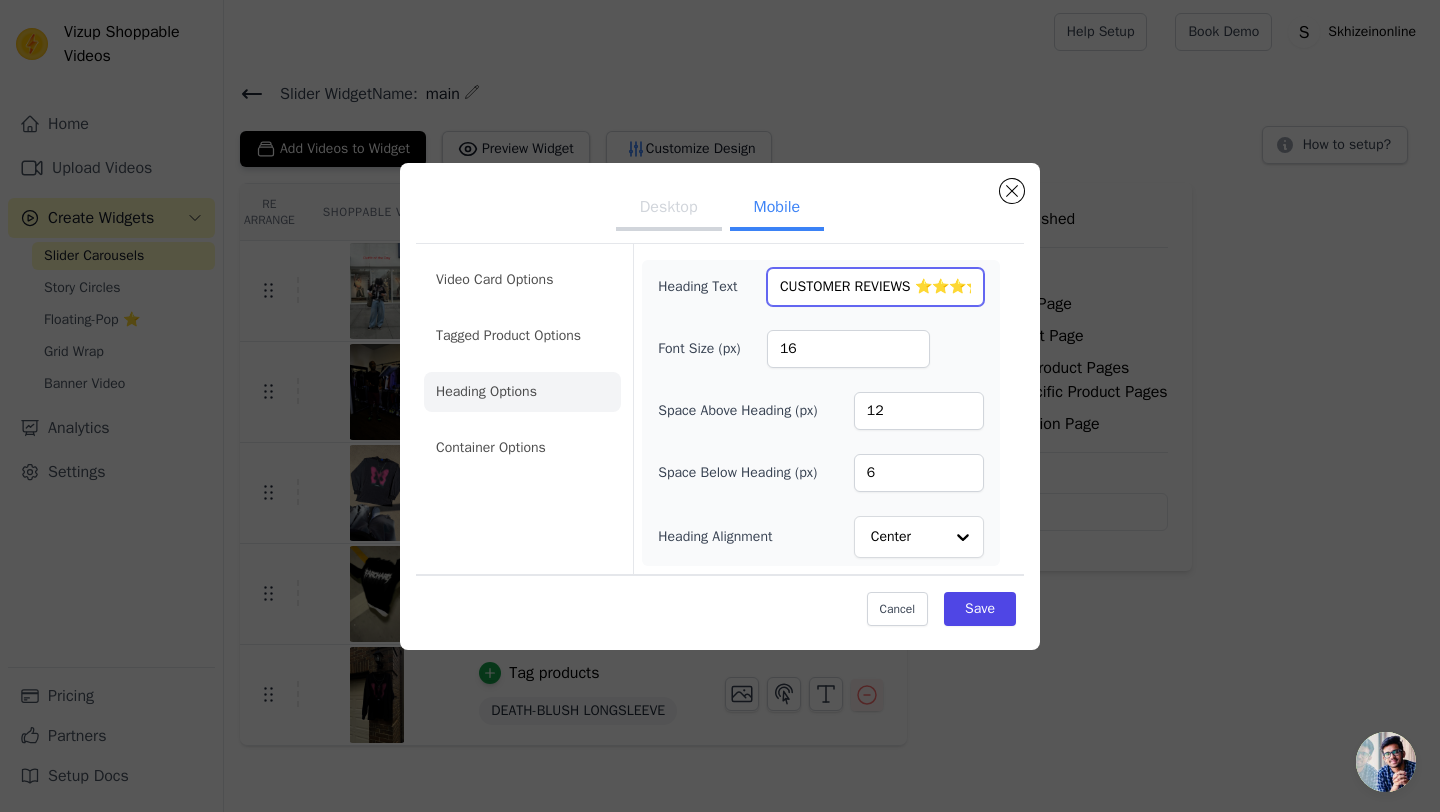 type on "CUSTOMER REVIEWS ⭐⭐⭐⭐⭐" 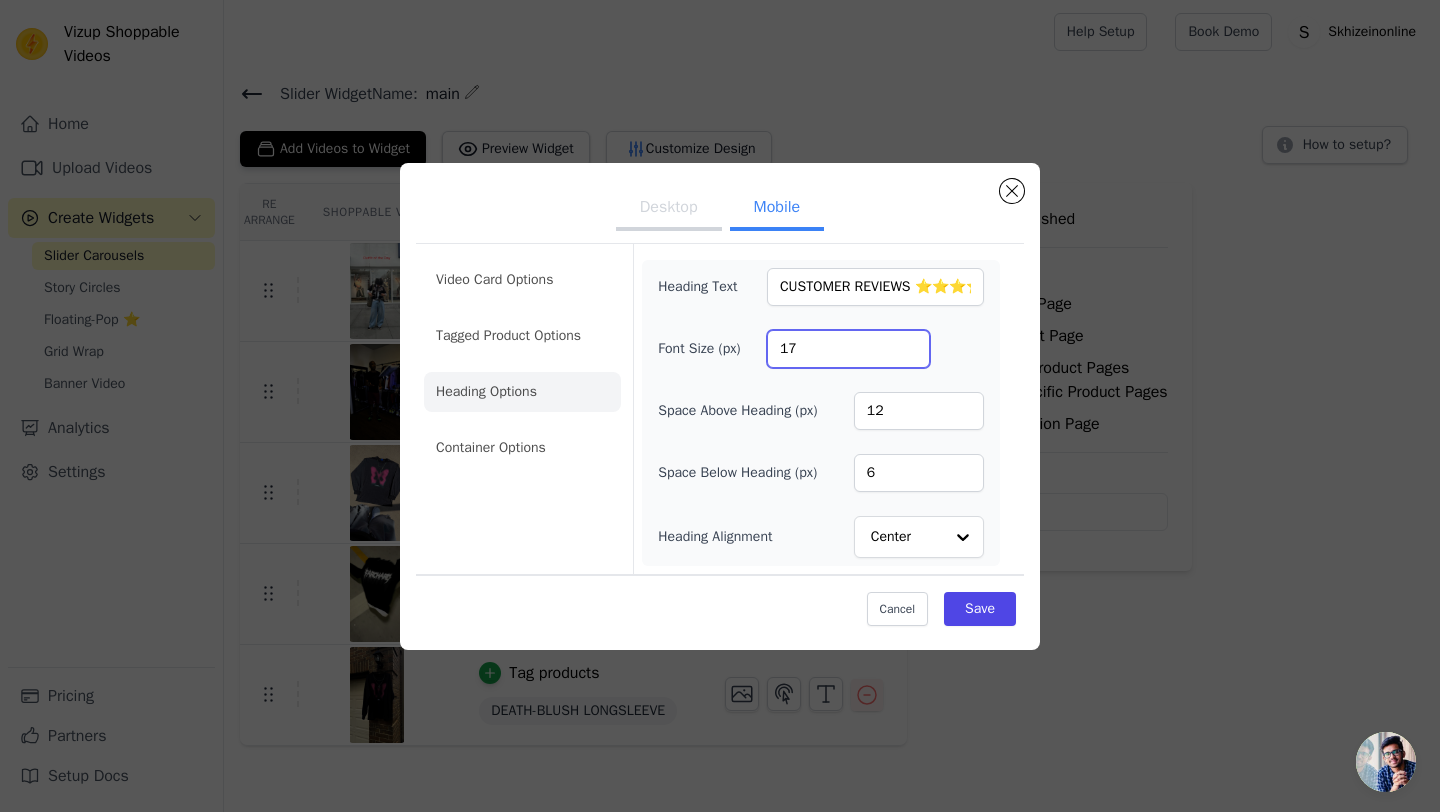 click on "17" at bounding box center [848, 349] 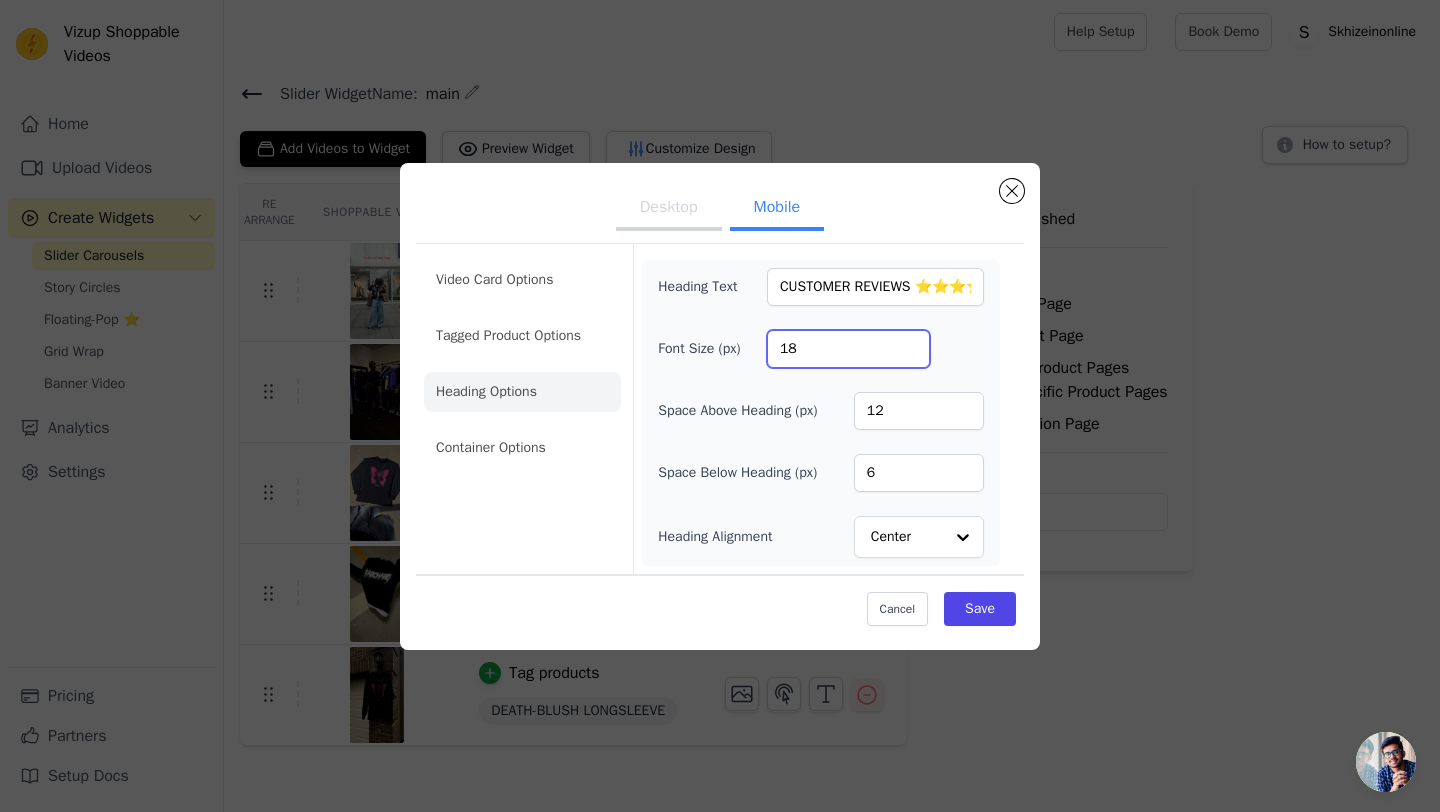 type on "18" 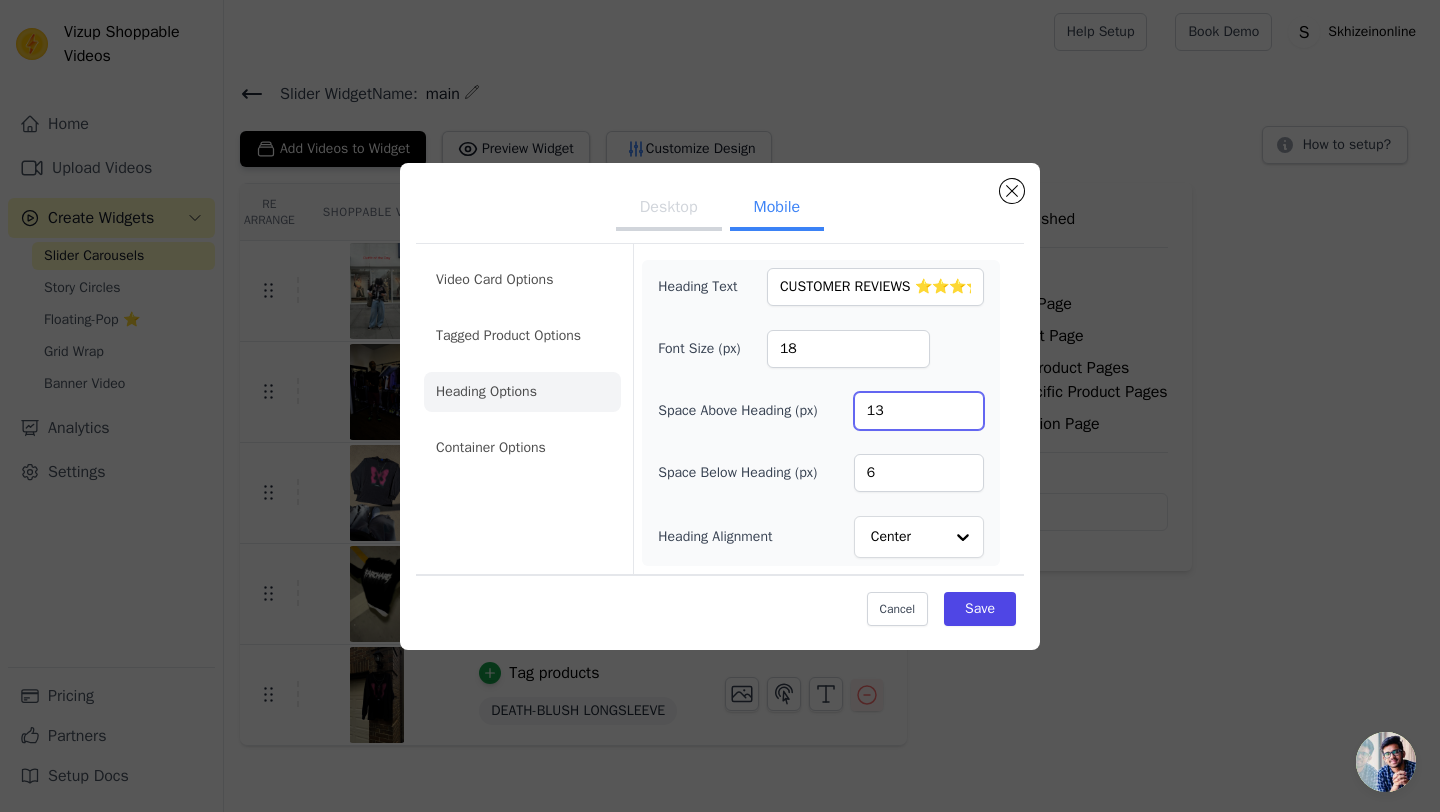 click on "13" at bounding box center (919, 411) 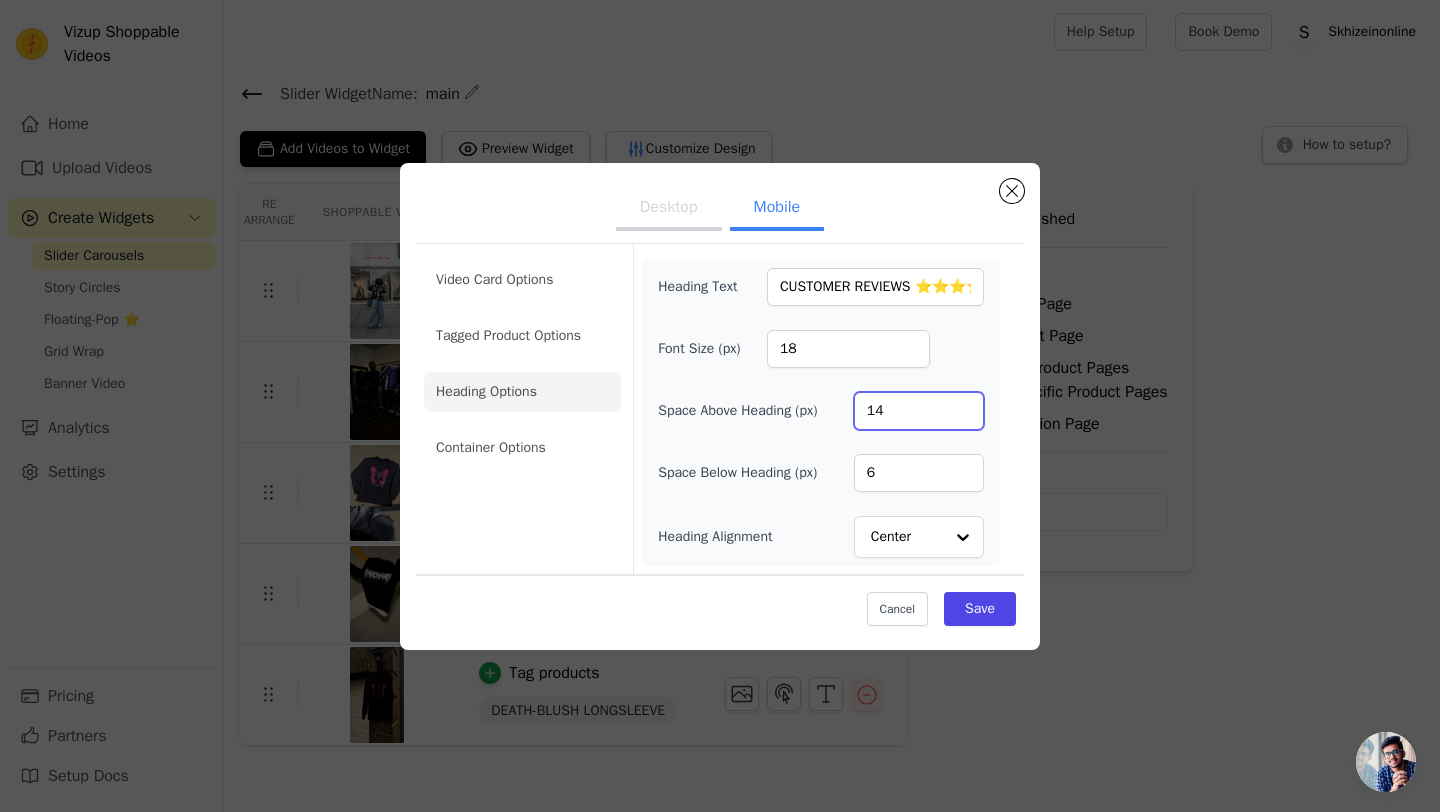 click on "14" at bounding box center [919, 411] 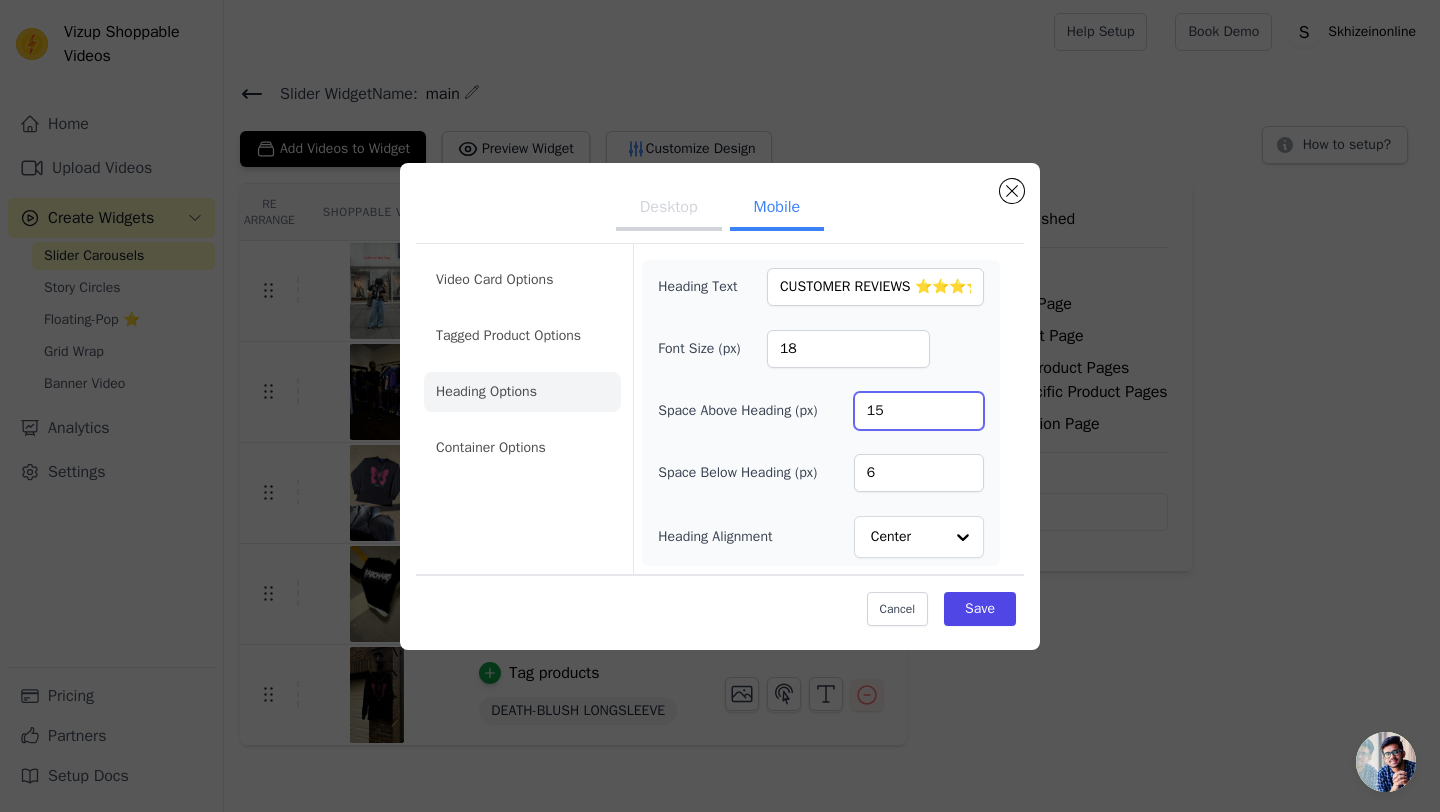 type on "15" 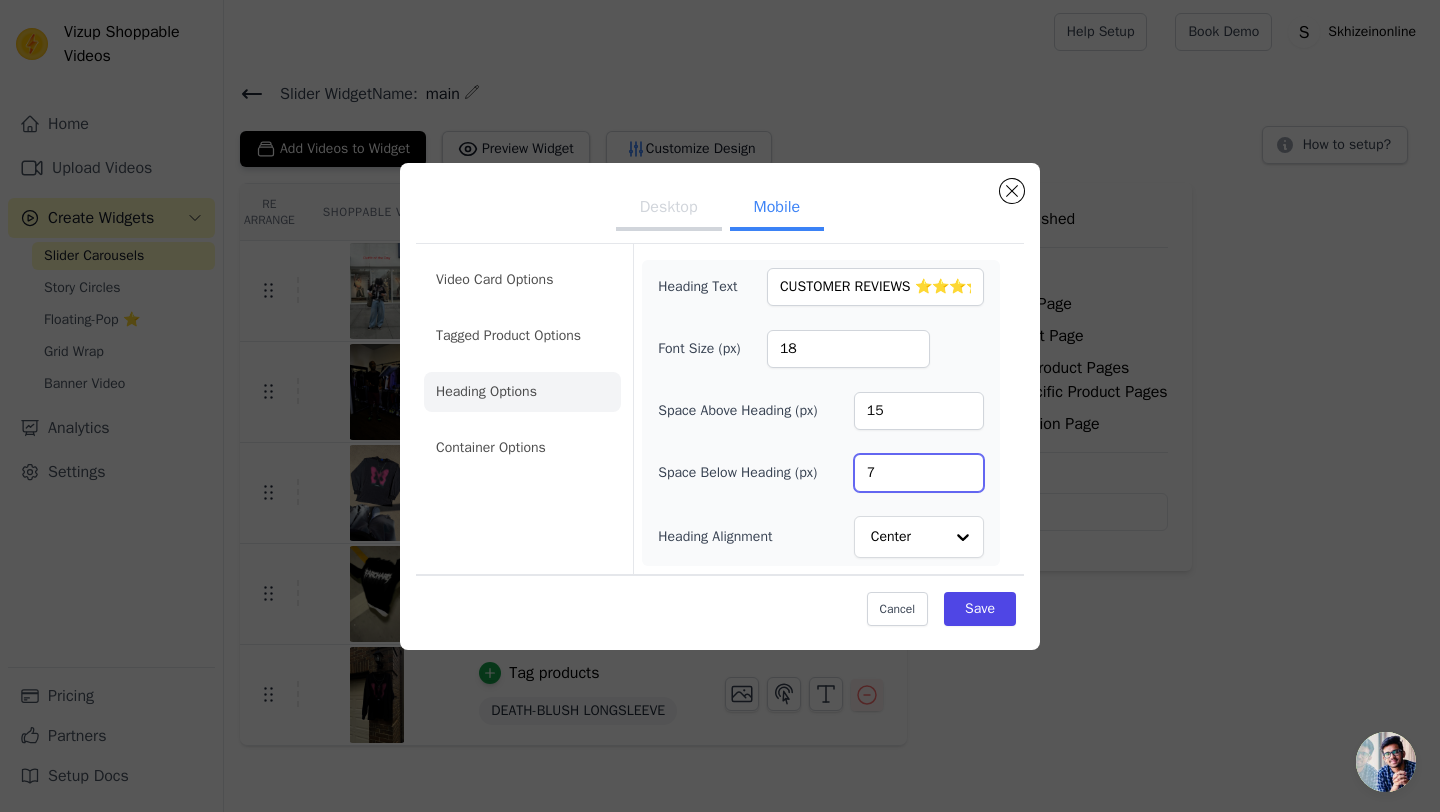 click on "7" at bounding box center (919, 473) 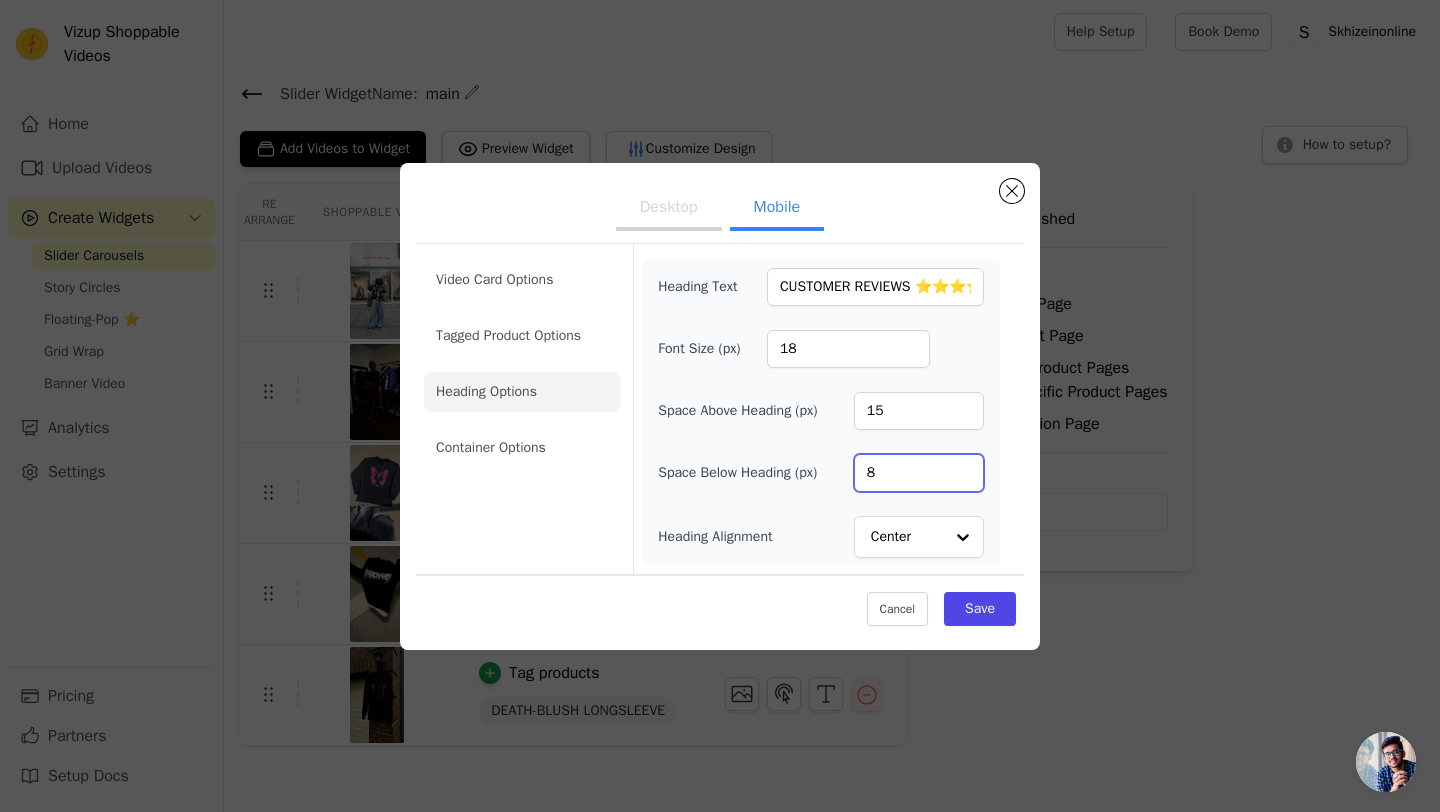 click on "8" at bounding box center (919, 473) 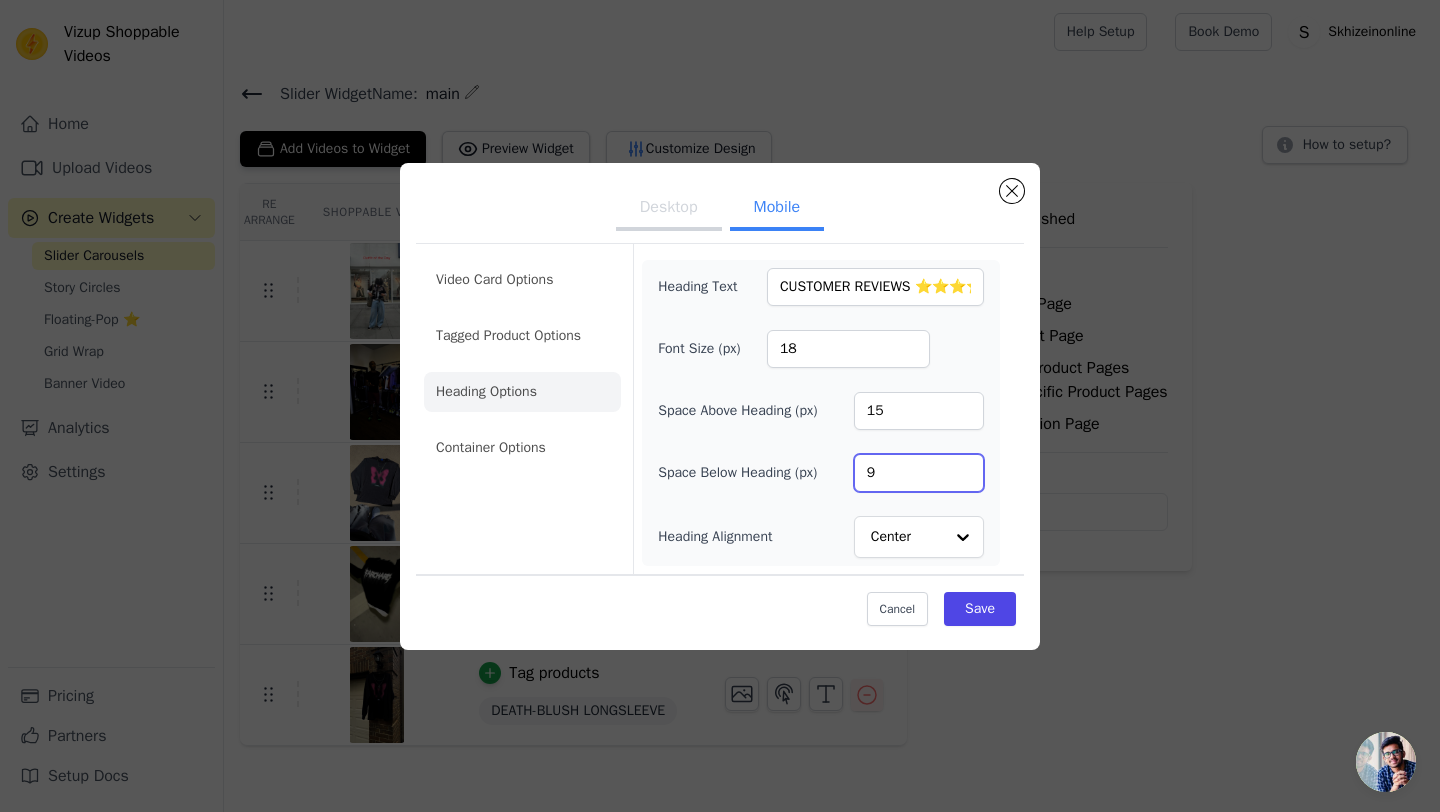 click on "9" at bounding box center (919, 473) 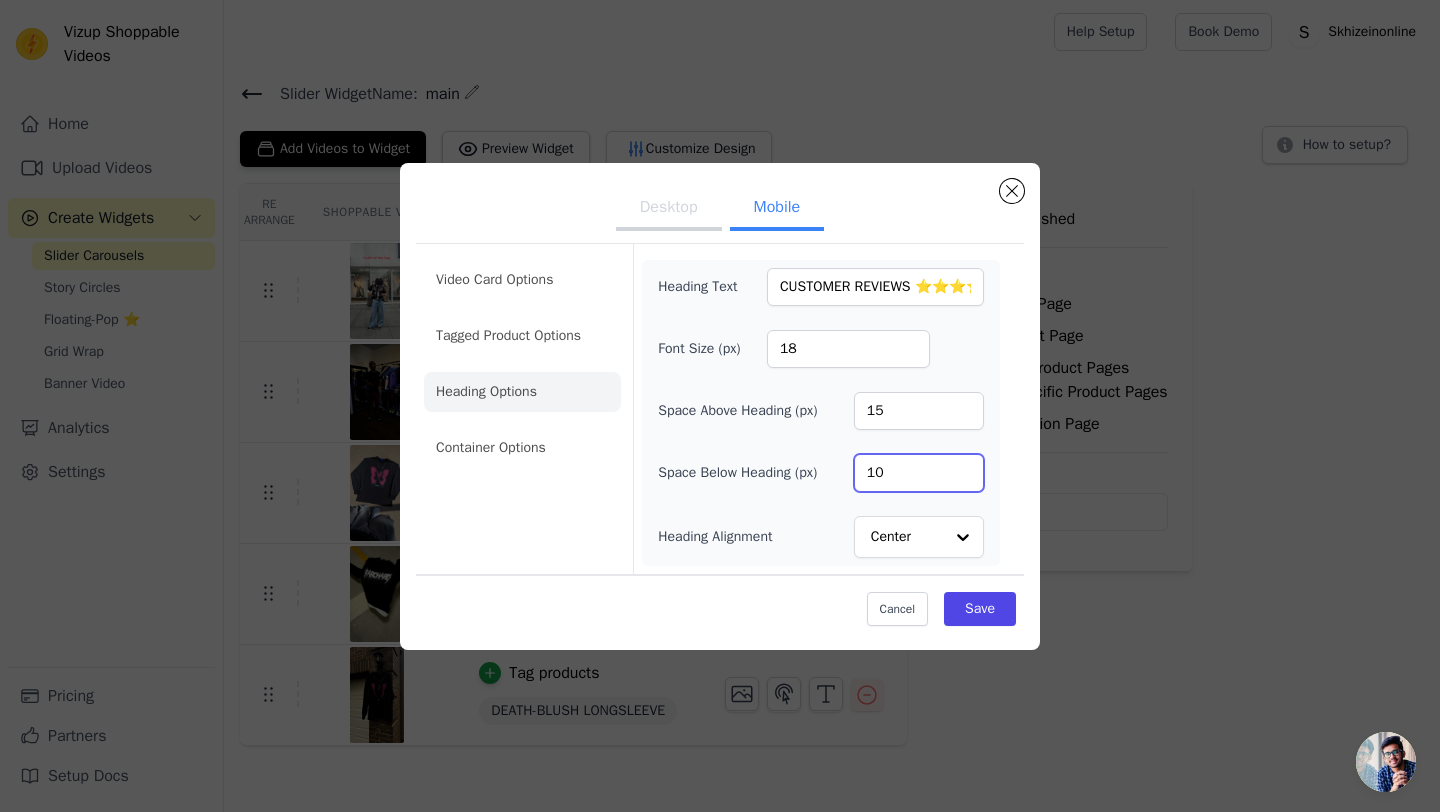 click on "10" at bounding box center [919, 473] 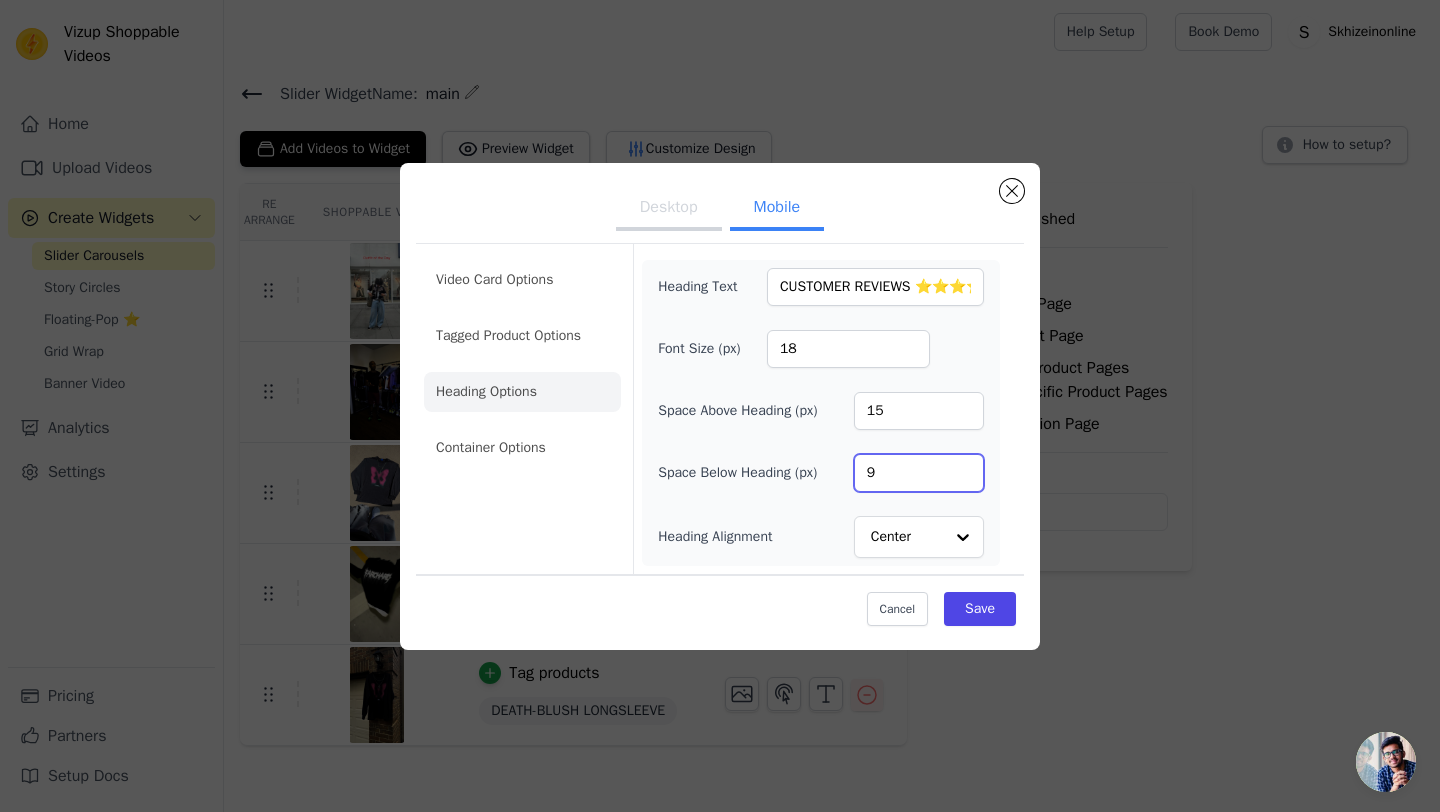 click on "9" at bounding box center [919, 473] 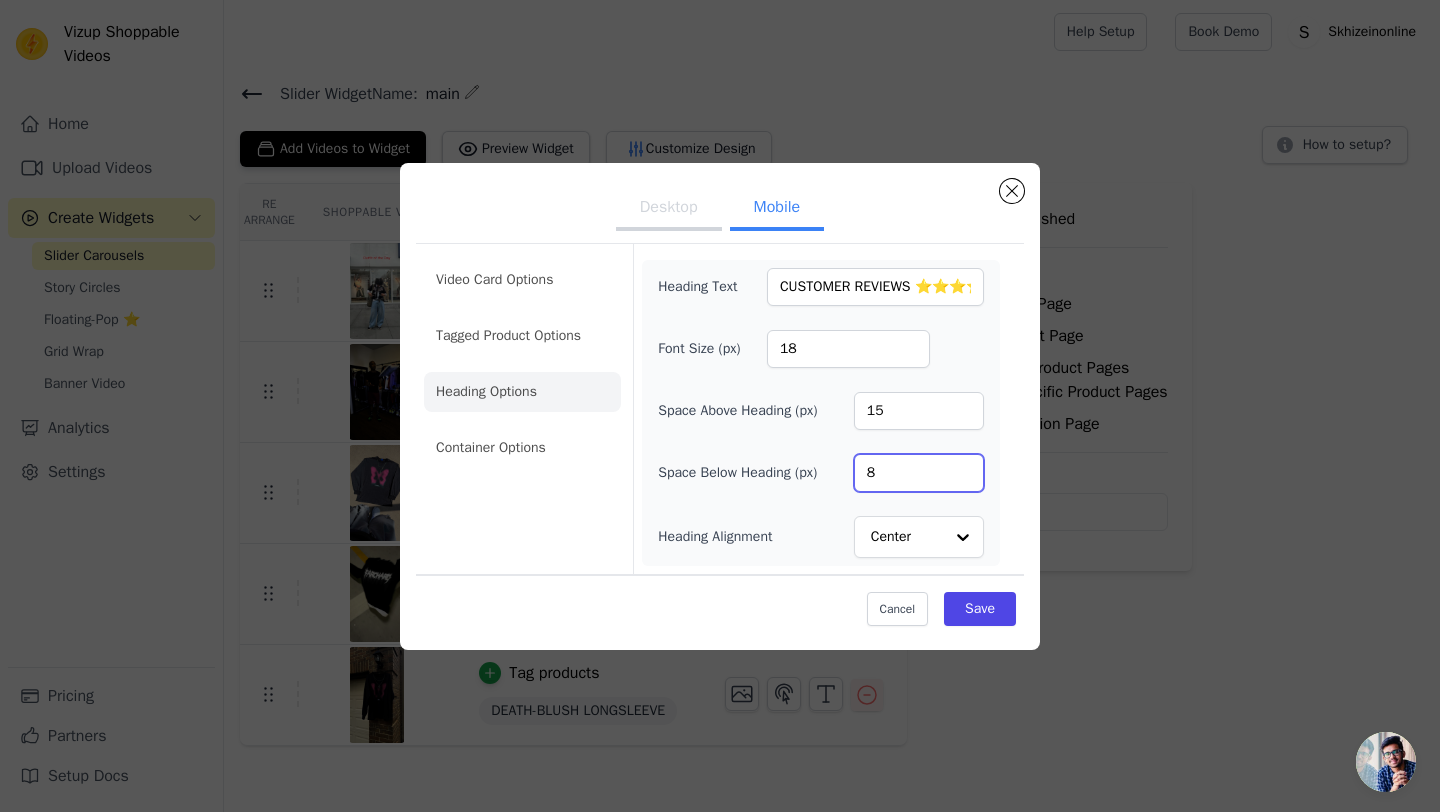 click on "8" at bounding box center [919, 473] 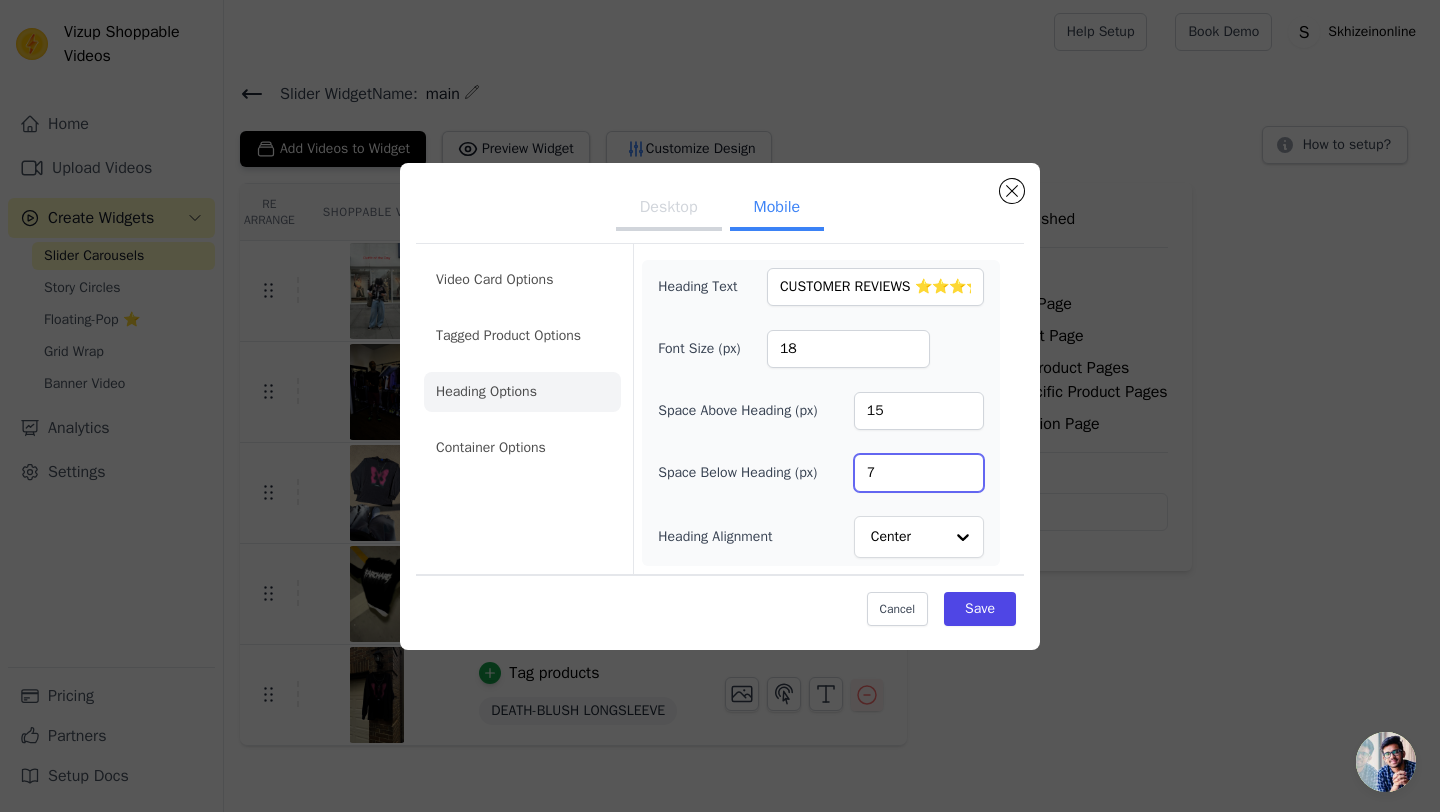 type on "7" 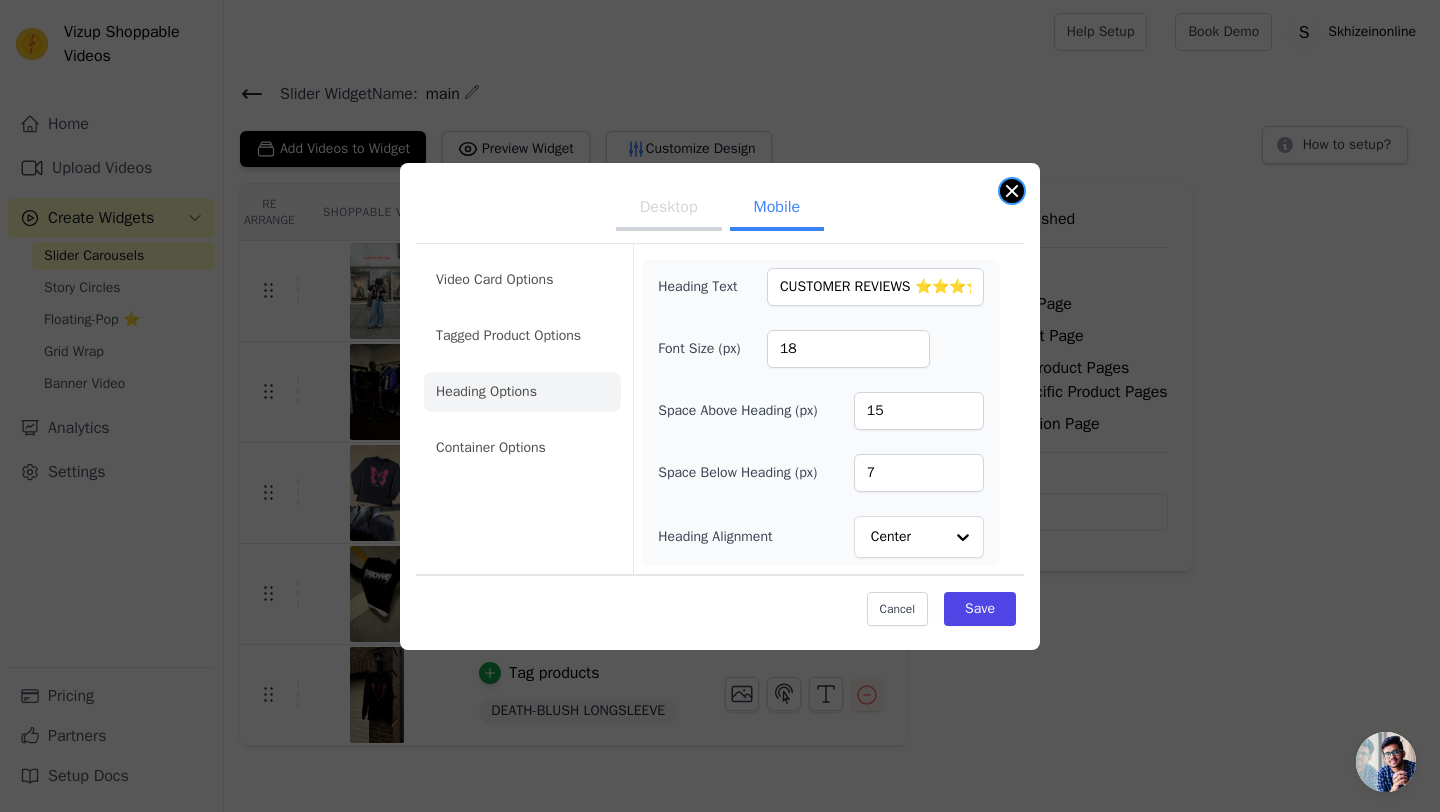 click at bounding box center [1012, 191] 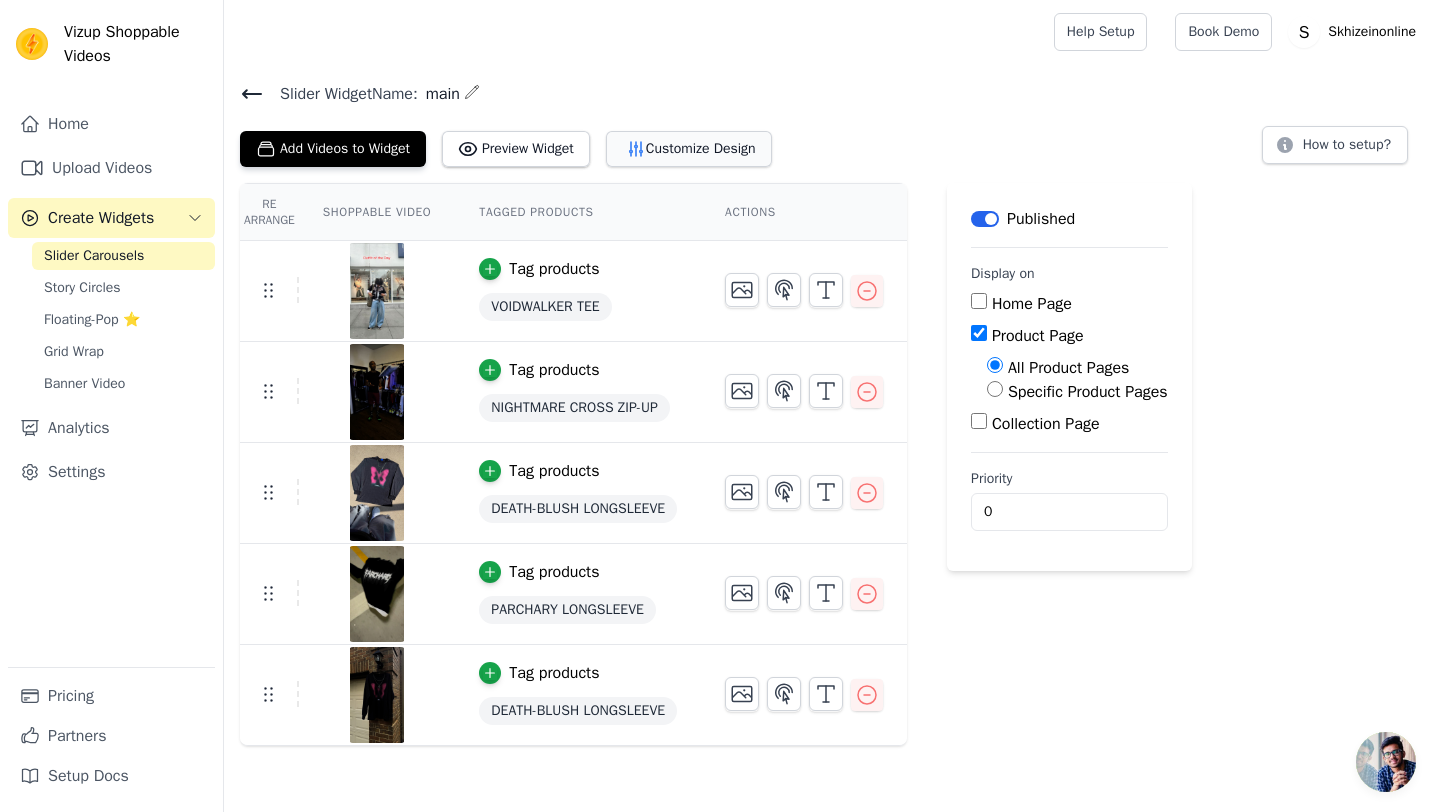 click on "Customize Design" at bounding box center (689, 149) 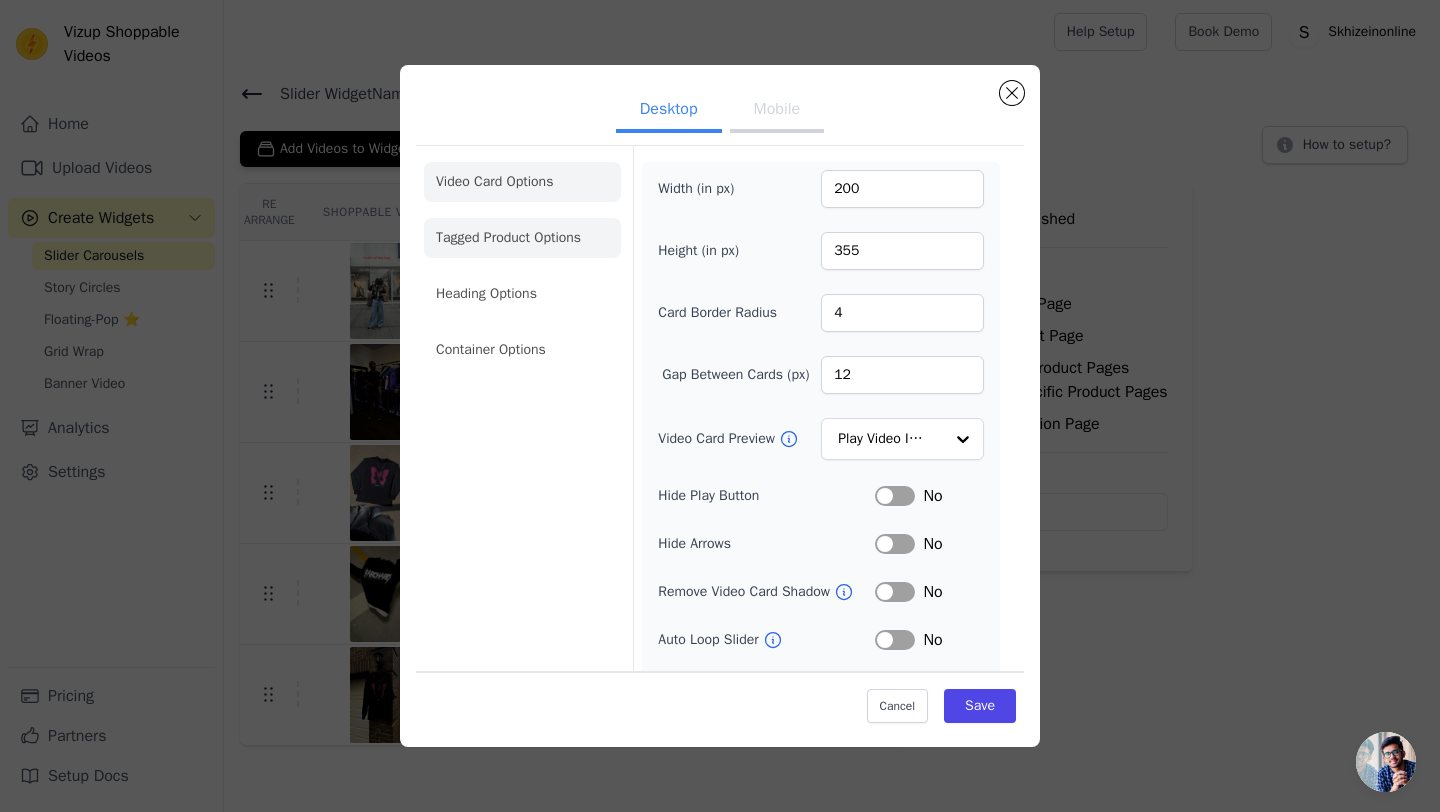 click on "Tagged Product Options" 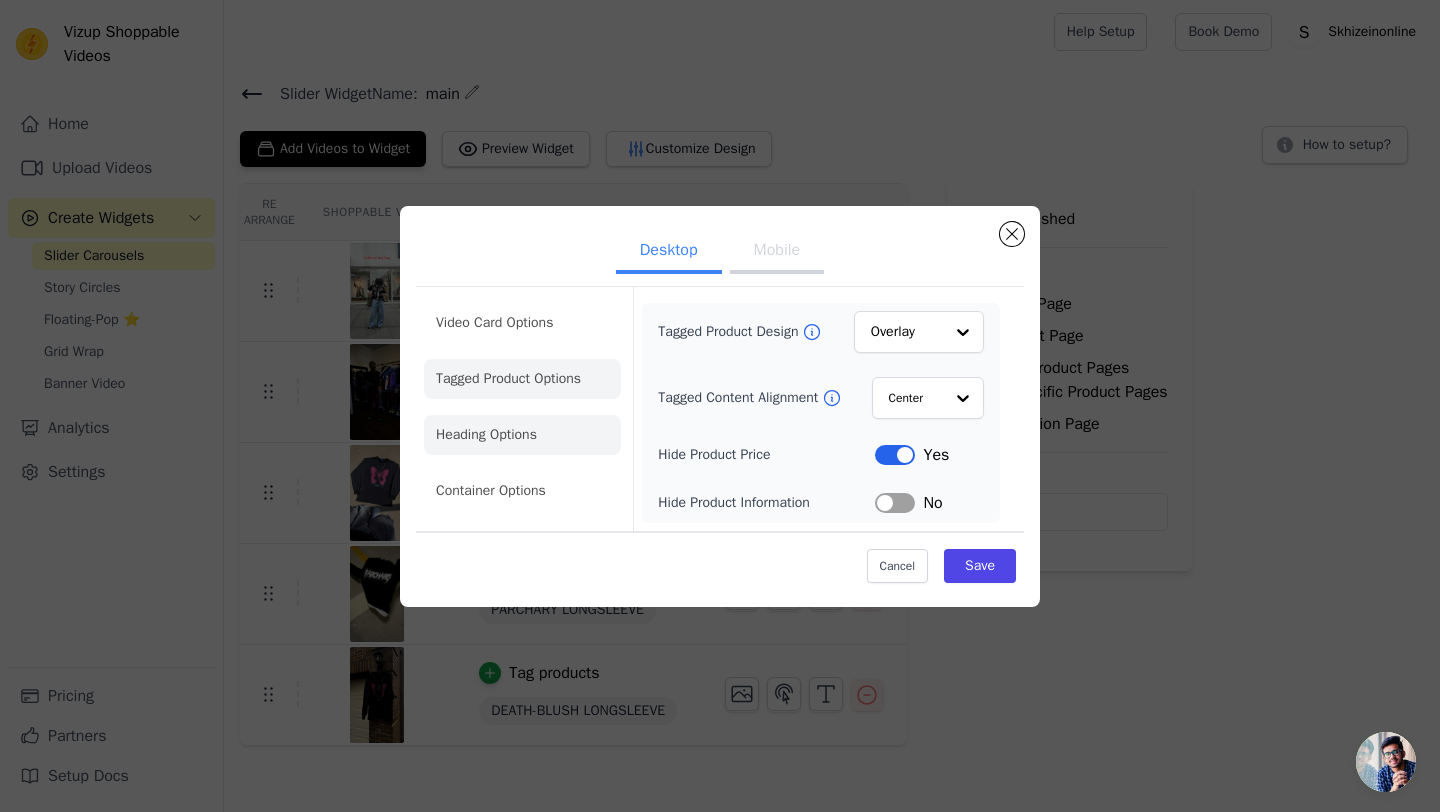 click on "Heading Options" 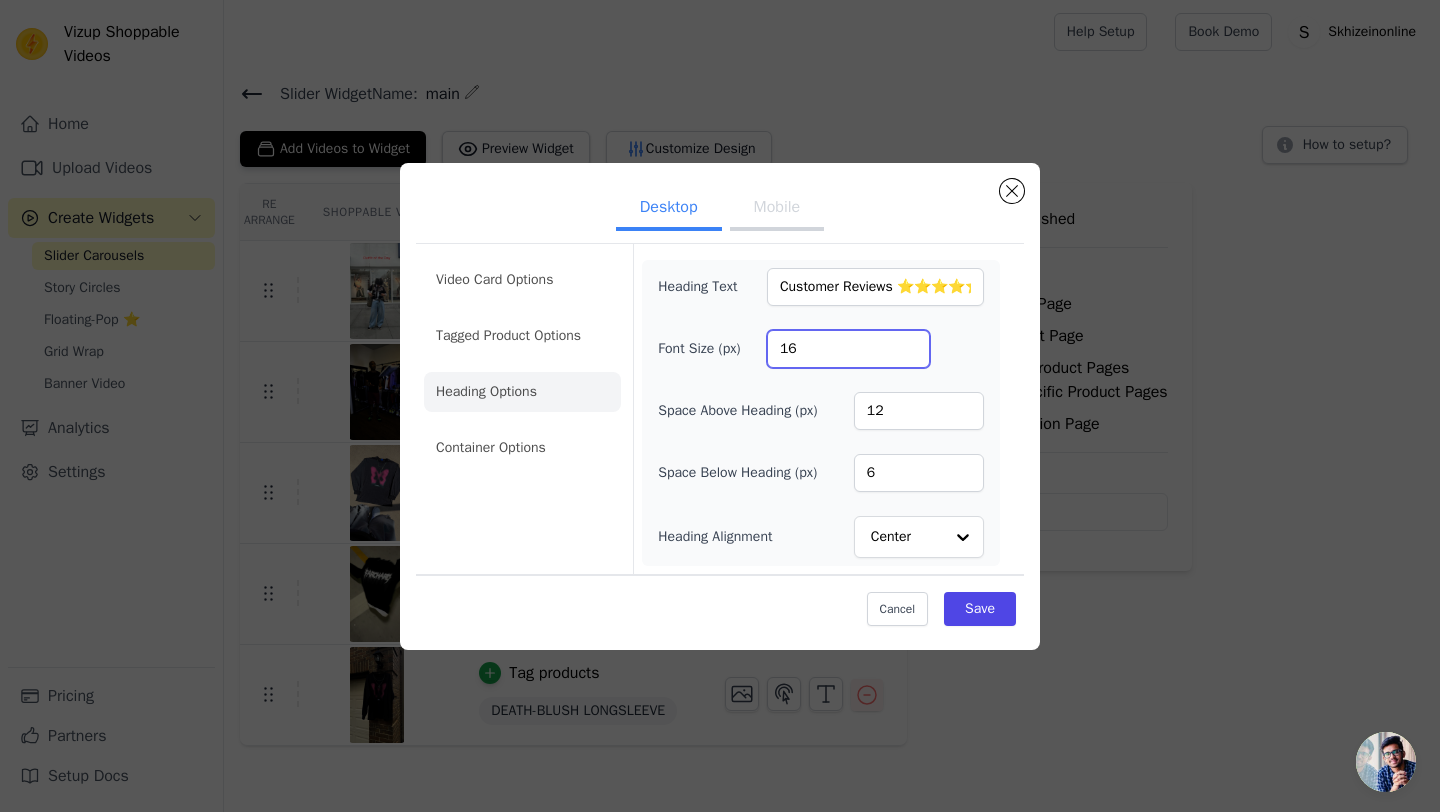 click on "16" at bounding box center (848, 349) 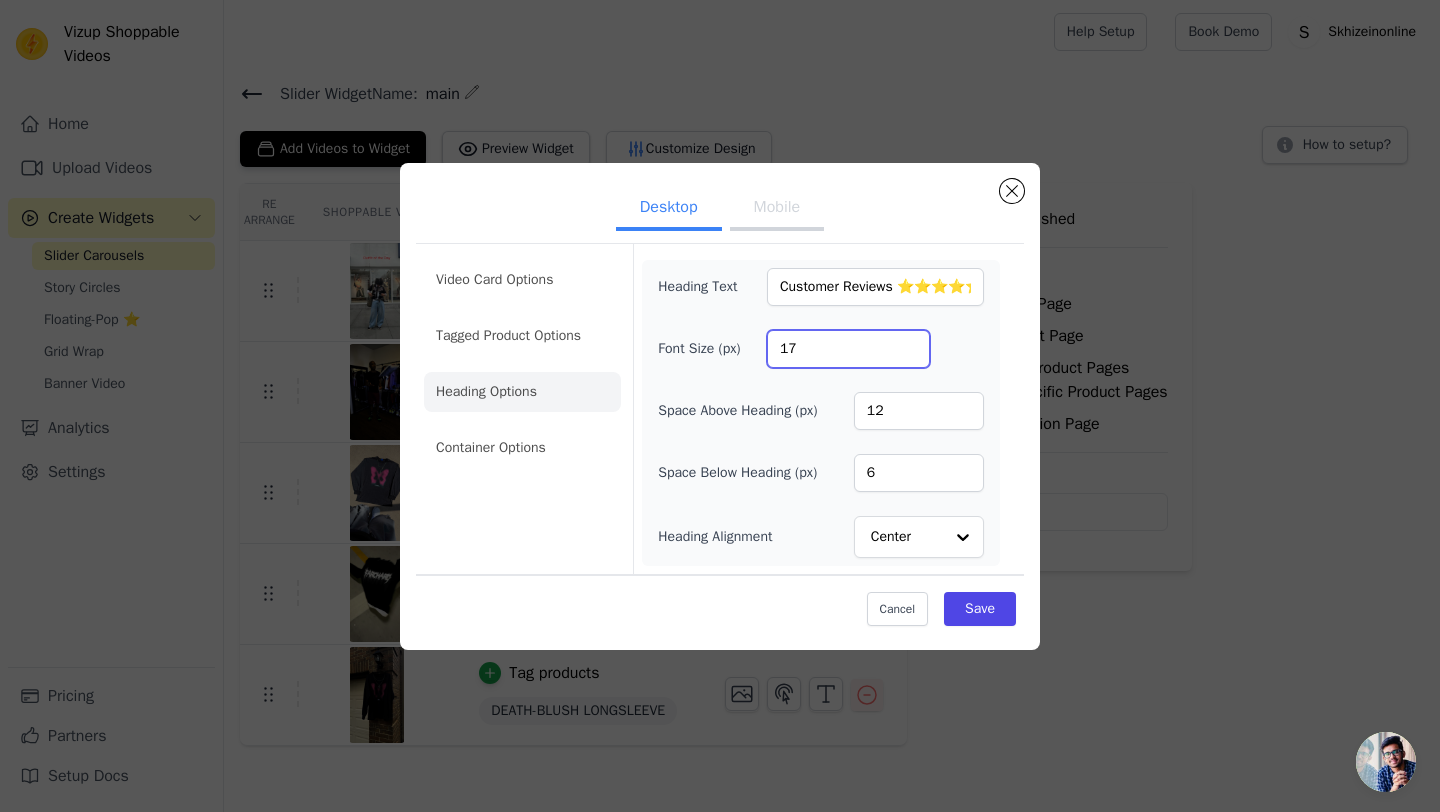 click on "17" at bounding box center (848, 349) 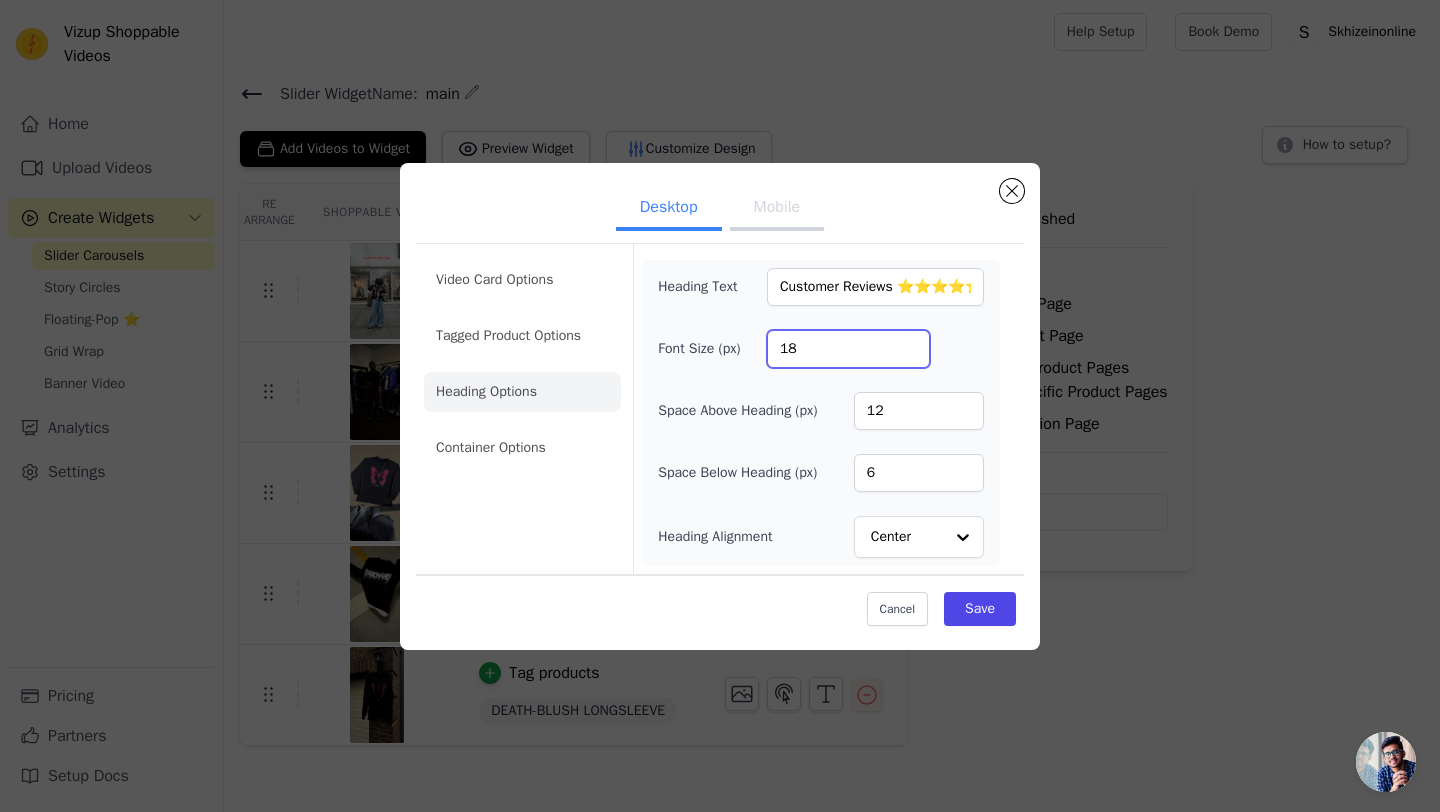 click on "18" at bounding box center (848, 349) 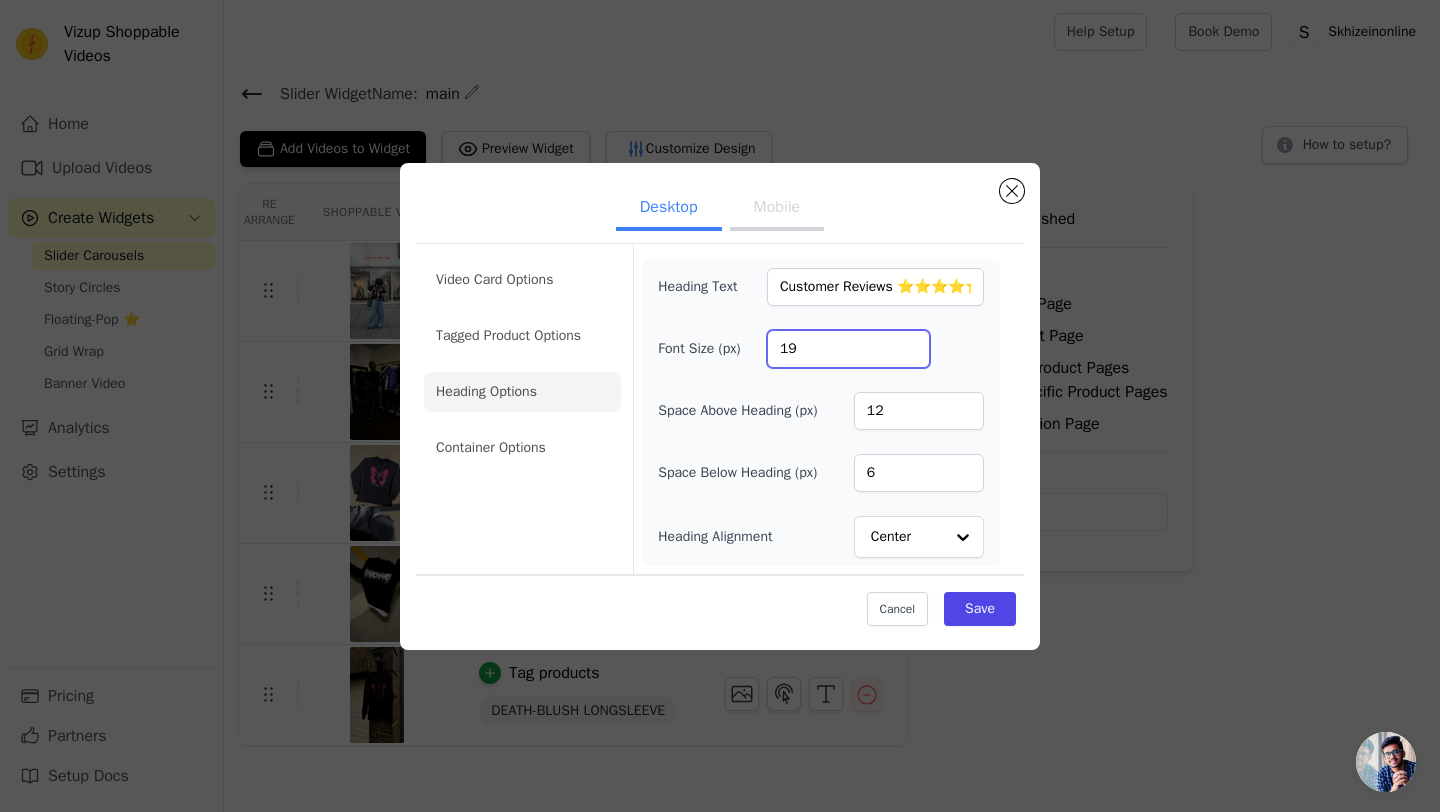 click on "19" at bounding box center [848, 349] 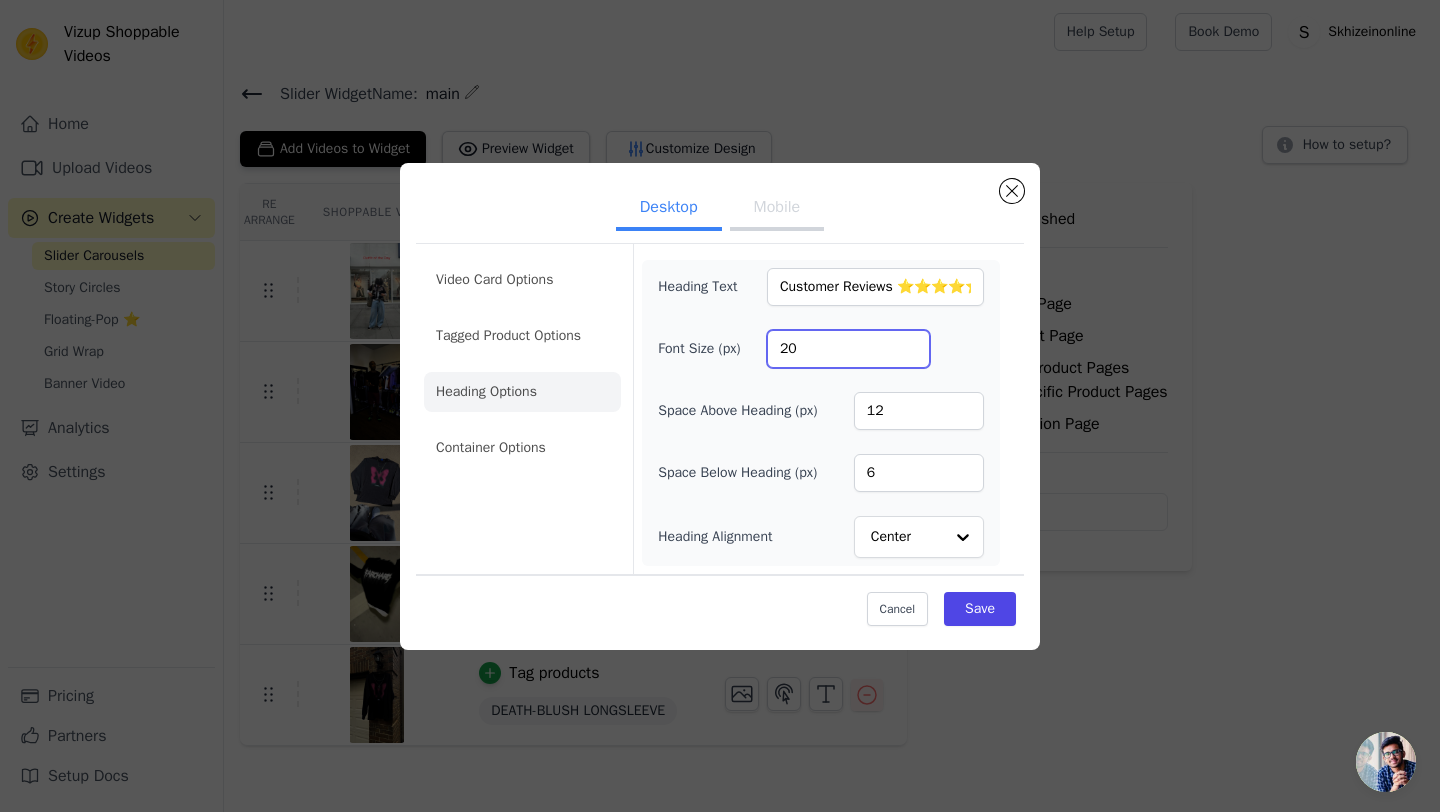 type on "20" 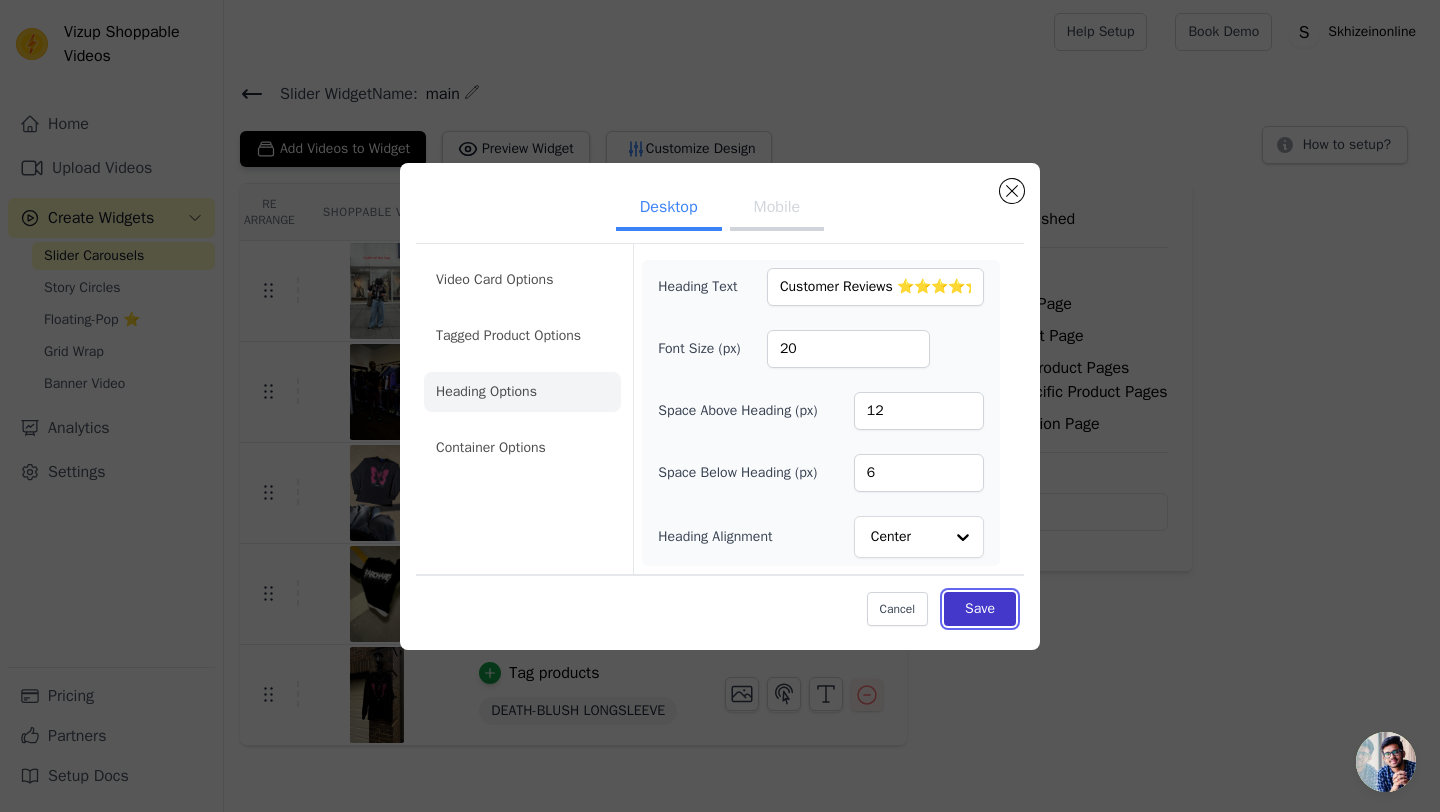 click on "Save" at bounding box center [980, 609] 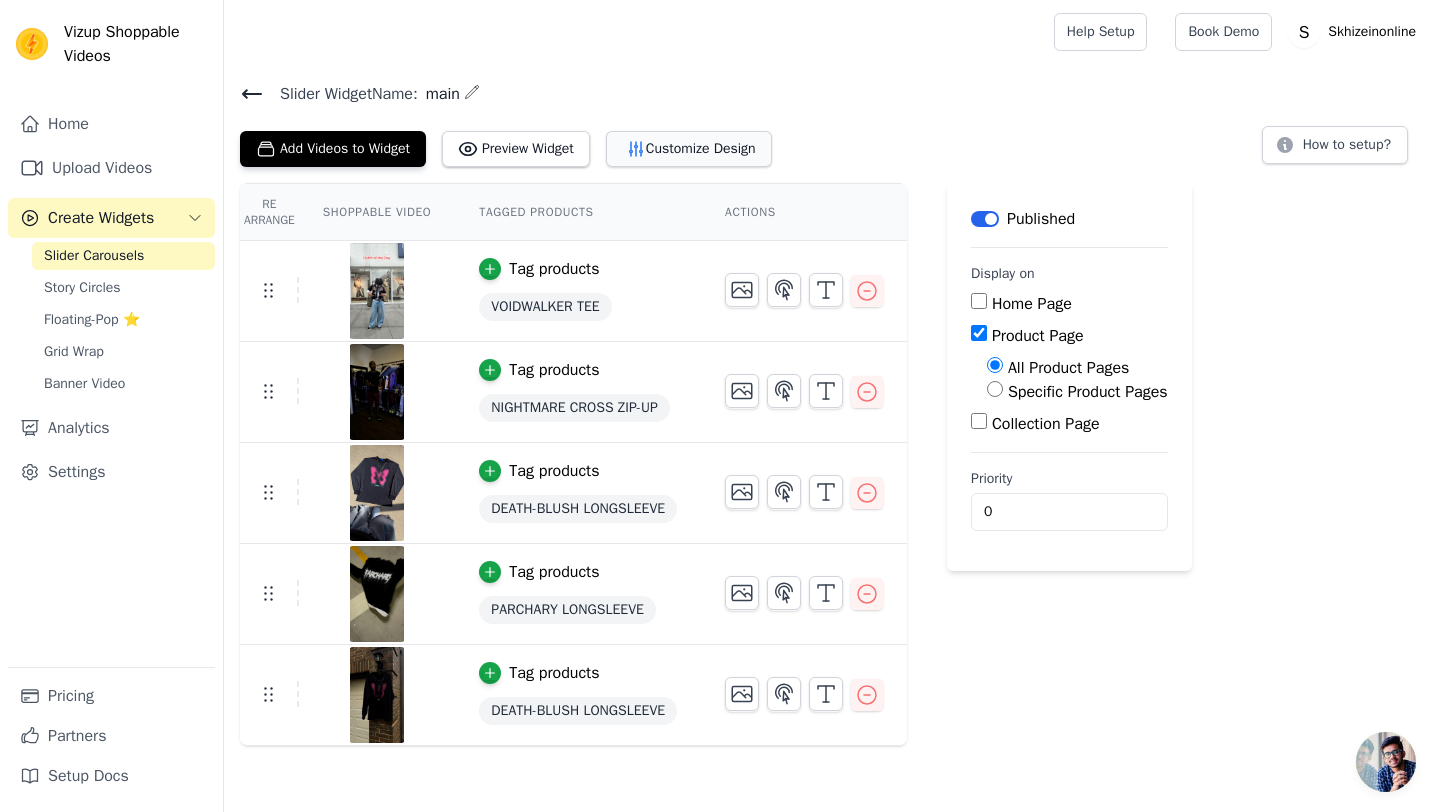 click on "Customize Design" at bounding box center (689, 149) 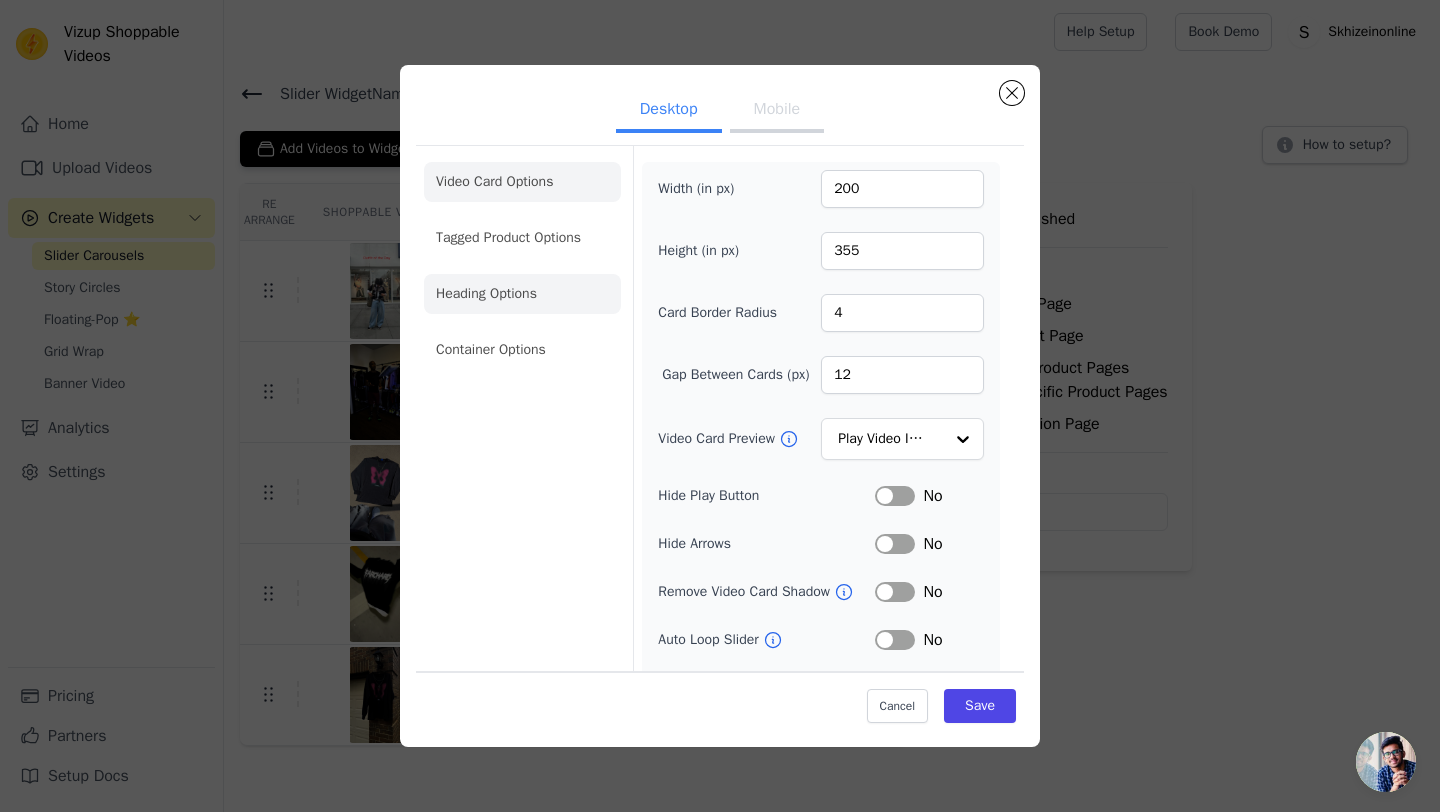 click on "Heading Options" 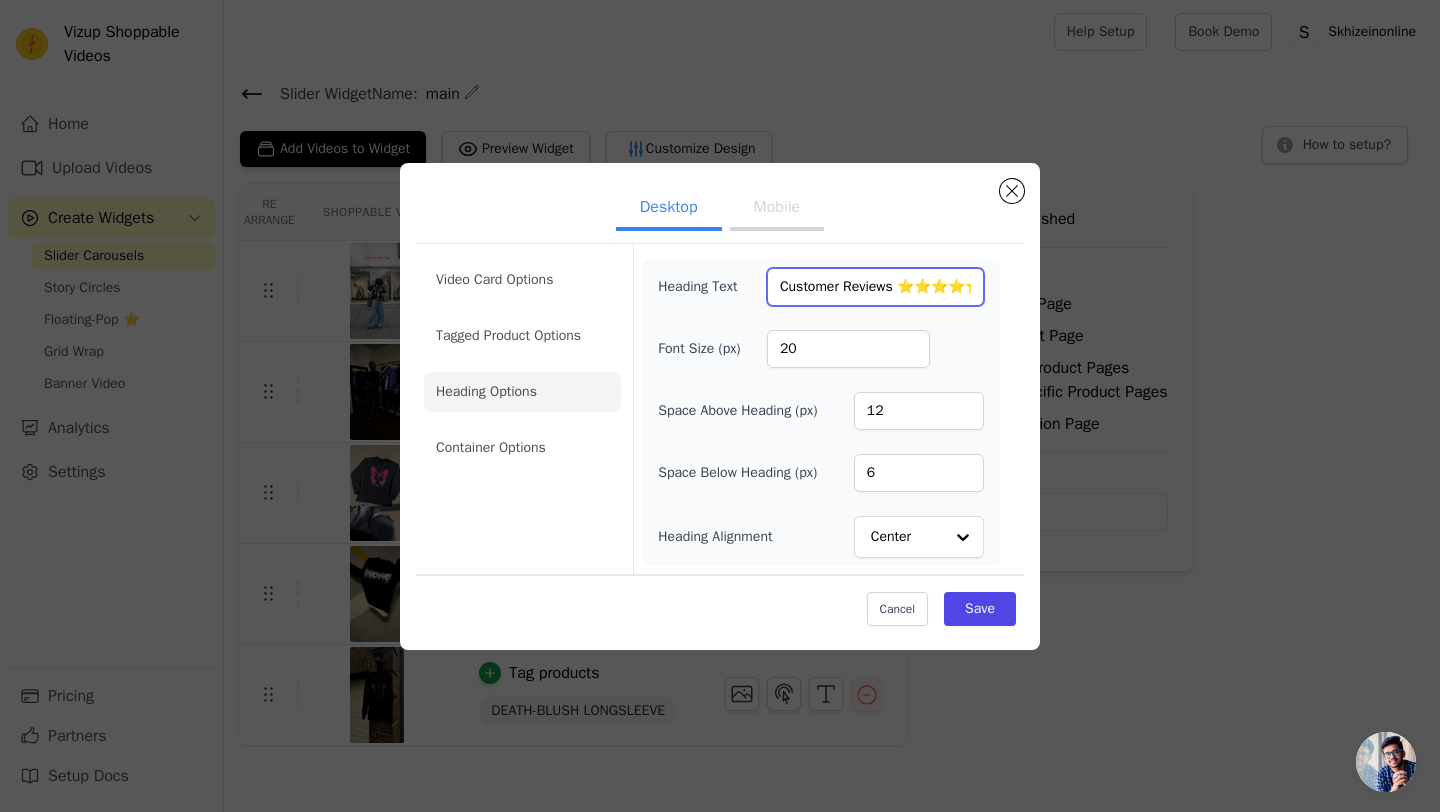 click on "Customer Reviews ⭐⭐⭐⭐⭐" at bounding box center [875, 287] 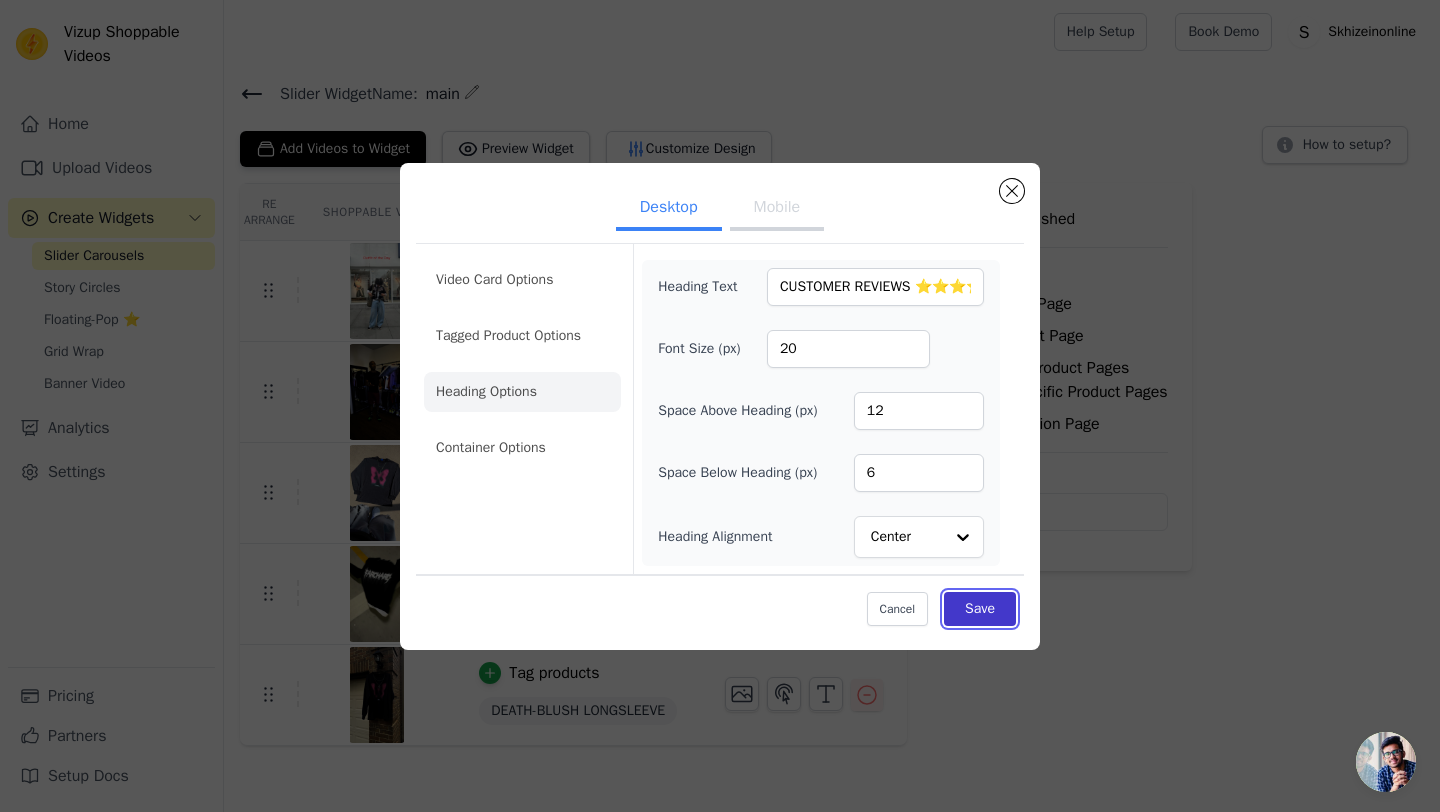 click on "Save" at bounding box center (980, 609) 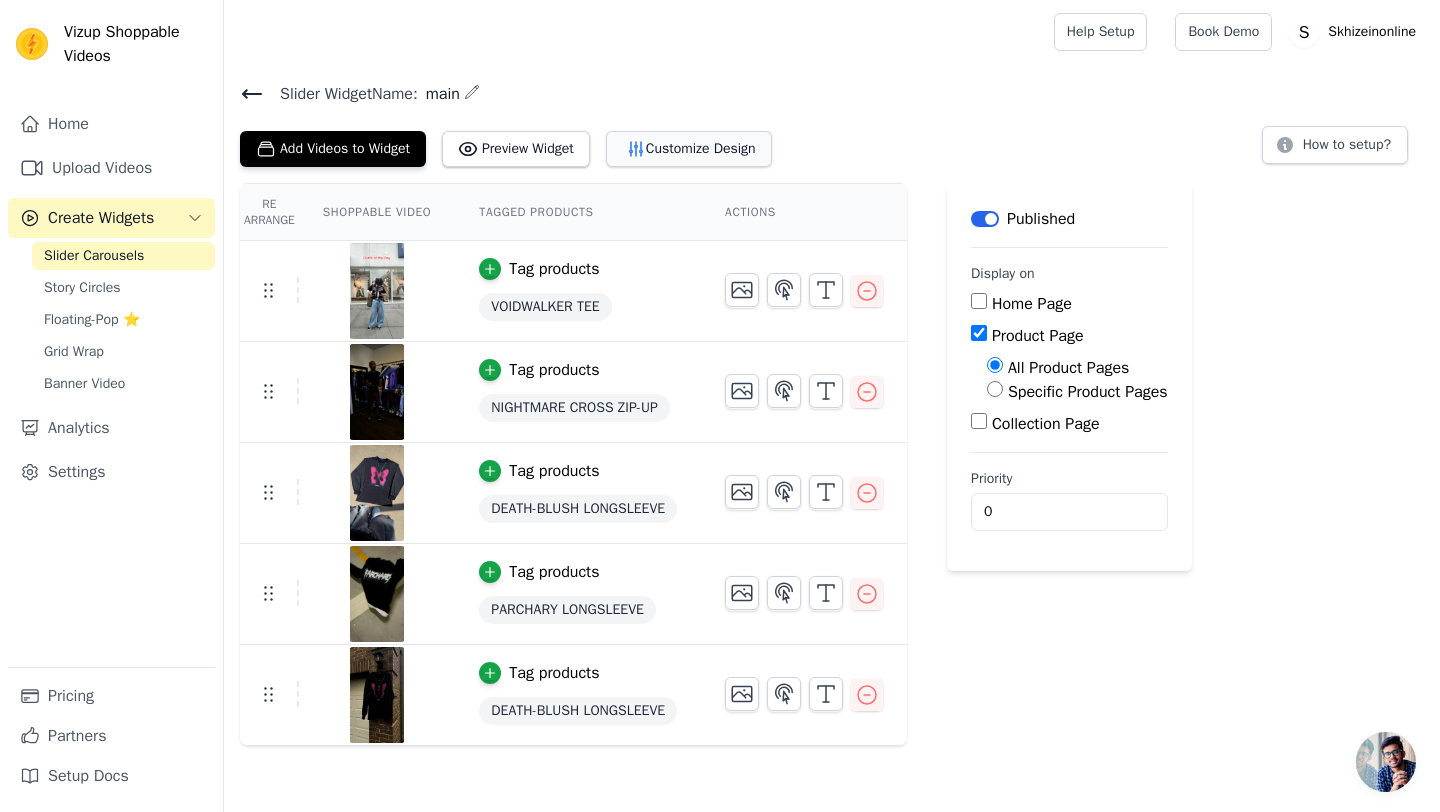 click on "Customize Design" at bounding box center [689, 149] 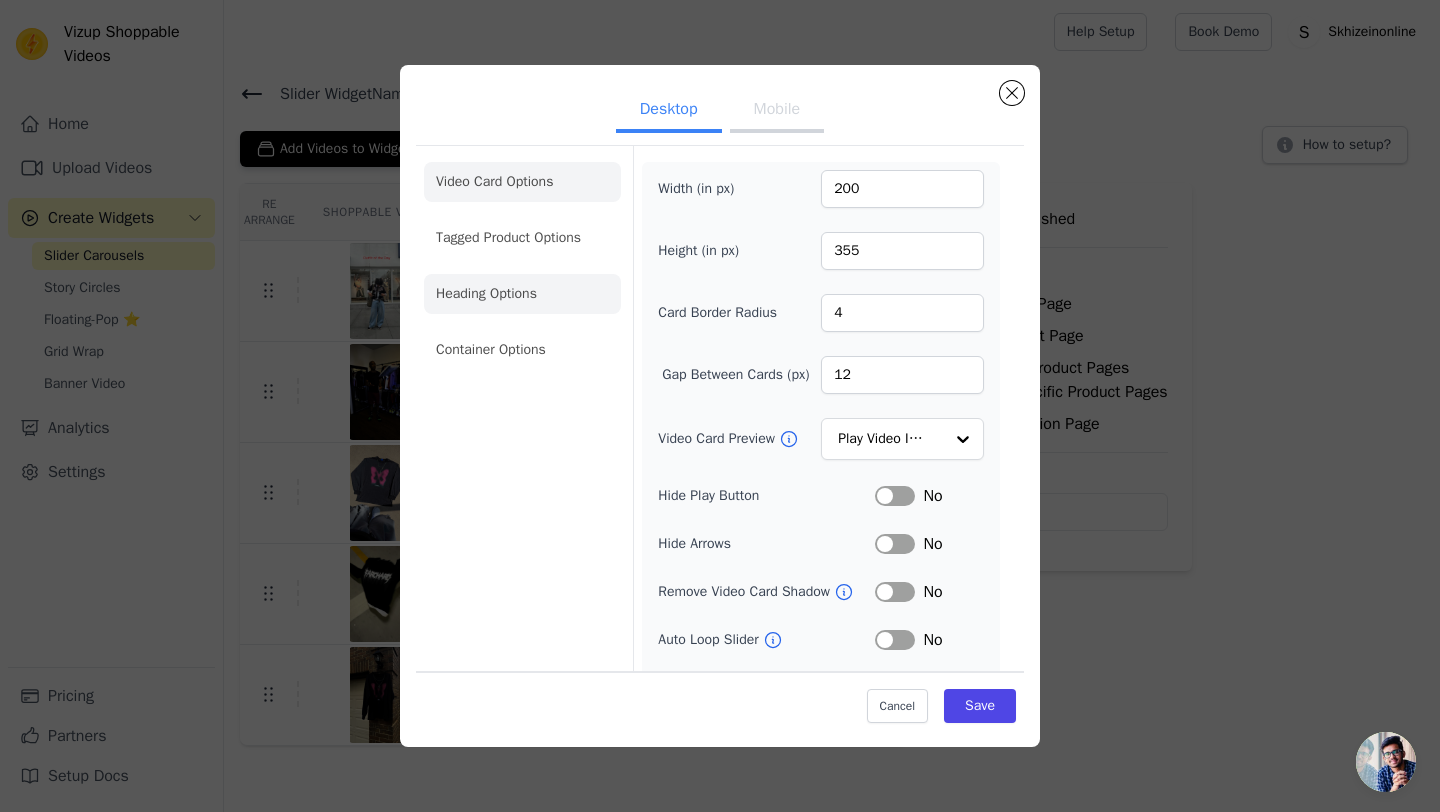 click on "Heading Options" 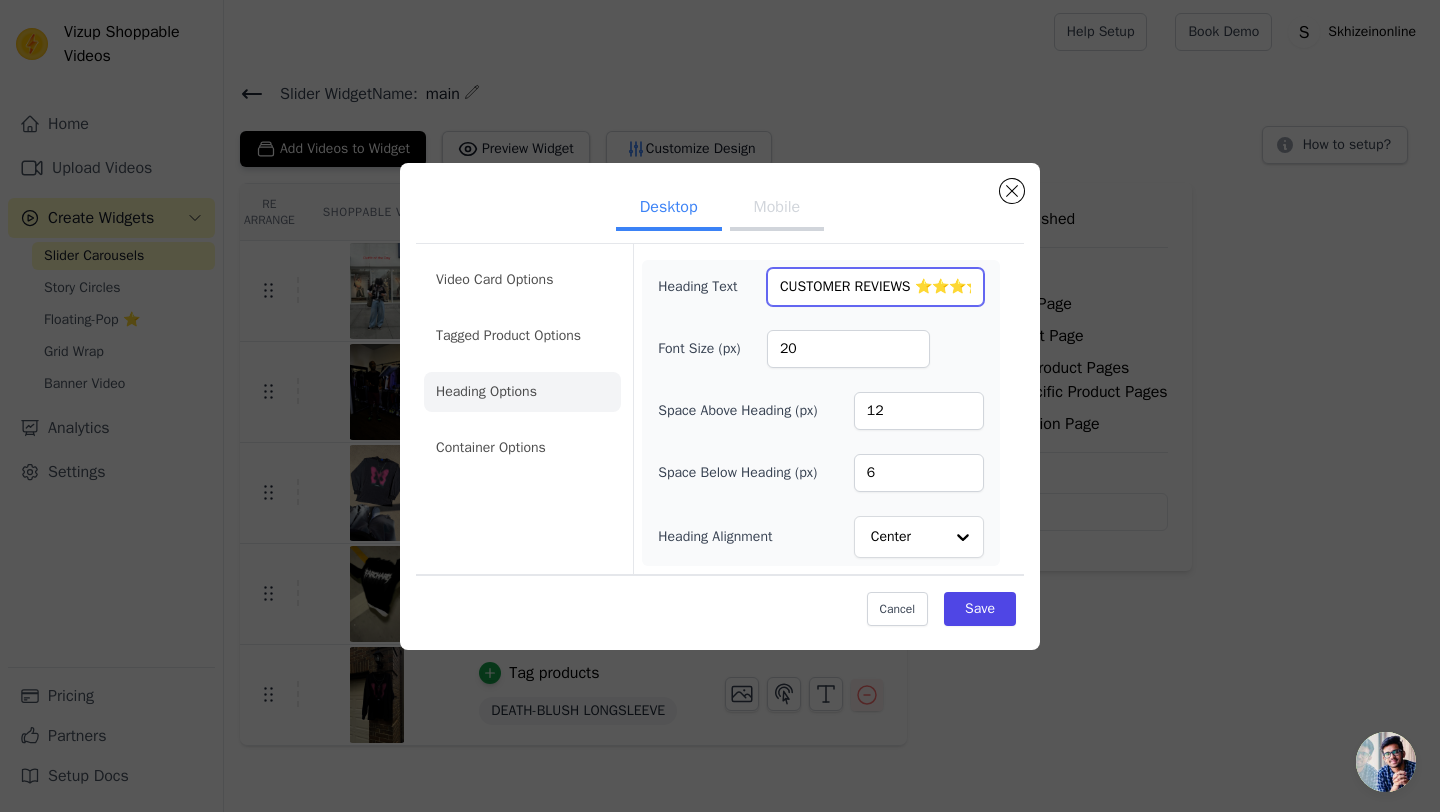 click on "CUSTOMER REVIEWS ⭐⭐⭐⭐⭐" at bounding box center (875, 287) 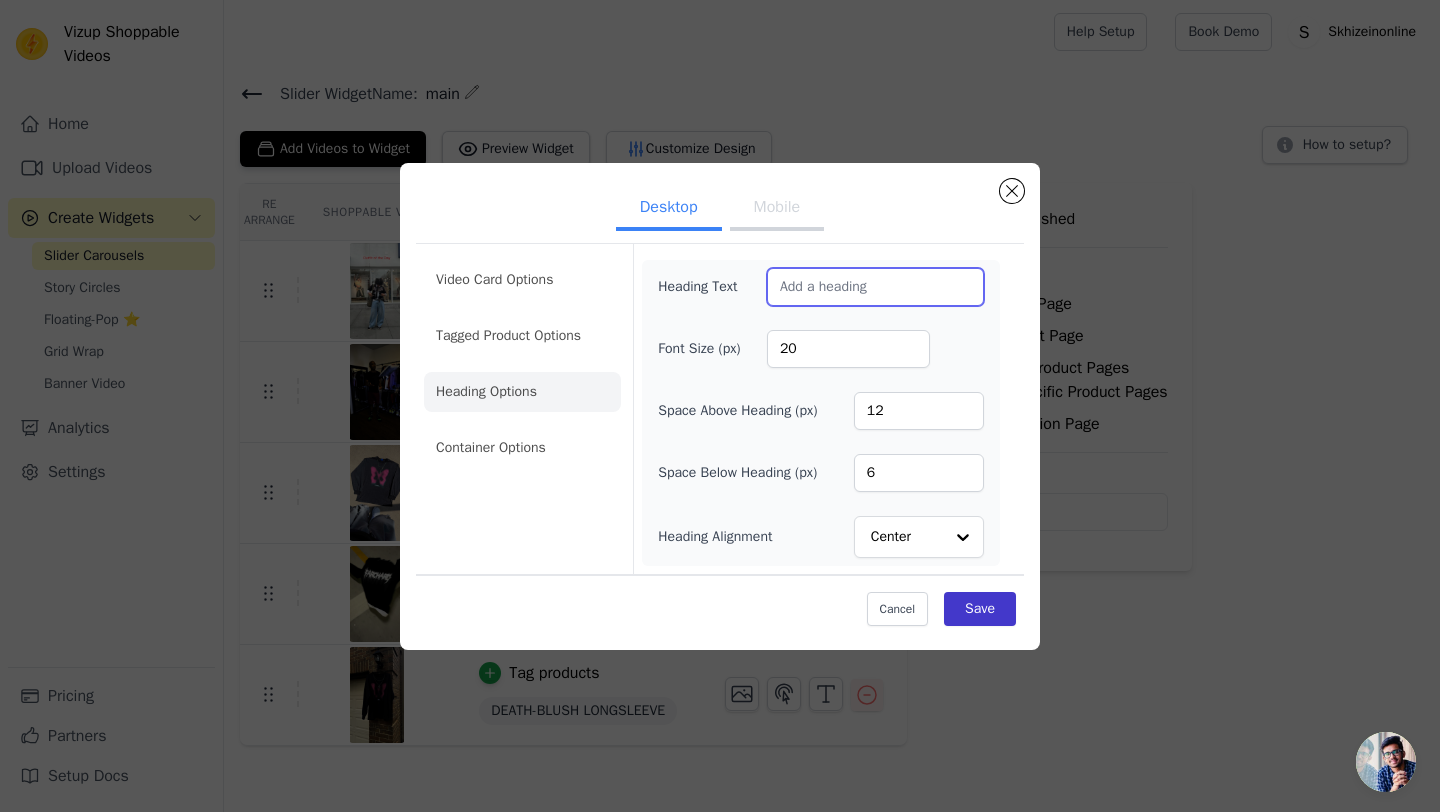 type 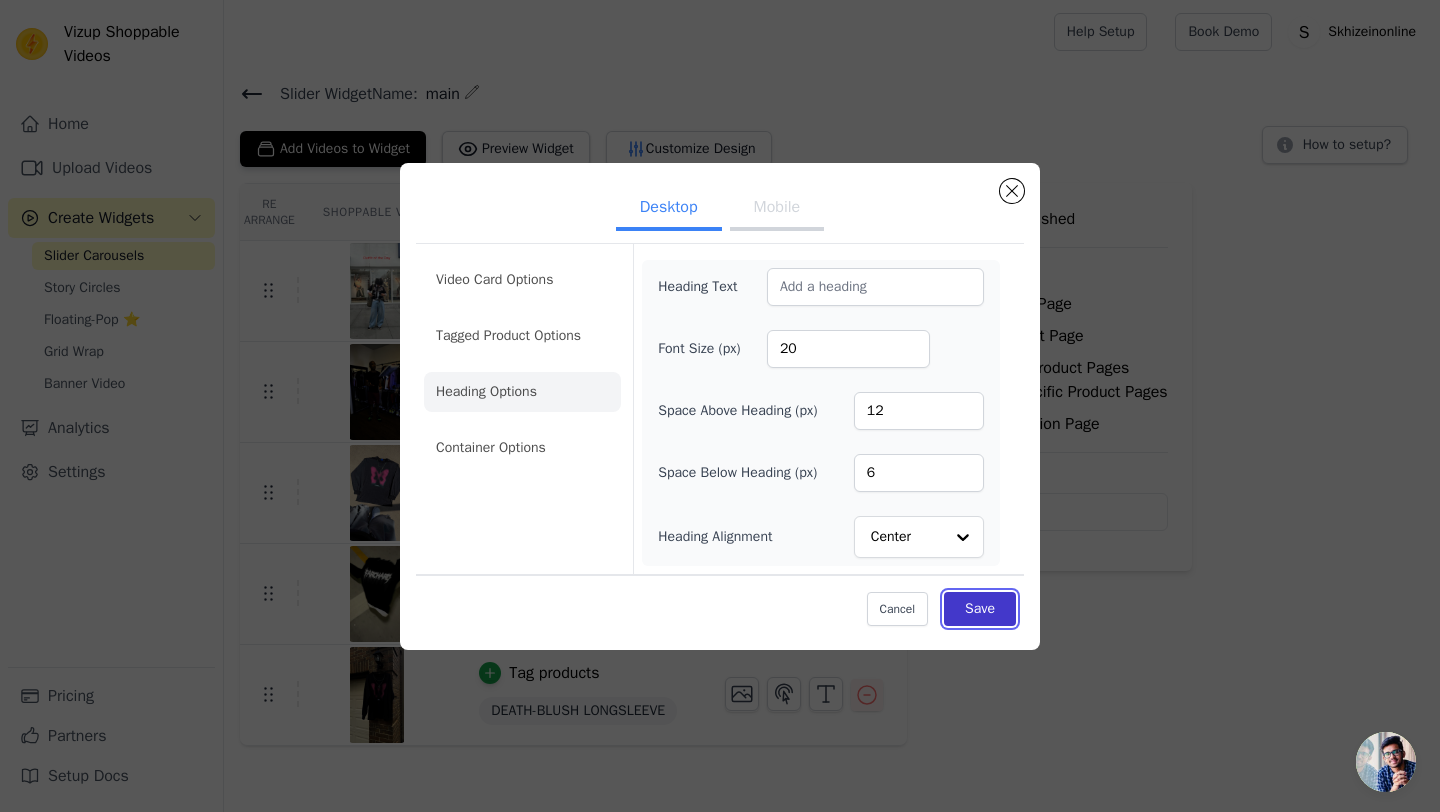 click on "Save" at bounding box center [980, 609] 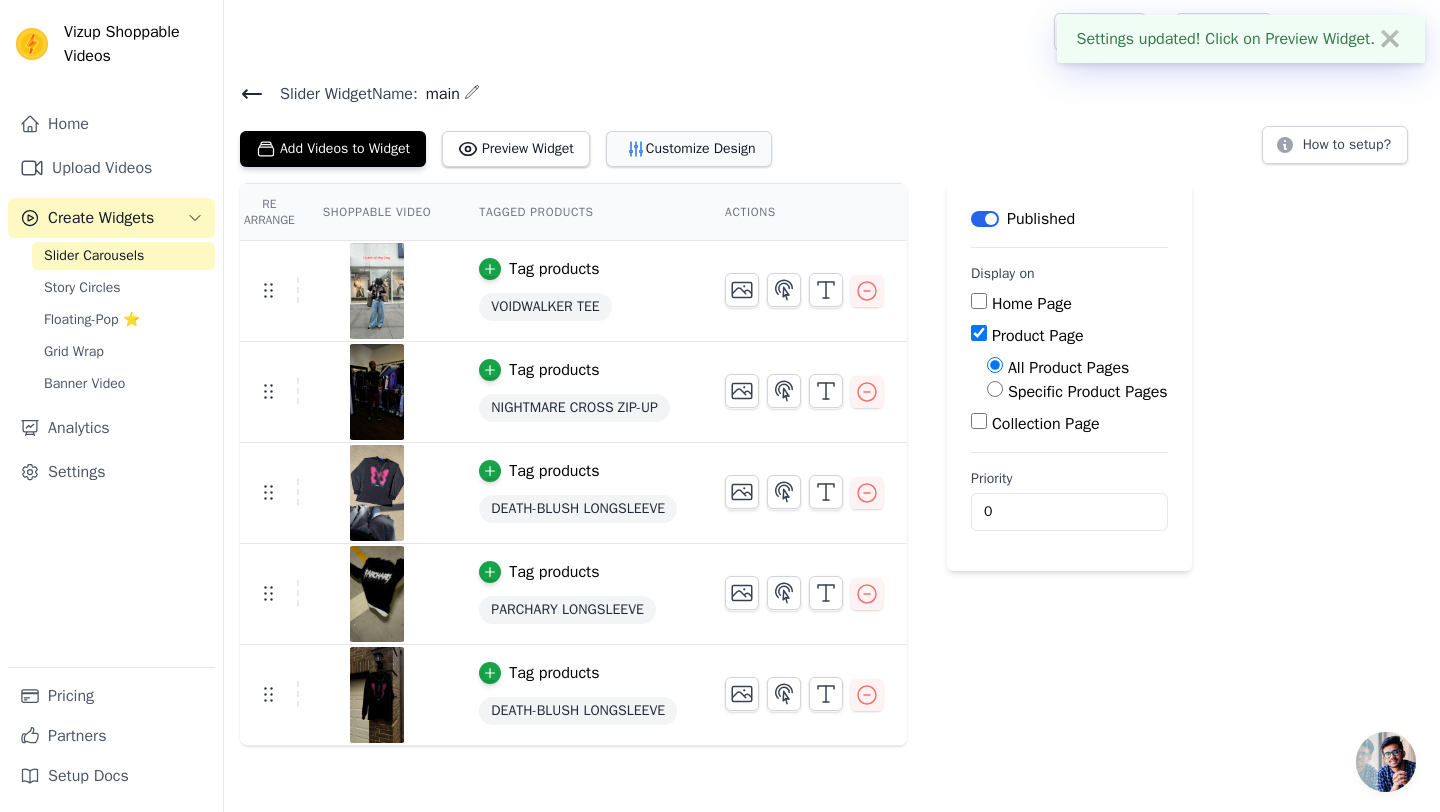 click on "Customize Design" at bounding box center [689, 149] 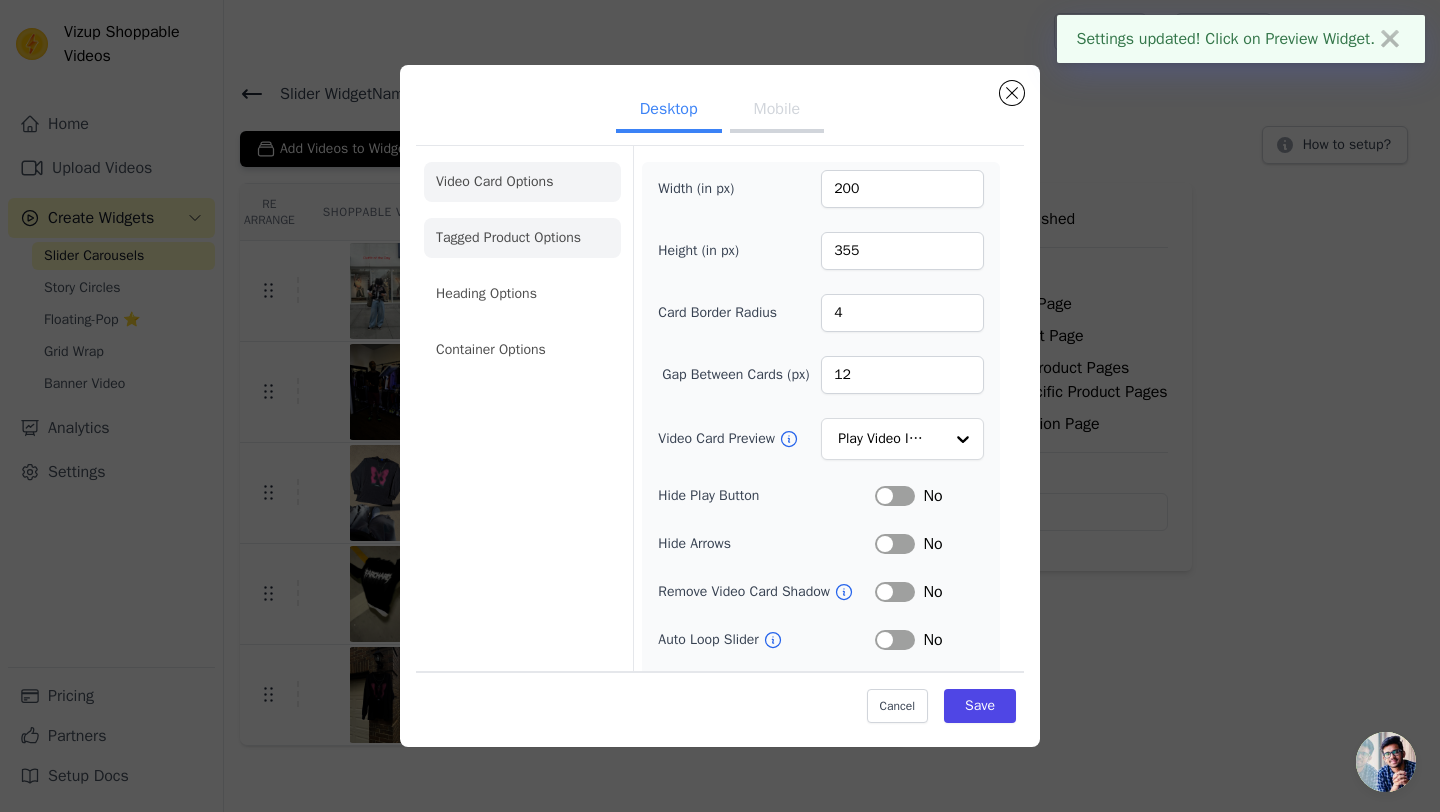 click on "Tagged Product Options" 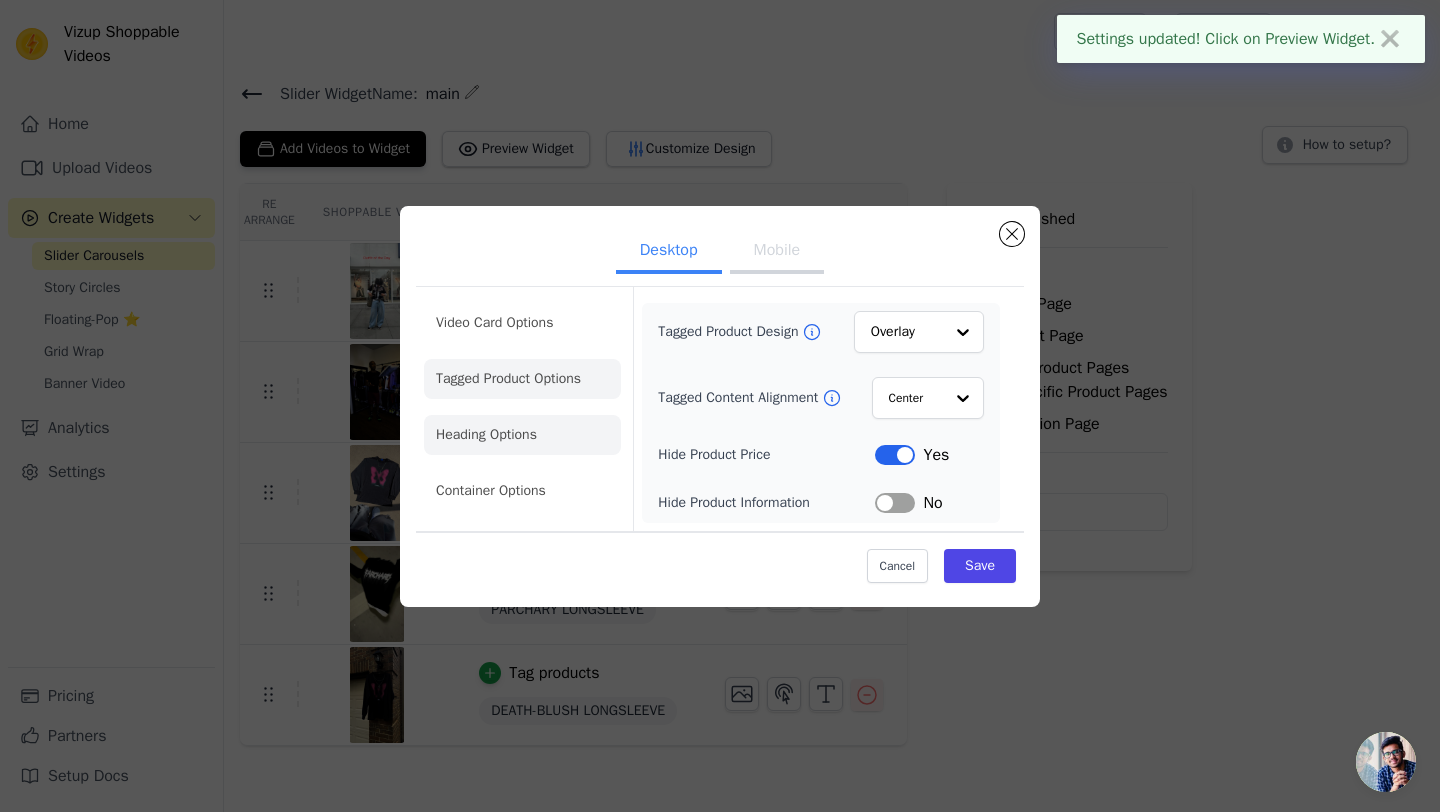 click on "Heading Options" 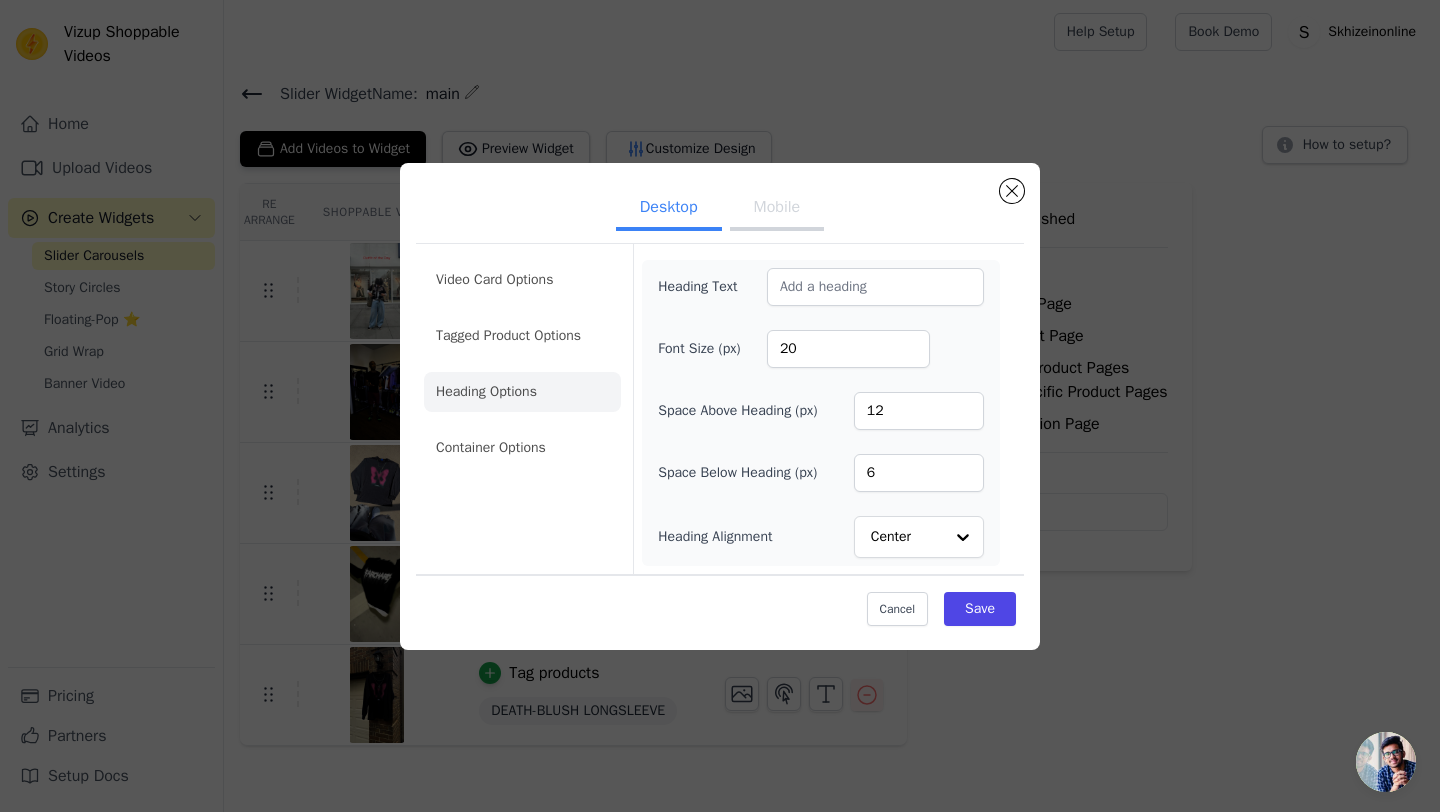 click on "Video Card Options Tagged Product Options Heading Options Container Options" at bounding box center [522, 409] 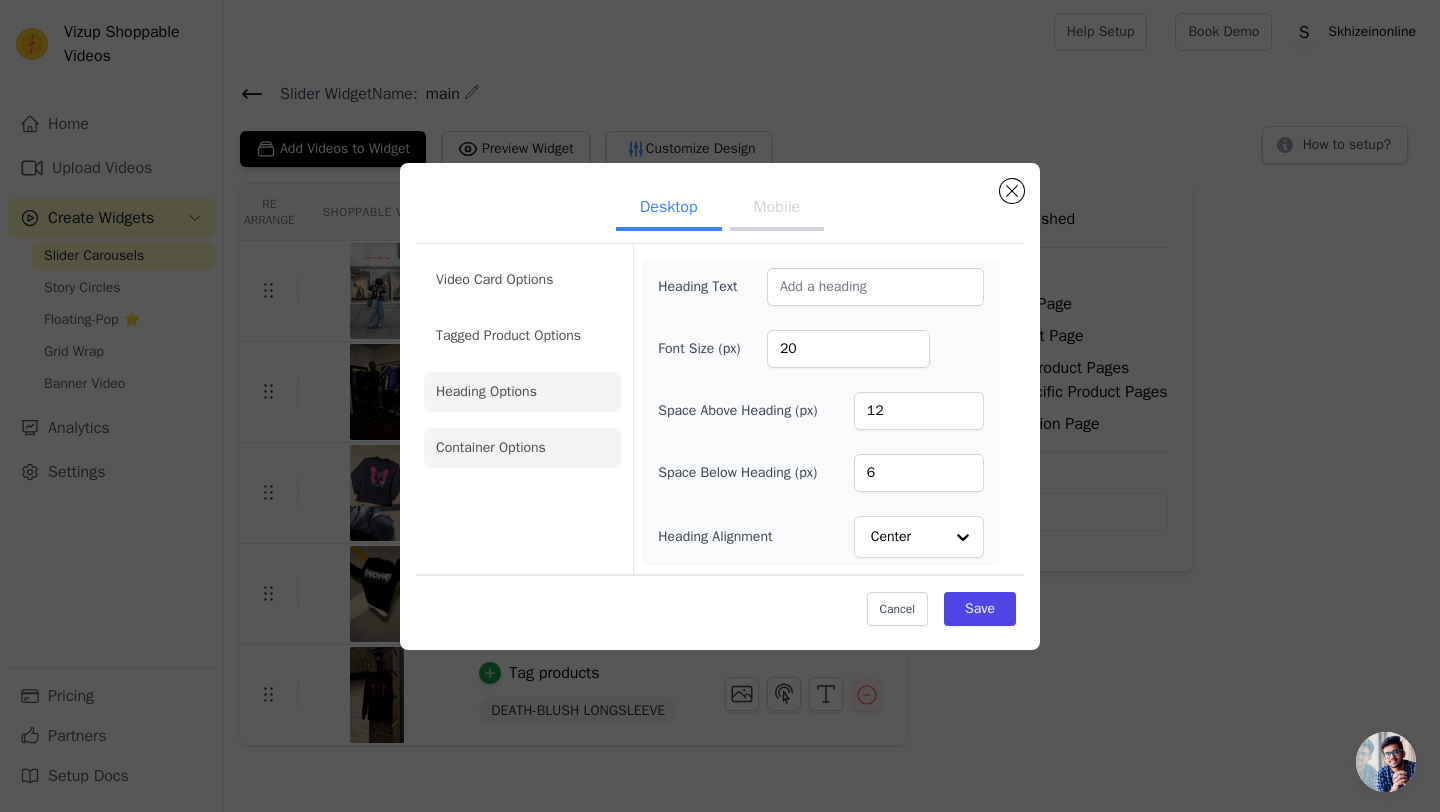 click on "Container Options" 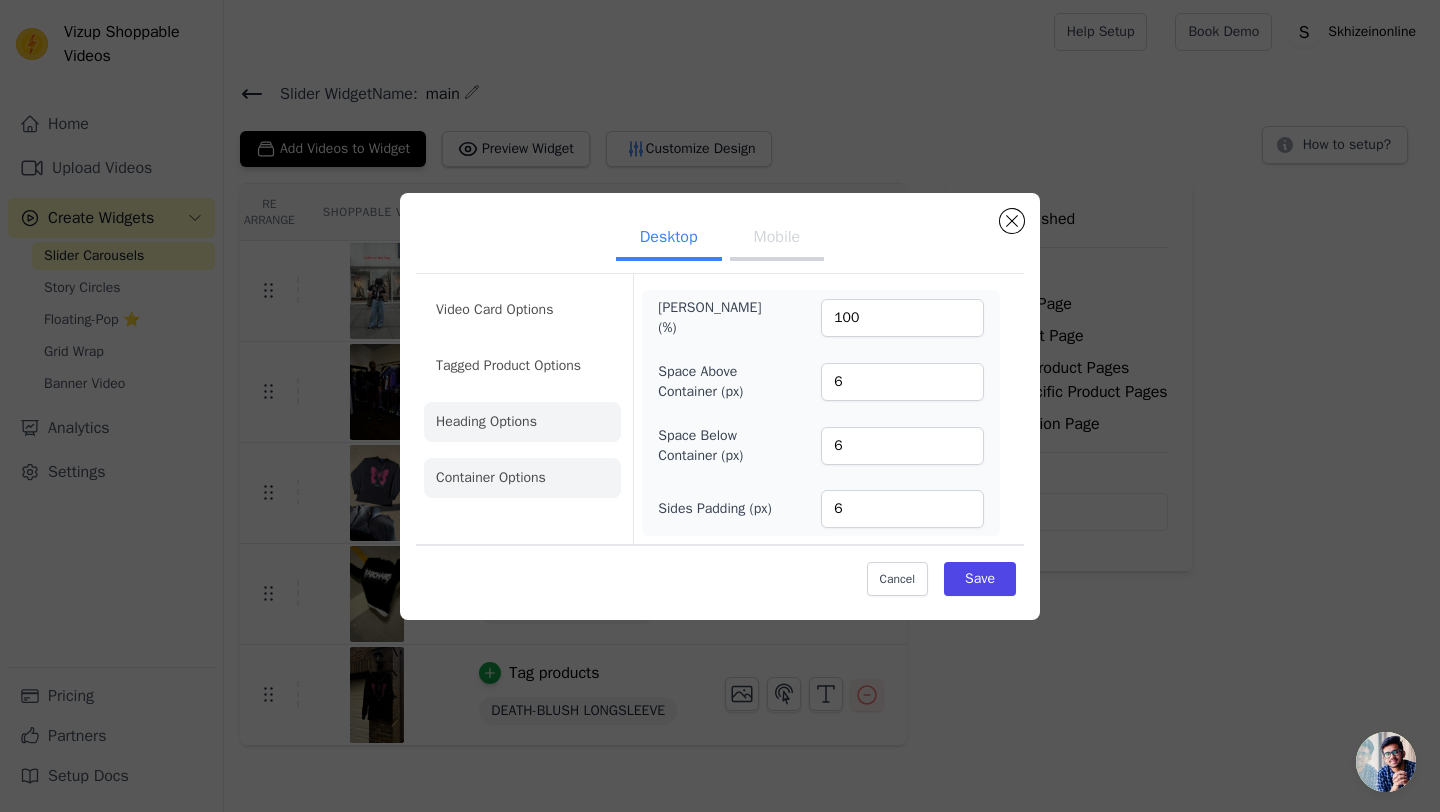 click on "Heading Options" 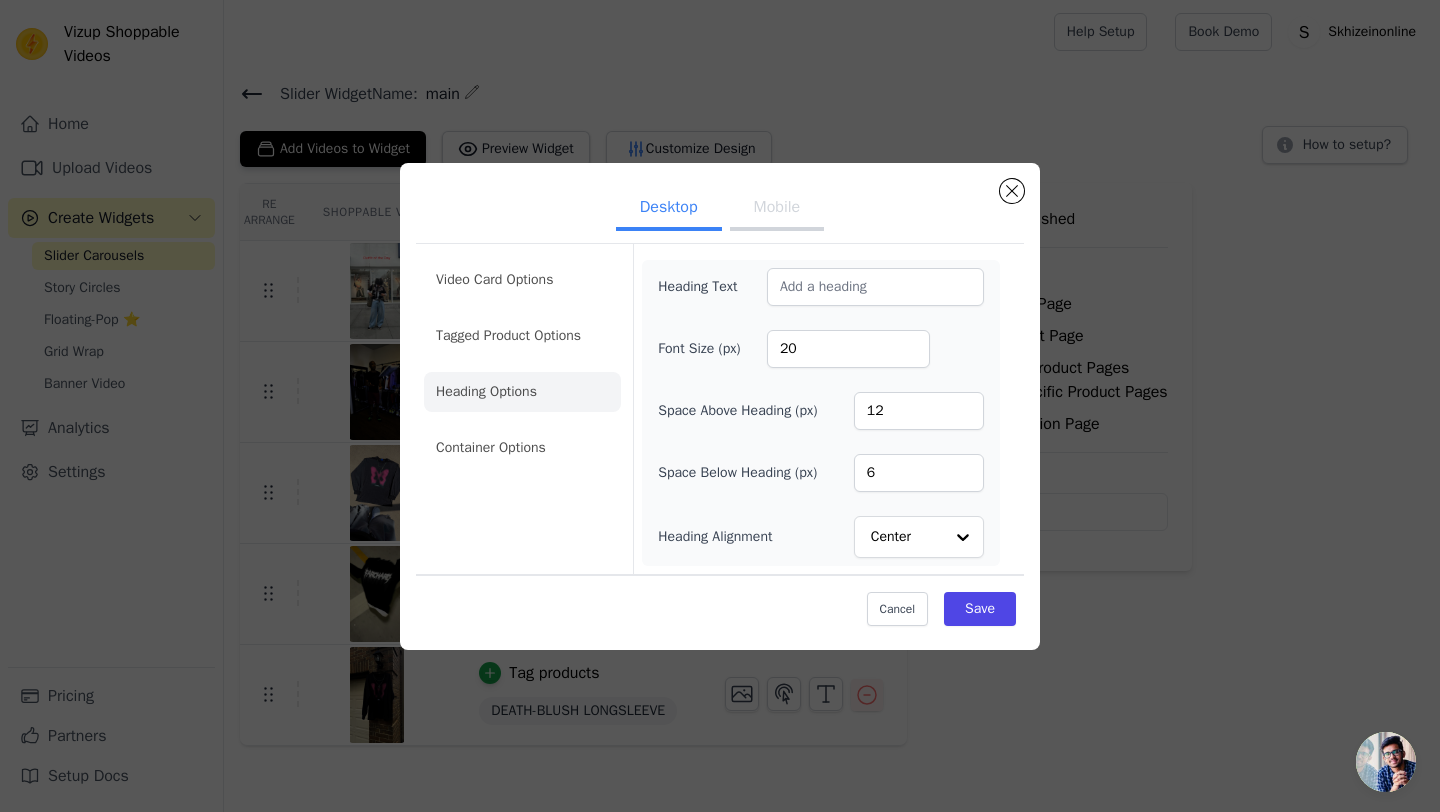 click on "Heading Options" 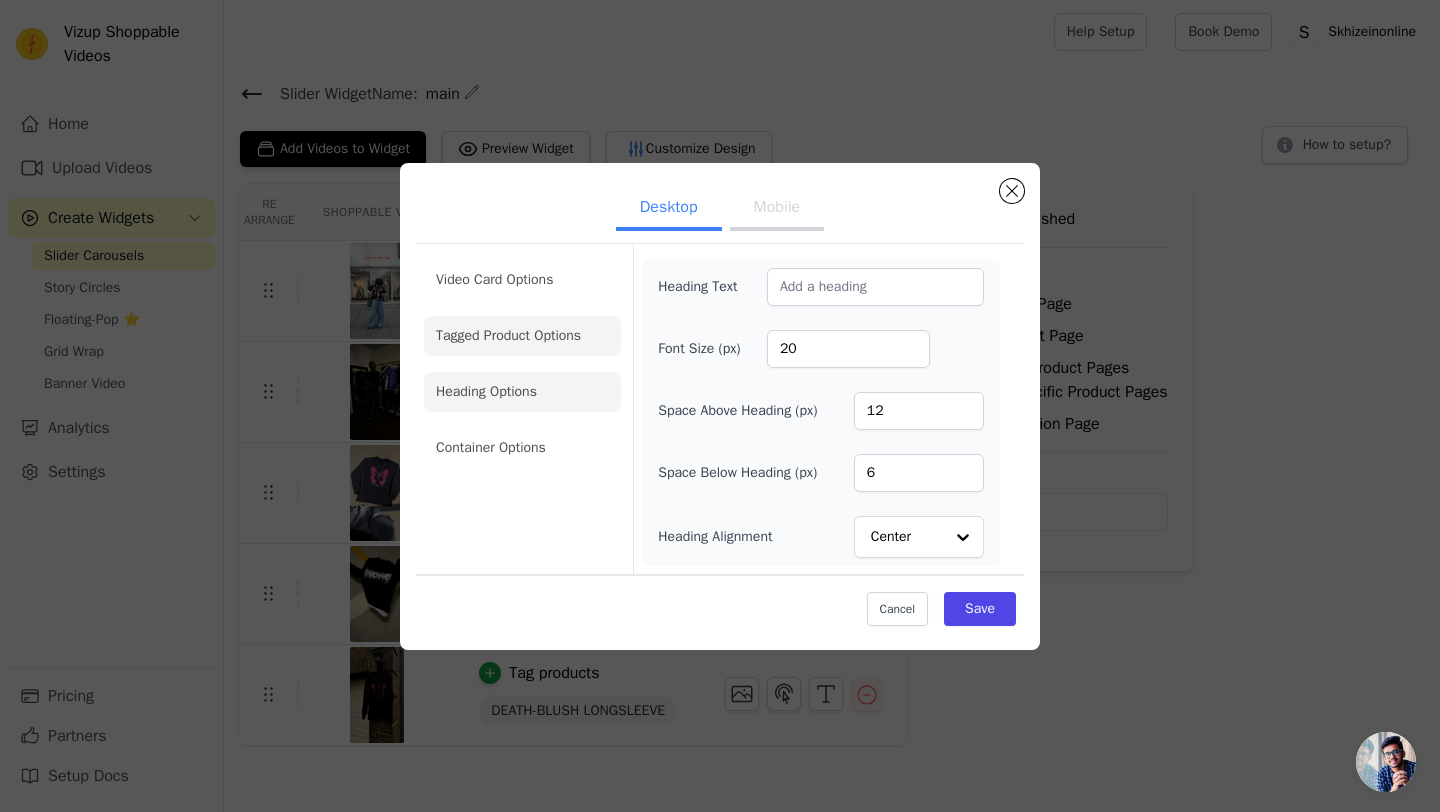 click on "Tagged Product Options" 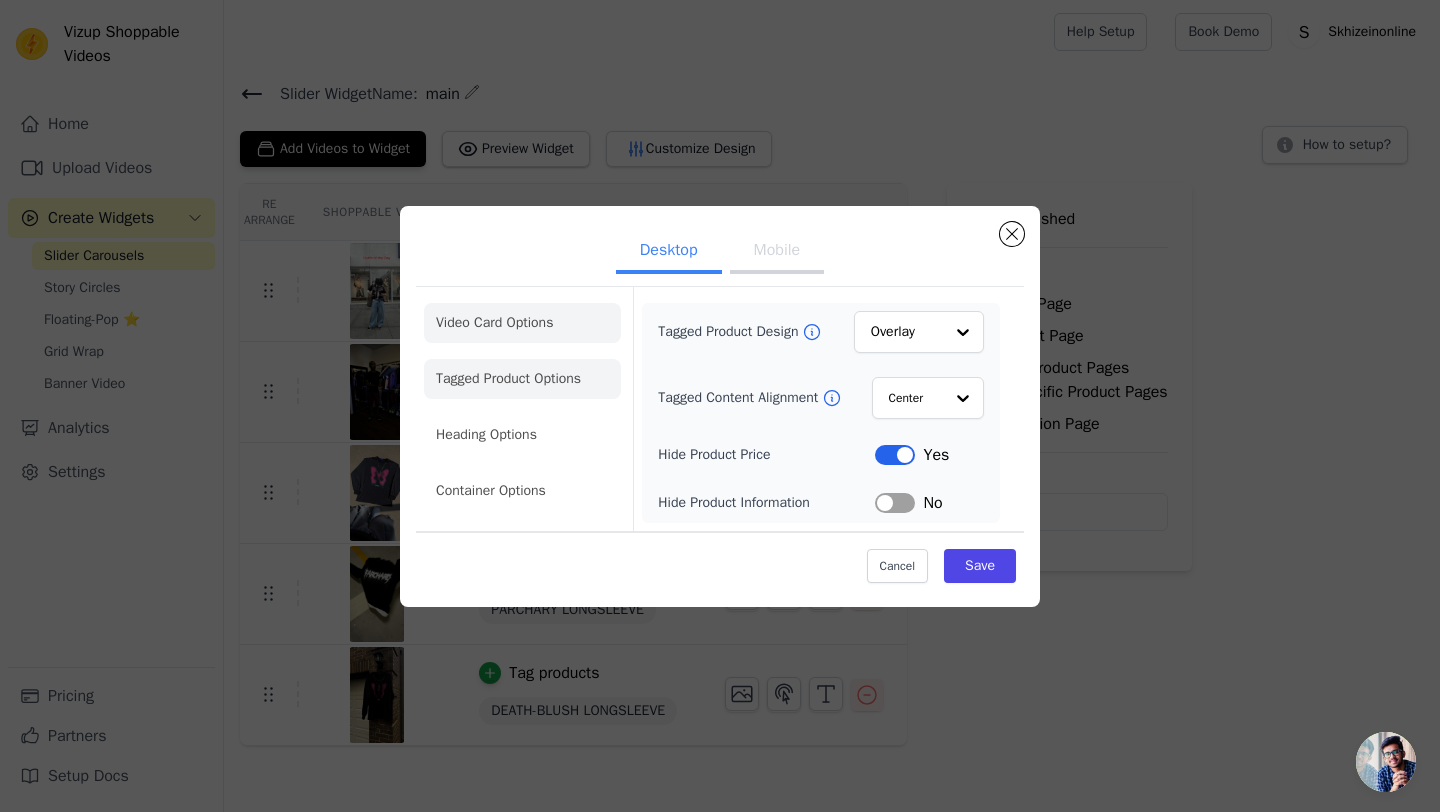 click on "Video Card Options" 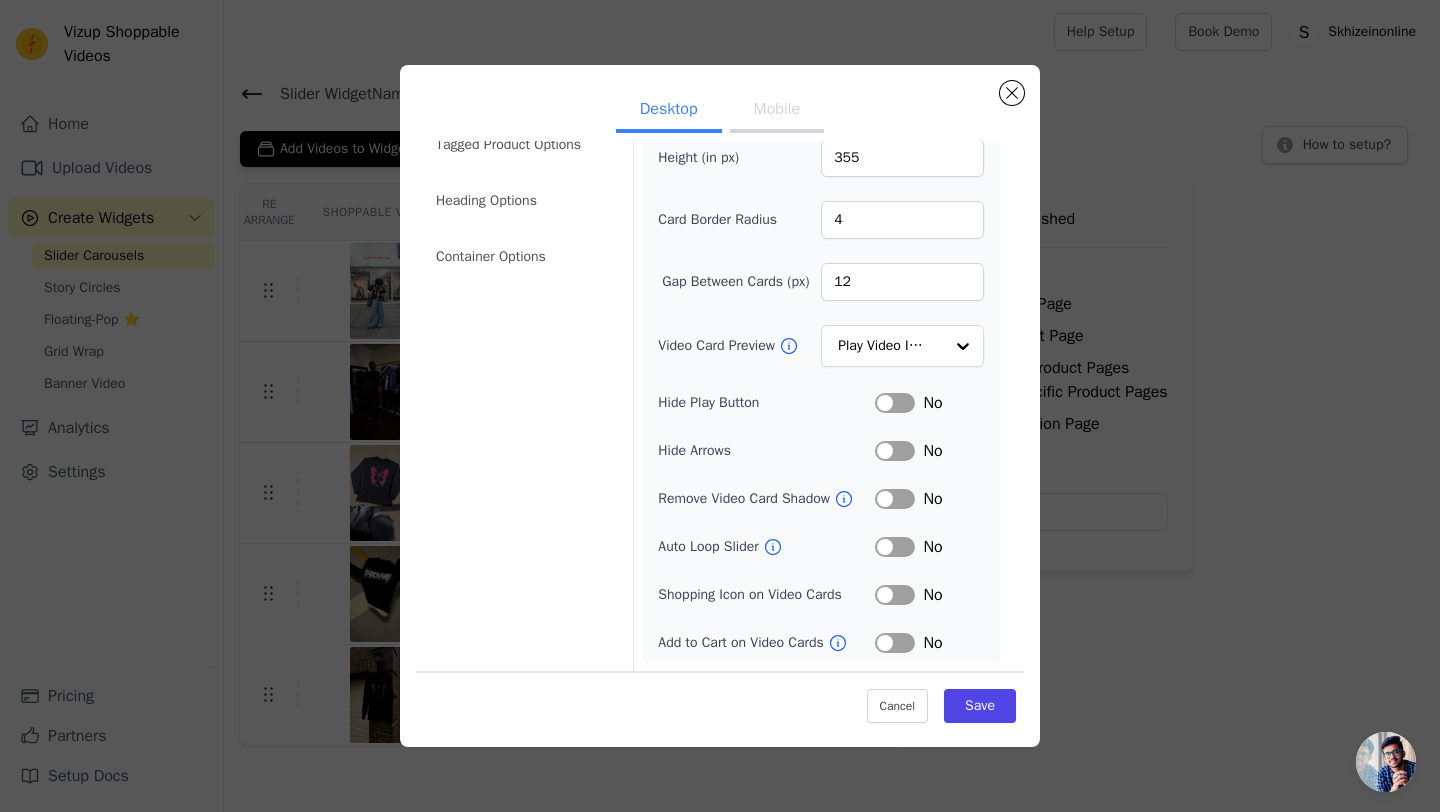 scroll, scrollTop: 0, scrollLeft: 0, axis: both 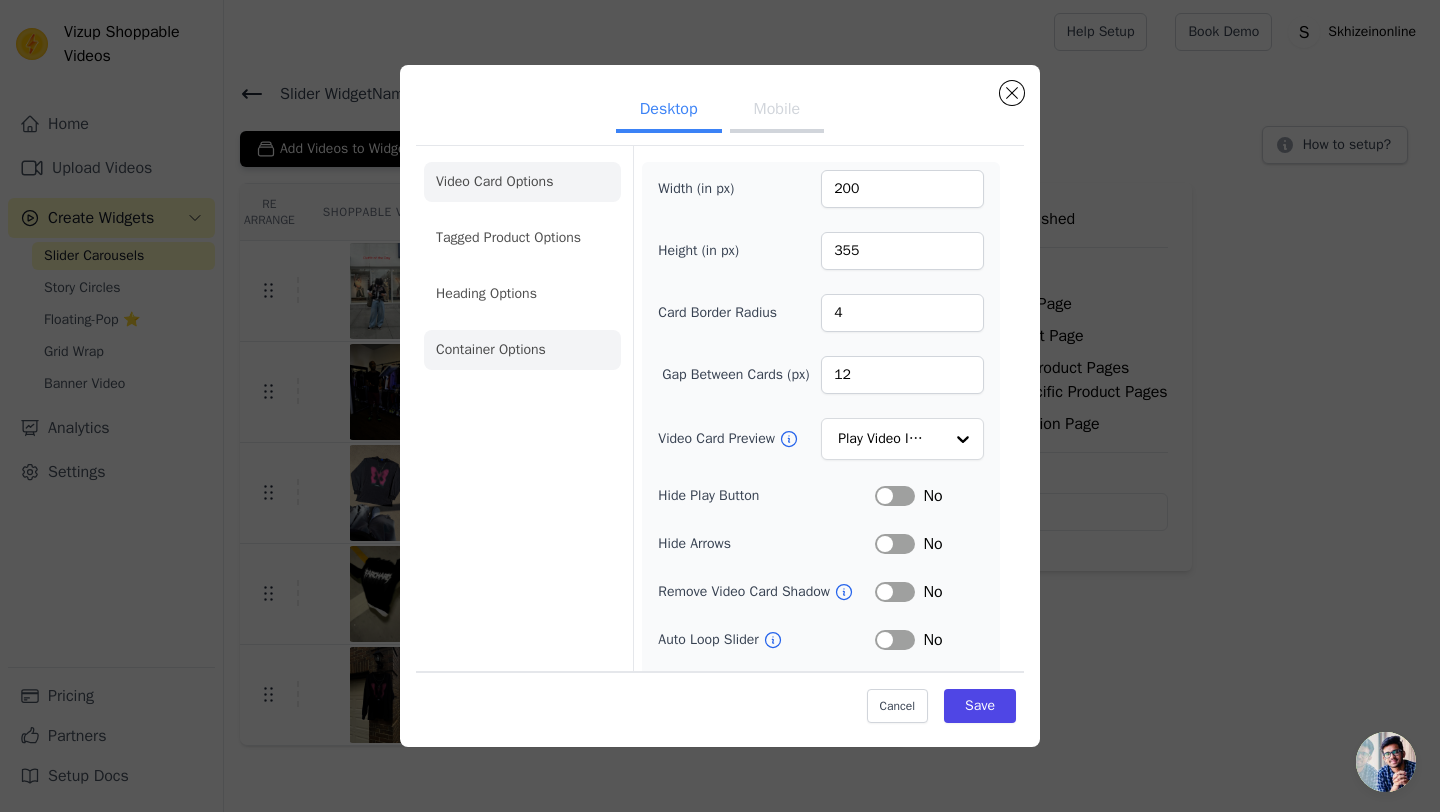 click on "Container Options" 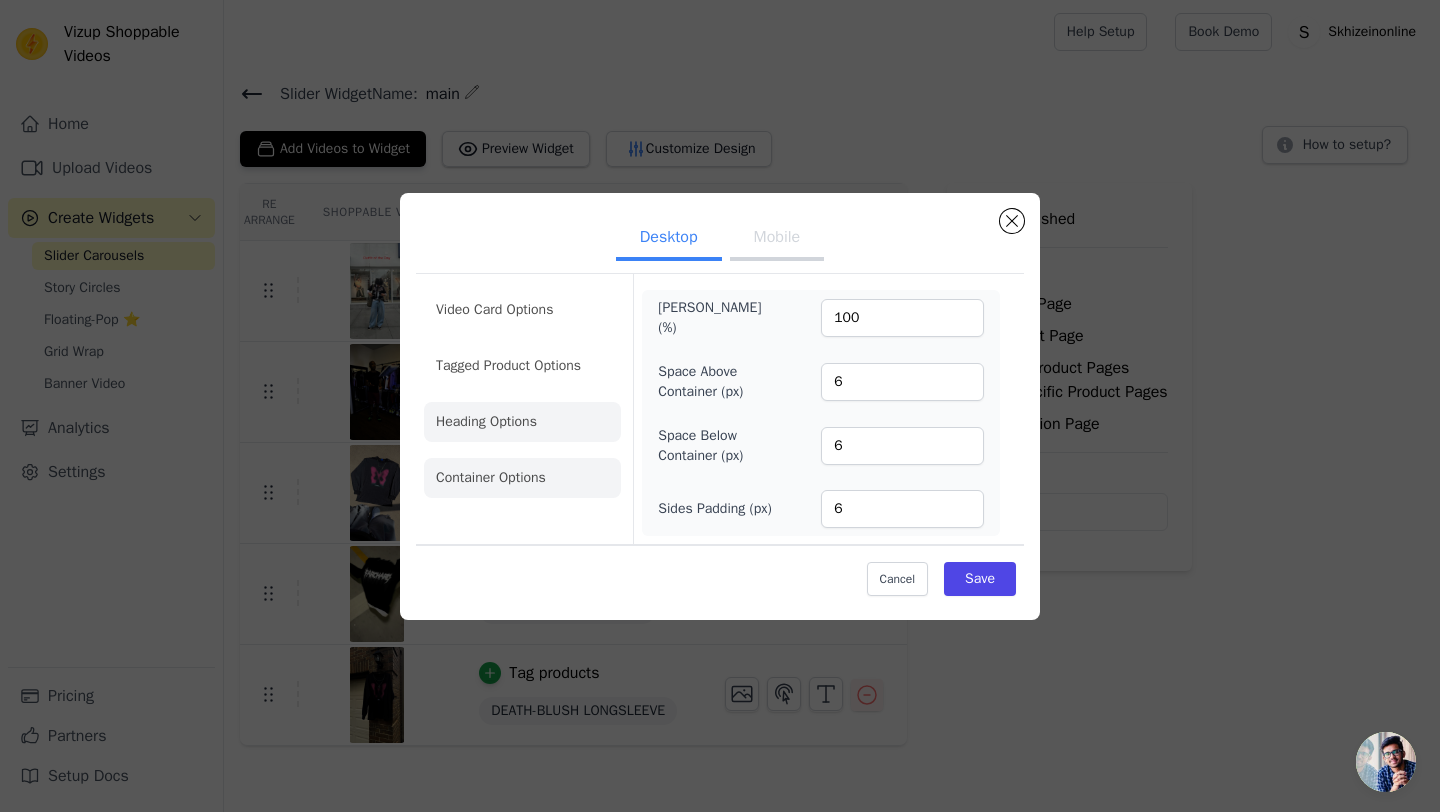 click on "Heading Options" 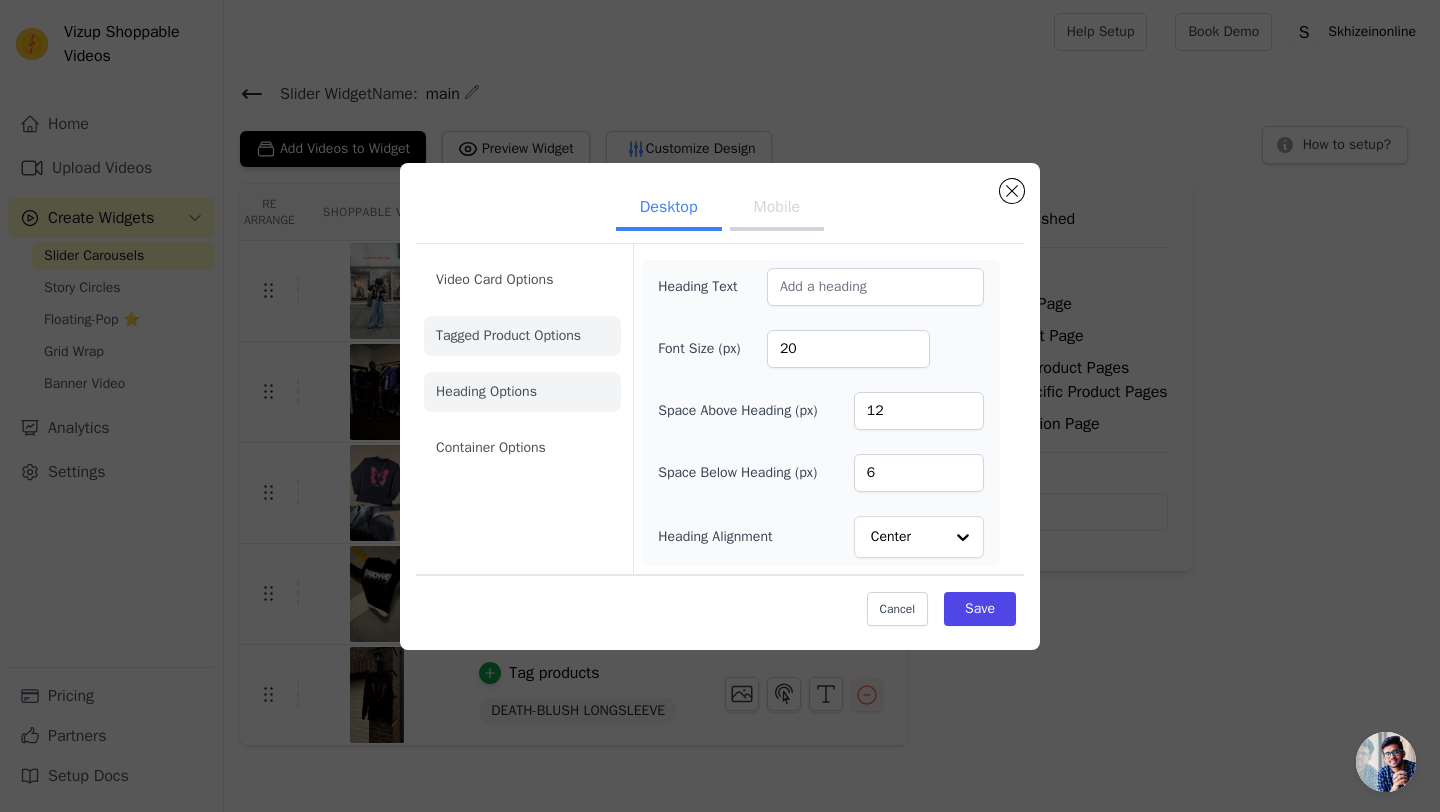 click on "Tagged Product Options" 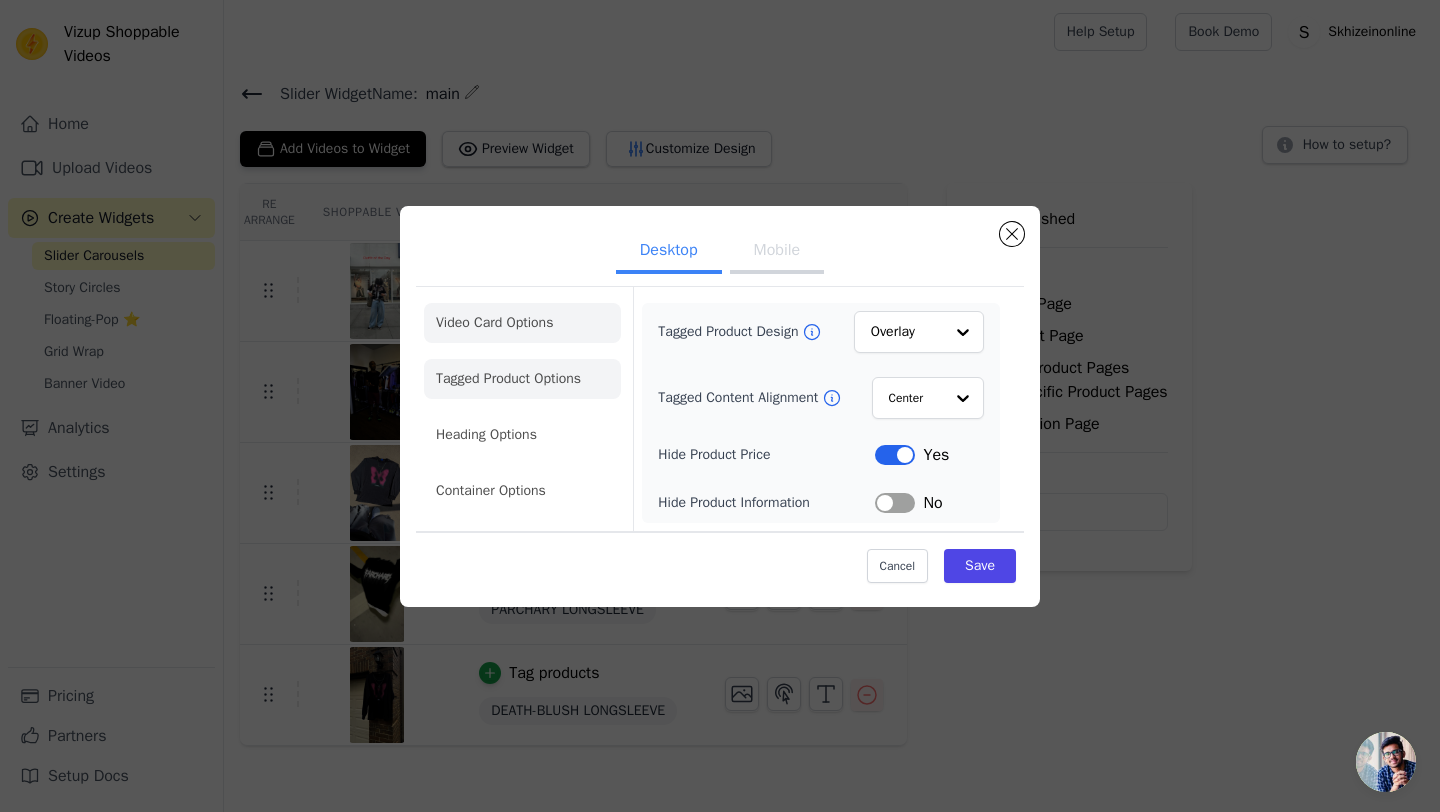 click on "Video Card Options" 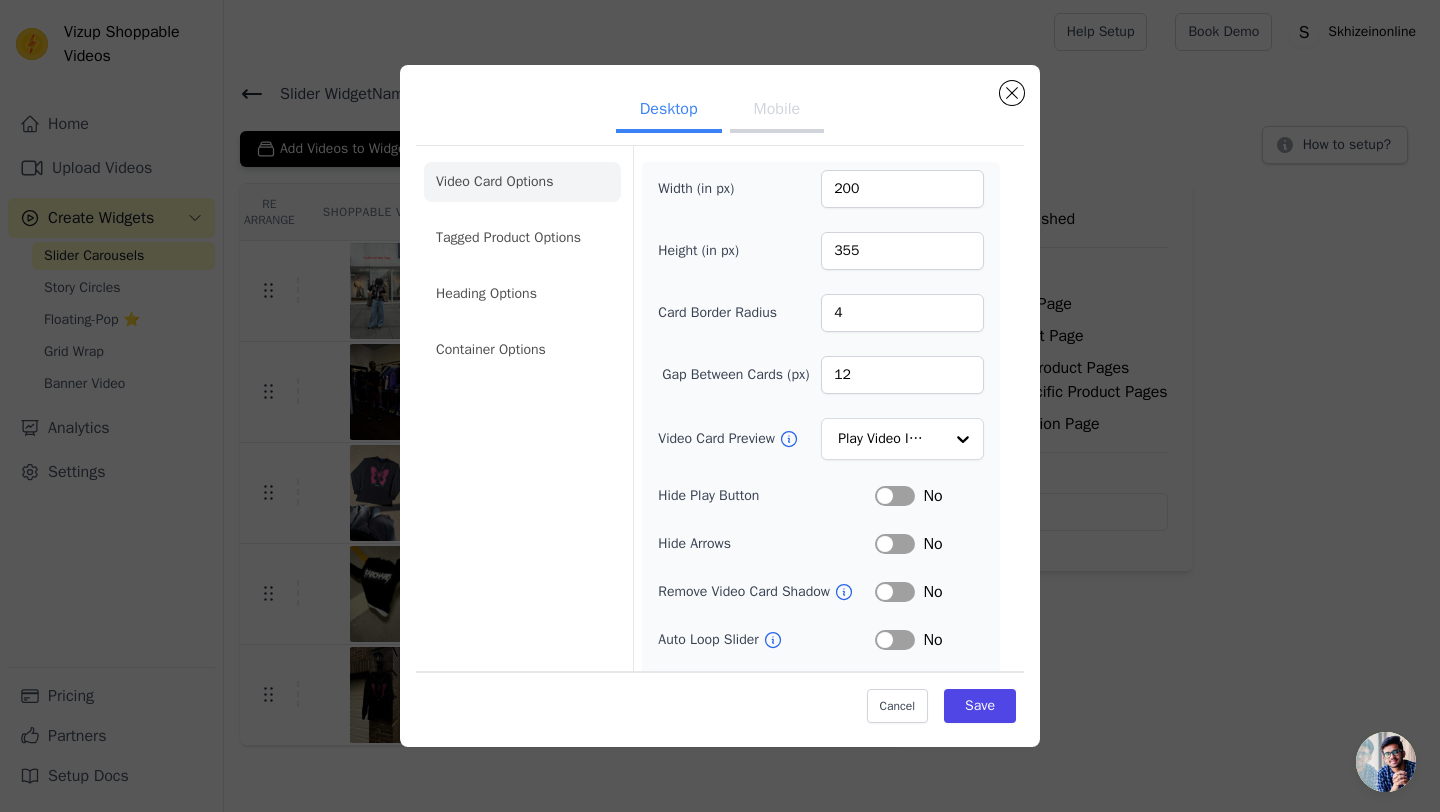scroll, scrollTop: 95, scrollLeft: 0, axis: vertical 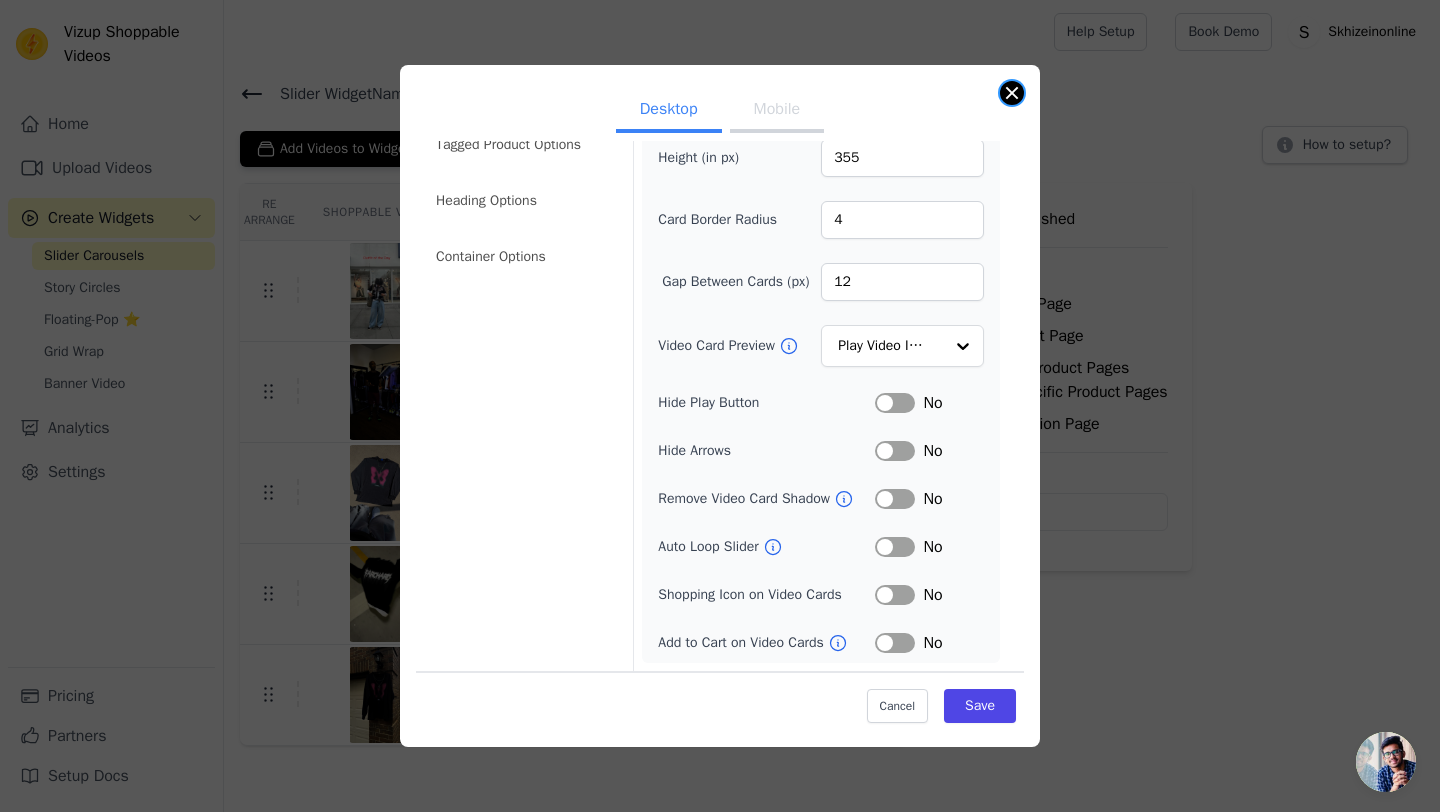 click at bounding box center [1012, 93] 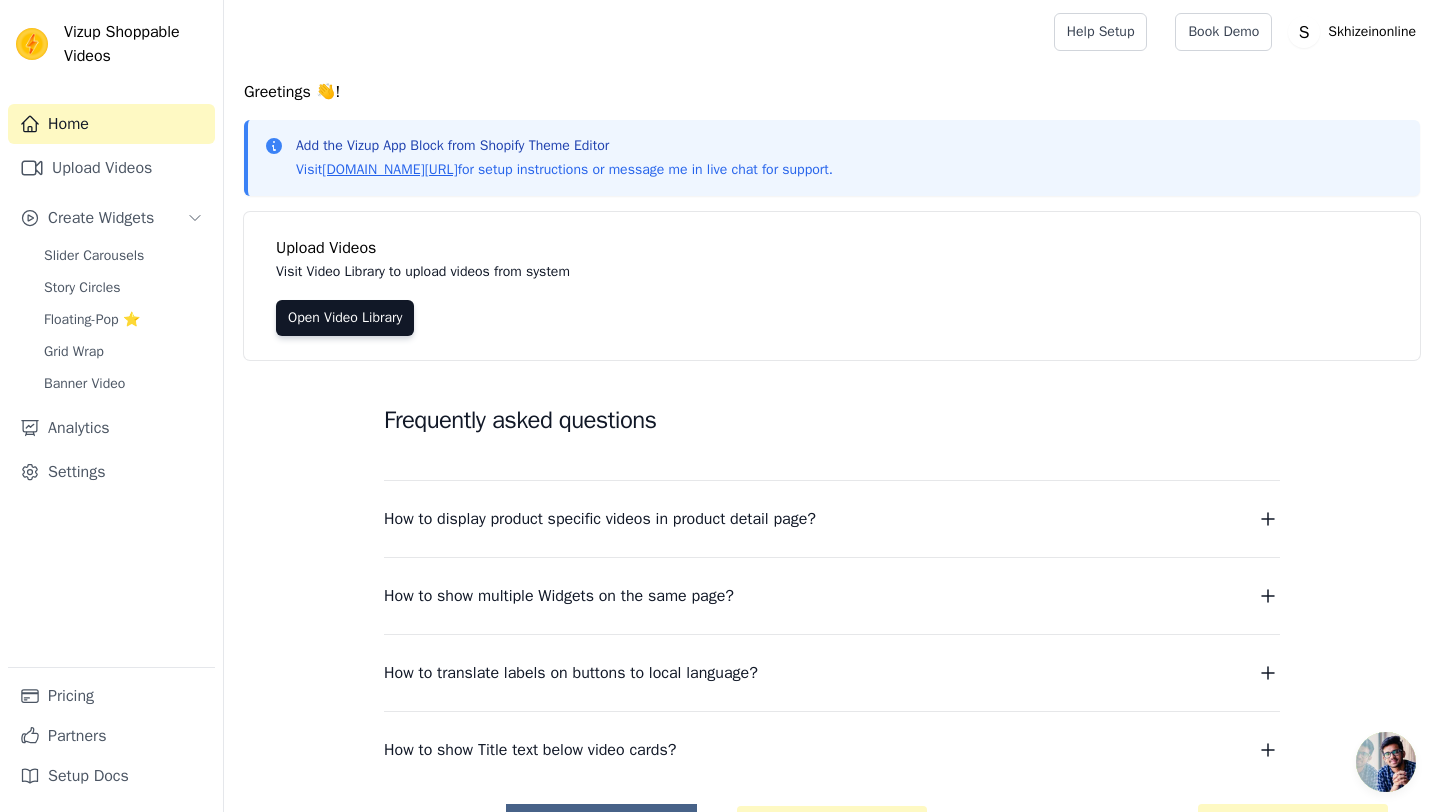 scroll, scrollTop: 59, scrollLeft: 0, axis: vertical 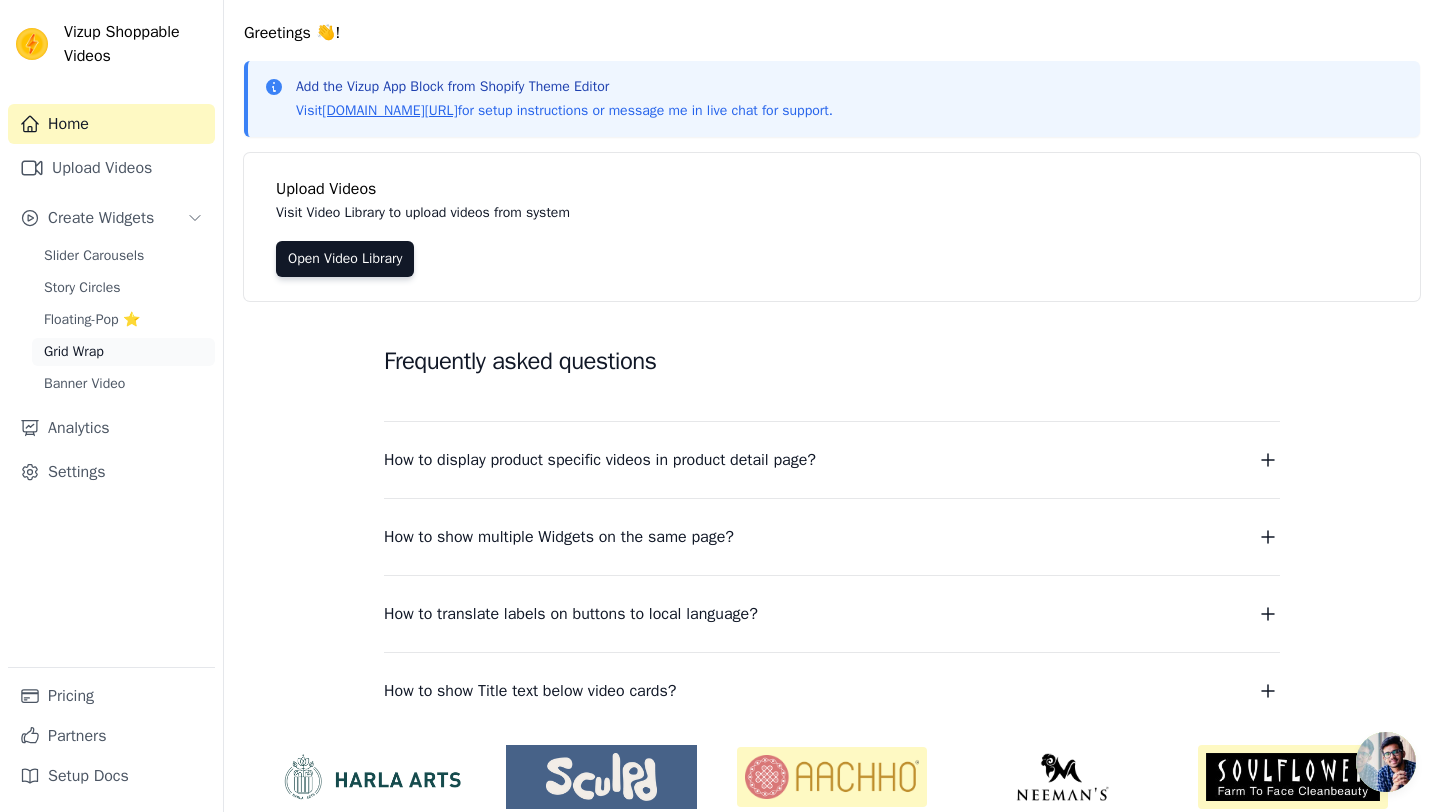 click on "Grid Wrap" at bounding box center [74, 352] 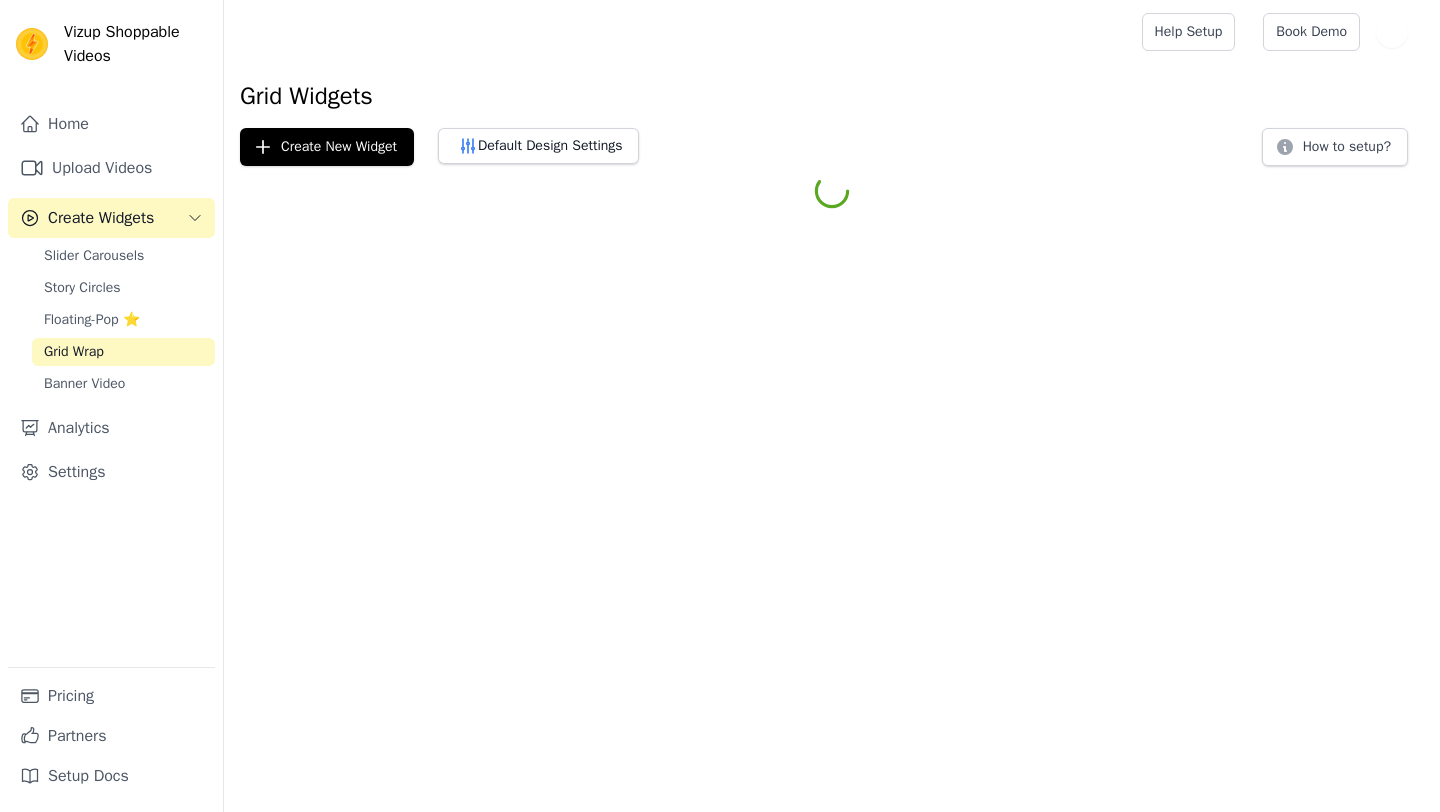 scroll, scrollTop: 0, scrollLeft: 0, axis: both 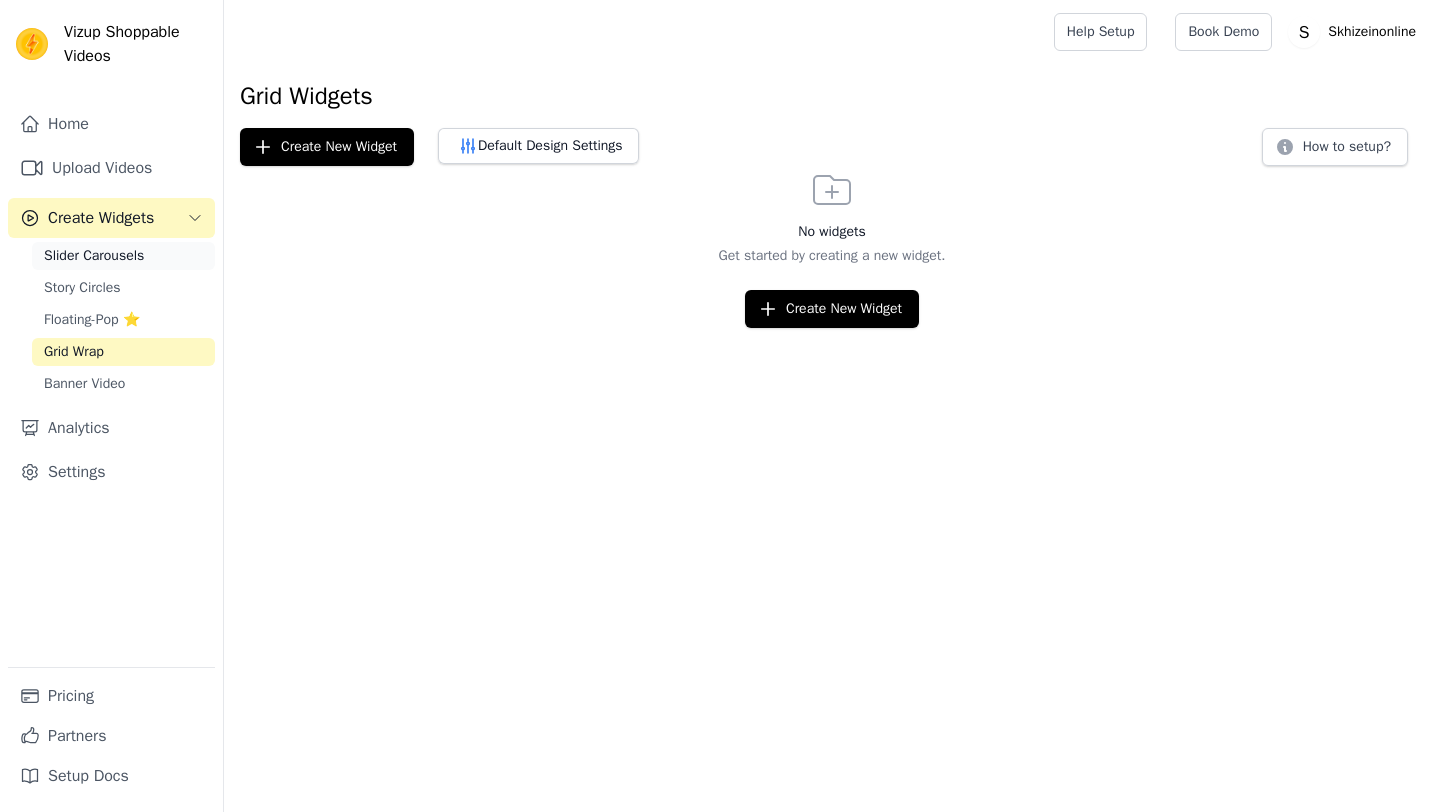 click on "Slider Carousels" at bounding box center (94, 256) 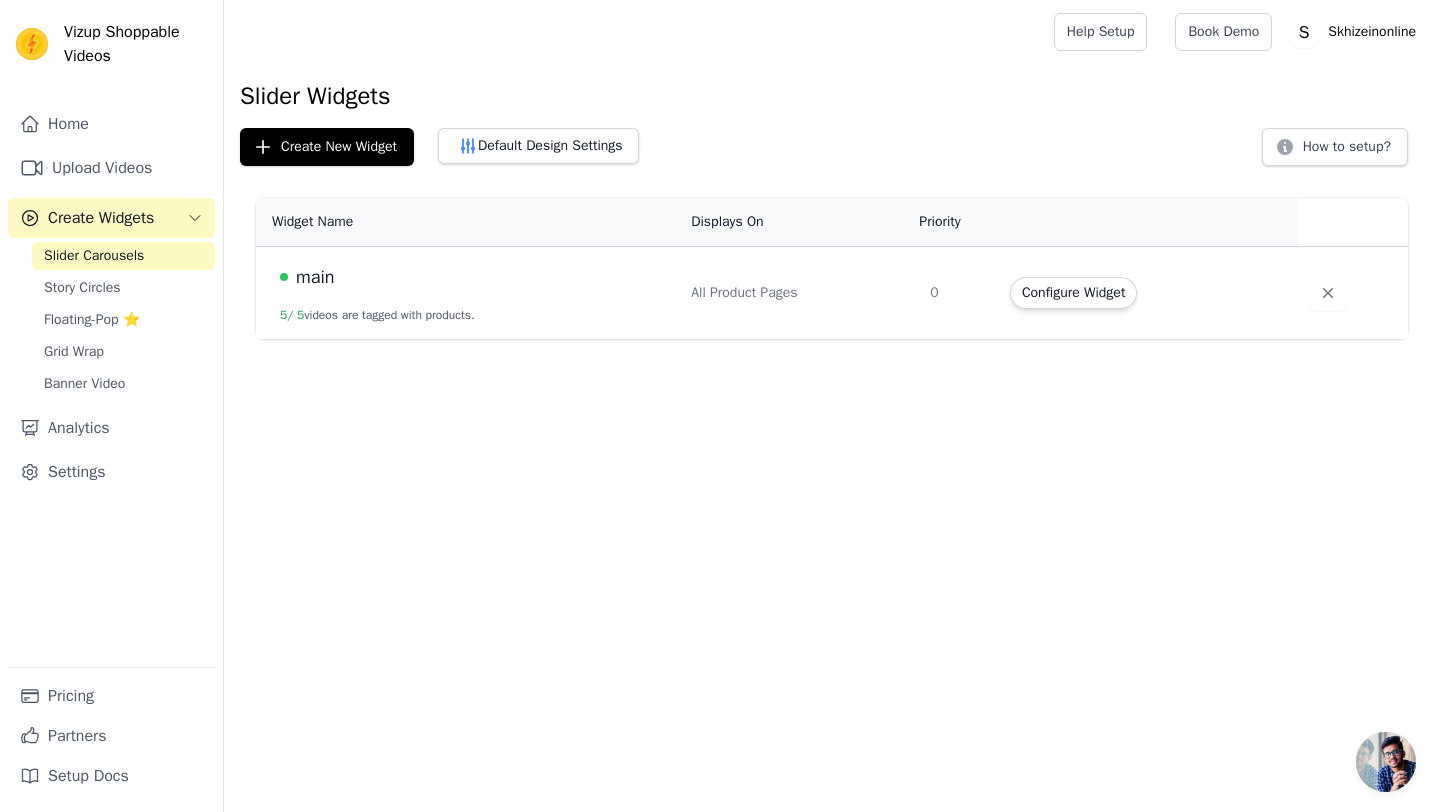 click on "main" at bounding box center (315, 277) 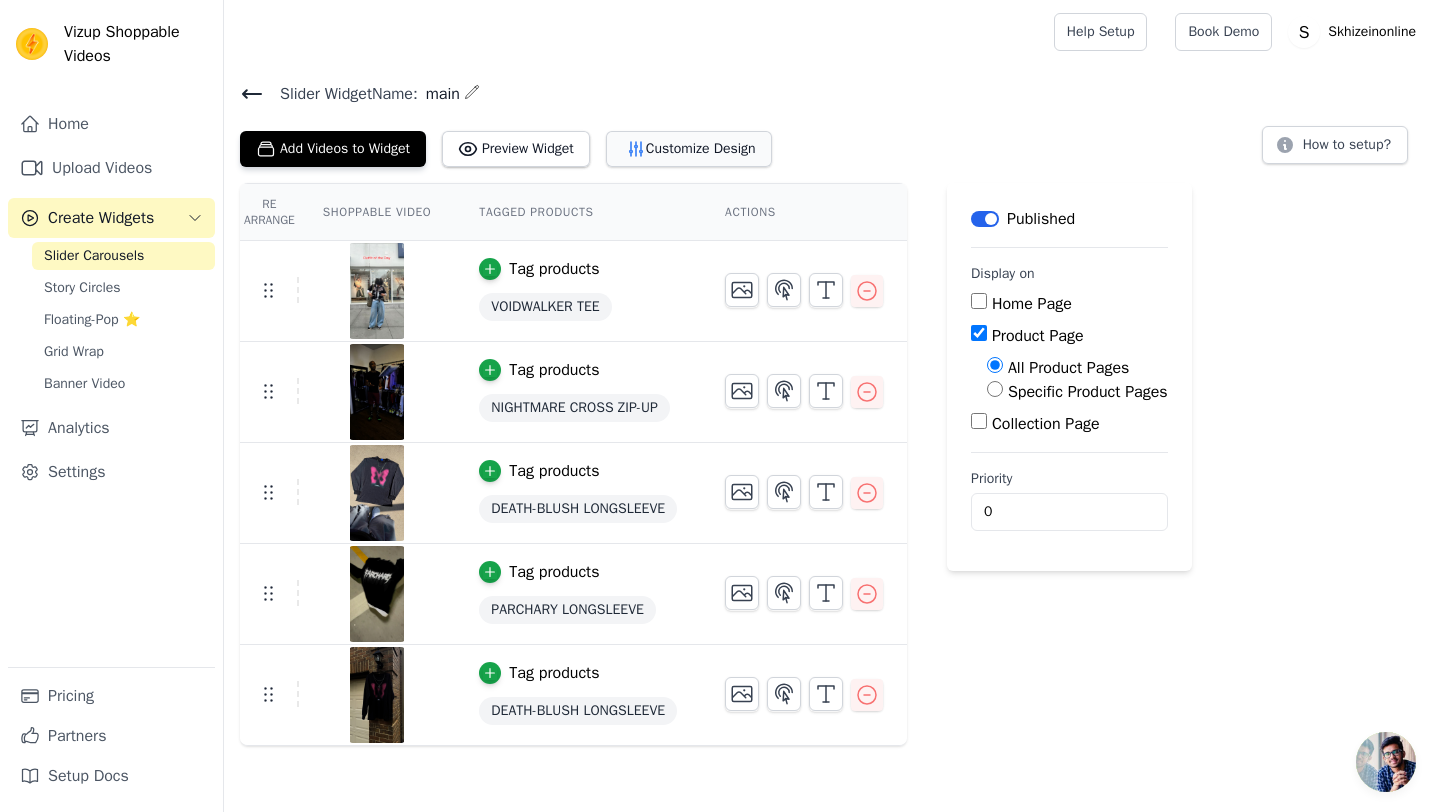 click on "Customize Design" at bounding box center [689, 149] 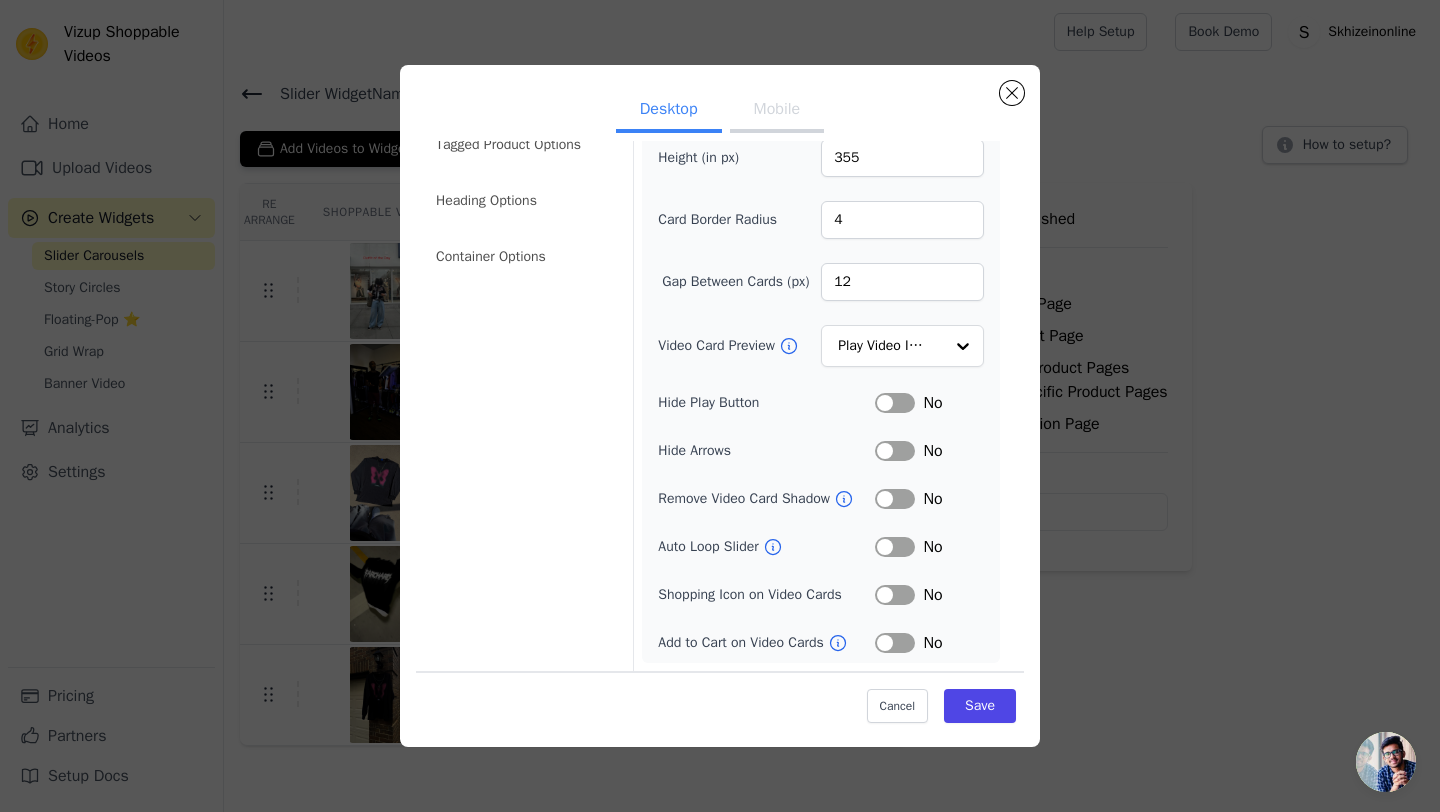 scroll, scrollTop: 0, scrollLeft: 0, axis: both 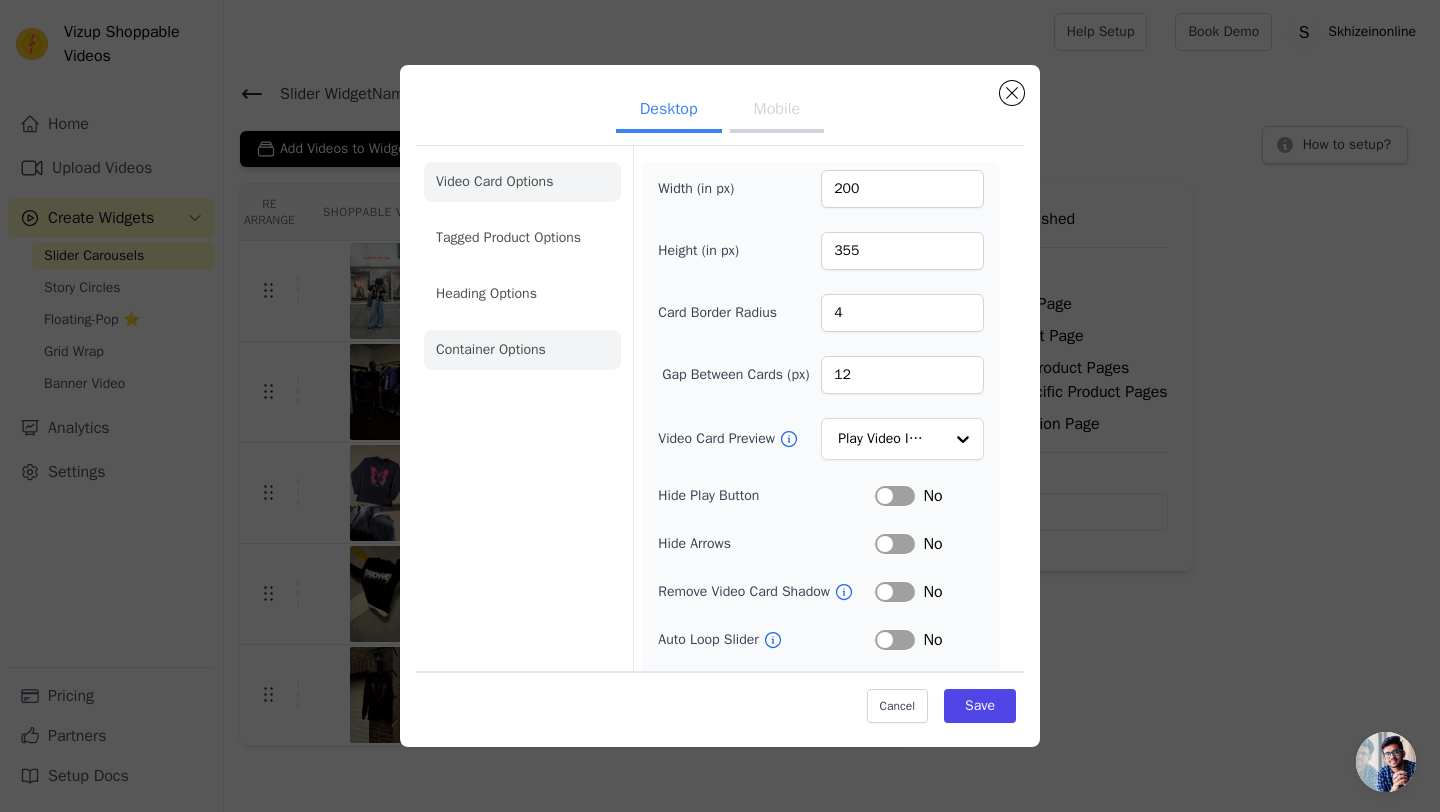 click on "Container Options" 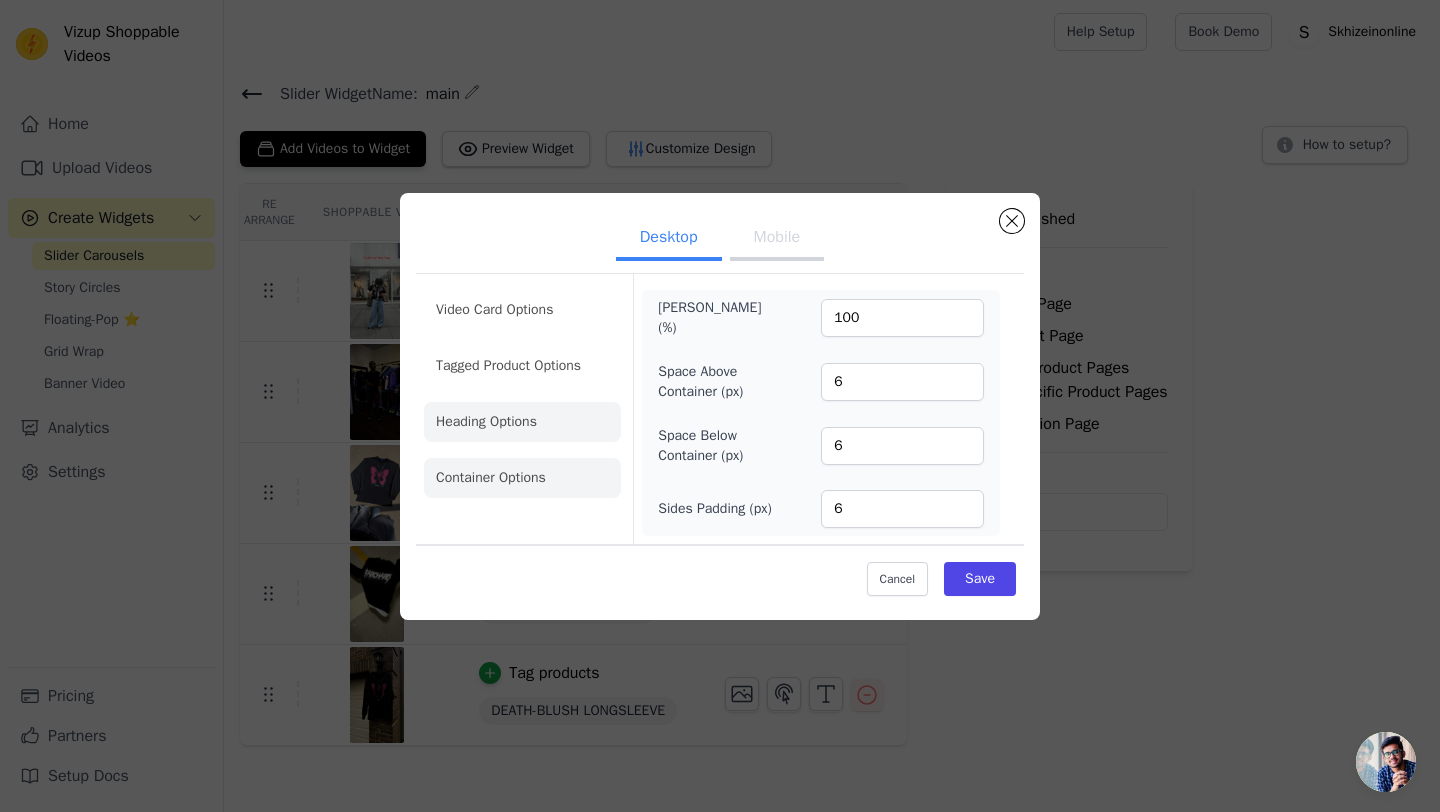 click on "Heading Options" 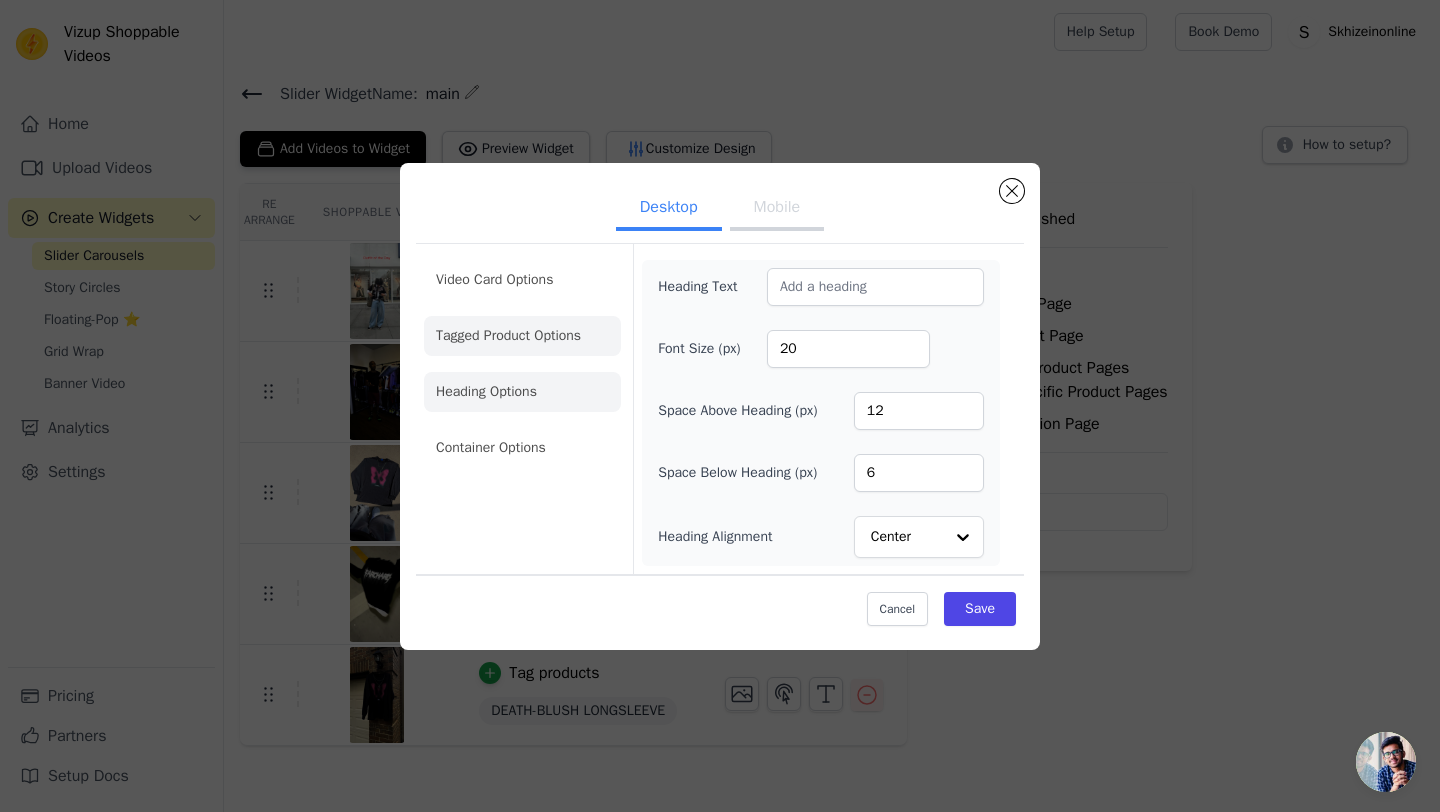 click on "Tagged Product Options" 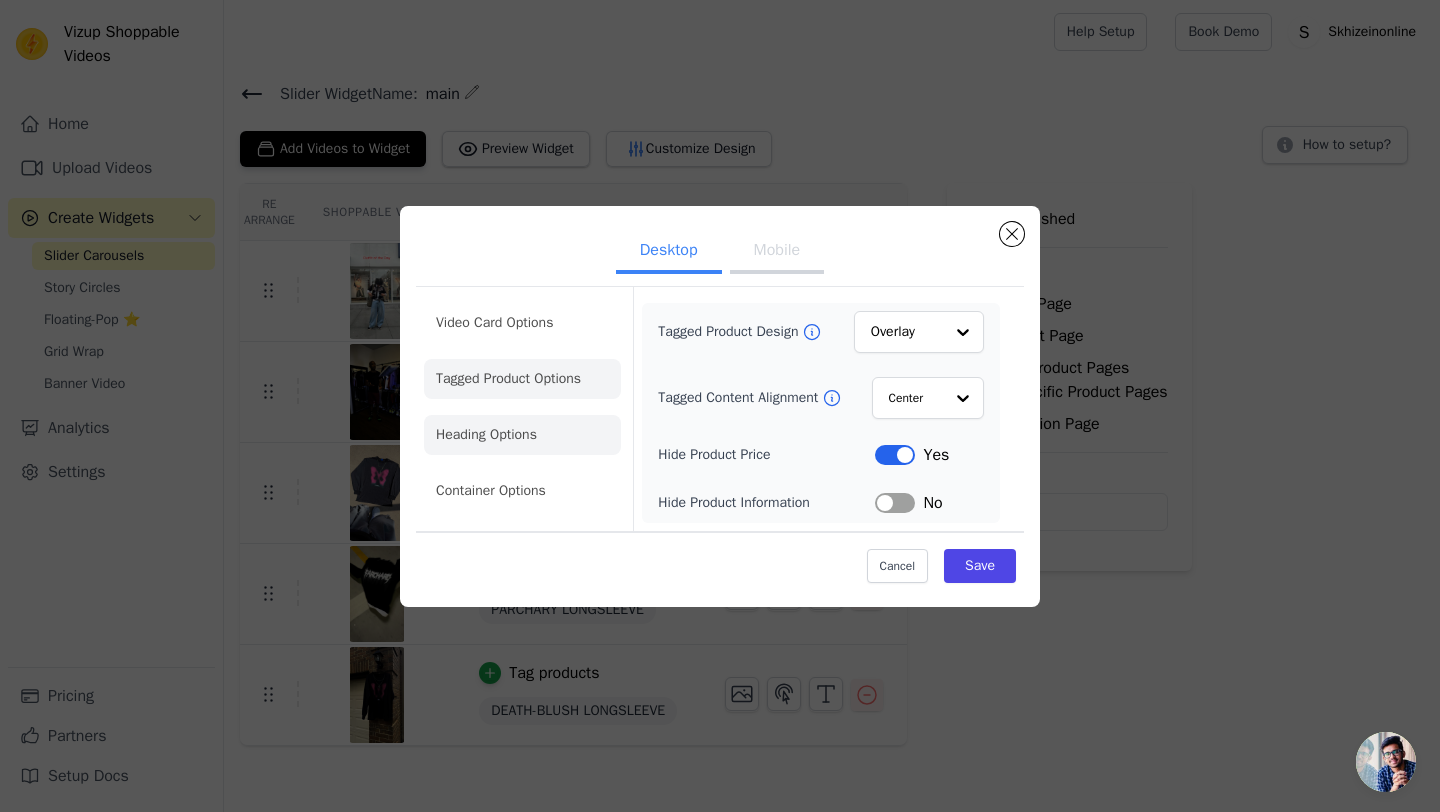 click on "Heading Options" 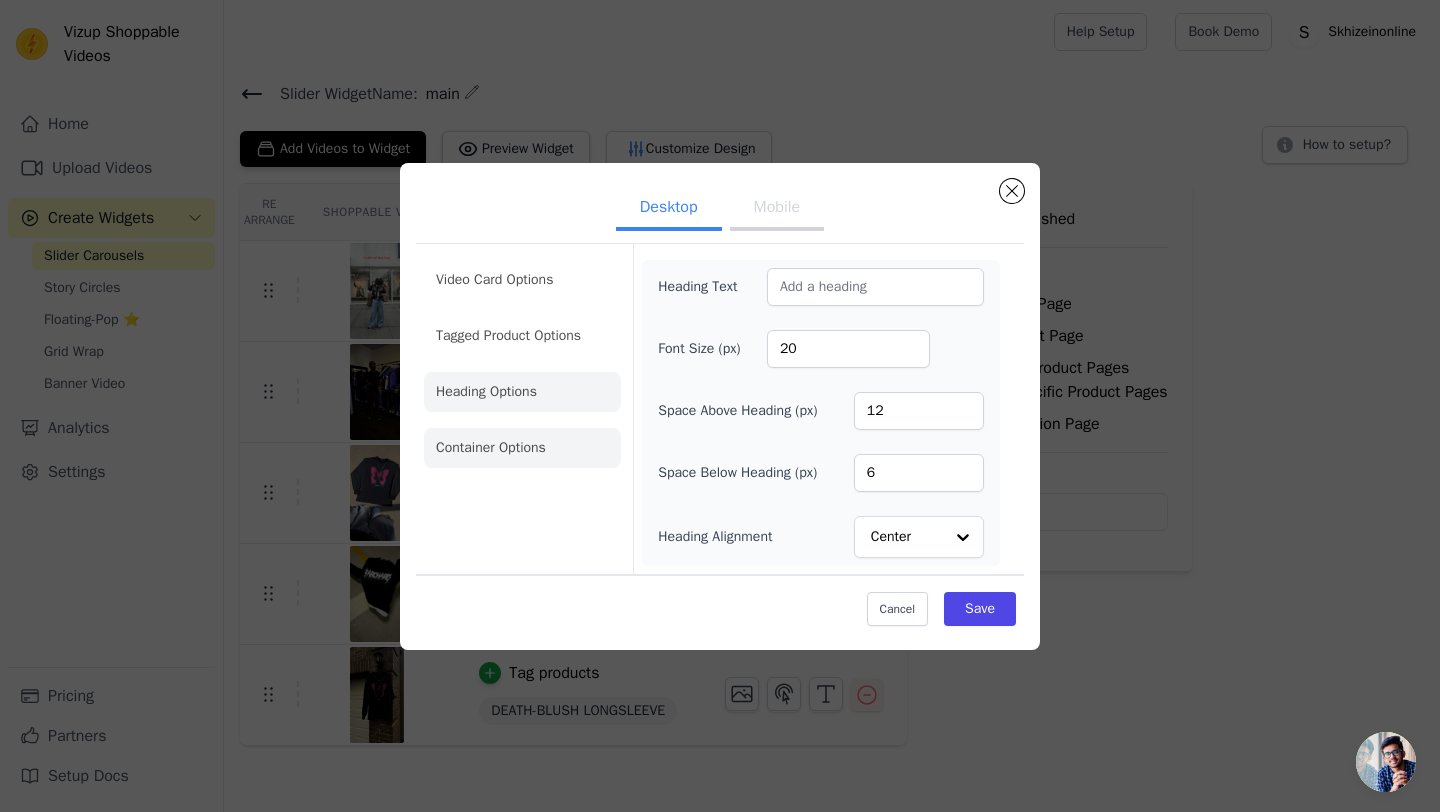 click on "Container Options" 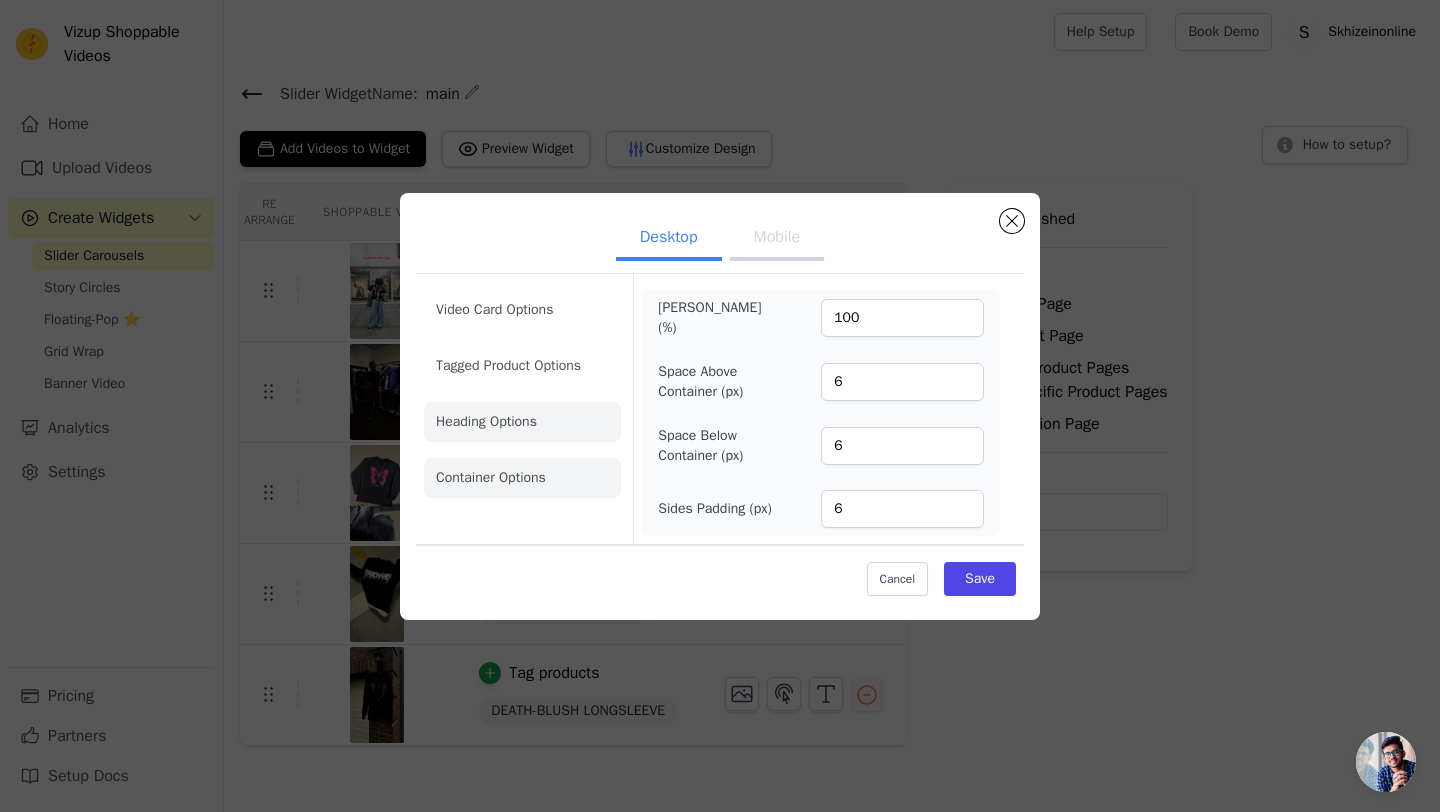 click on "Heading Options" 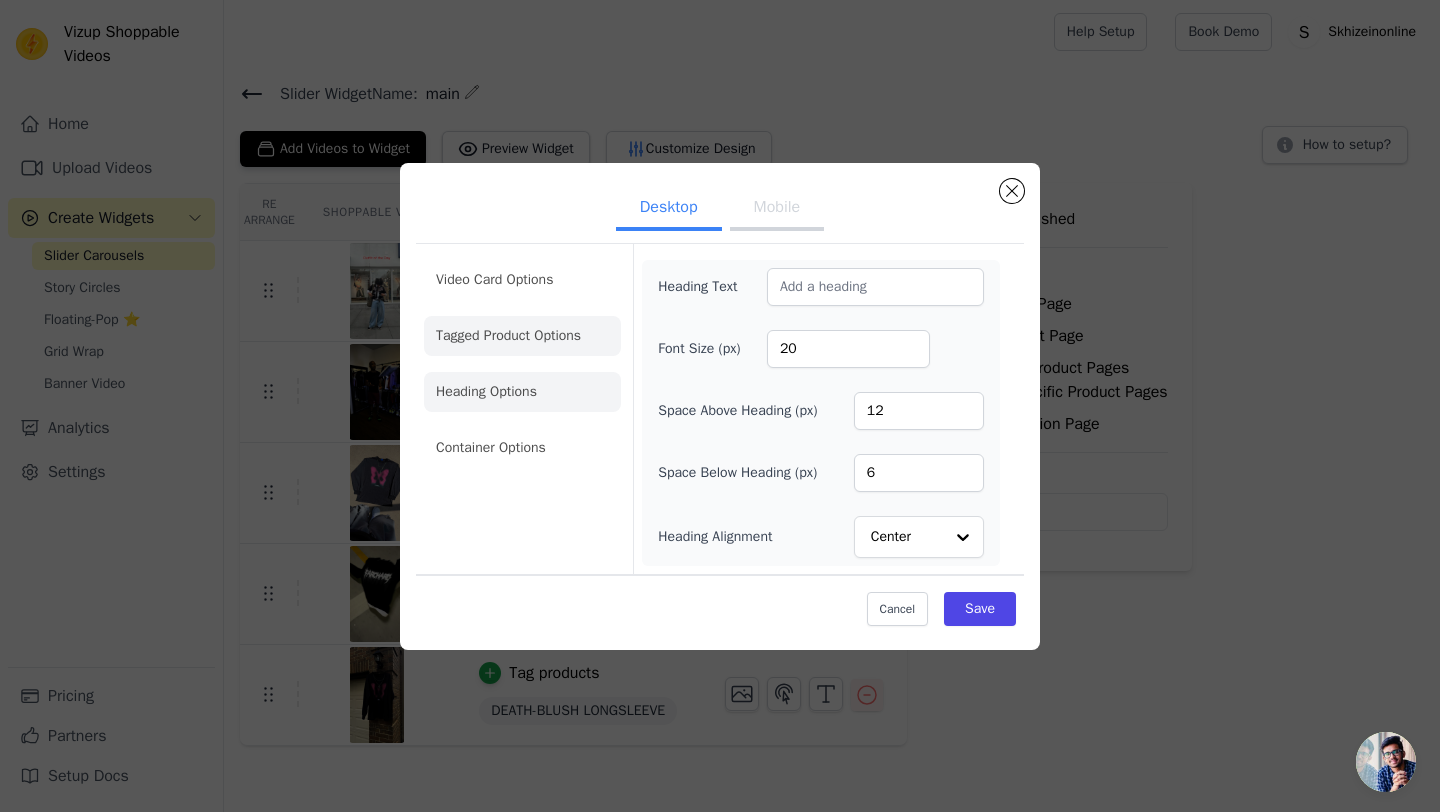 click on "Tagged Product Options" 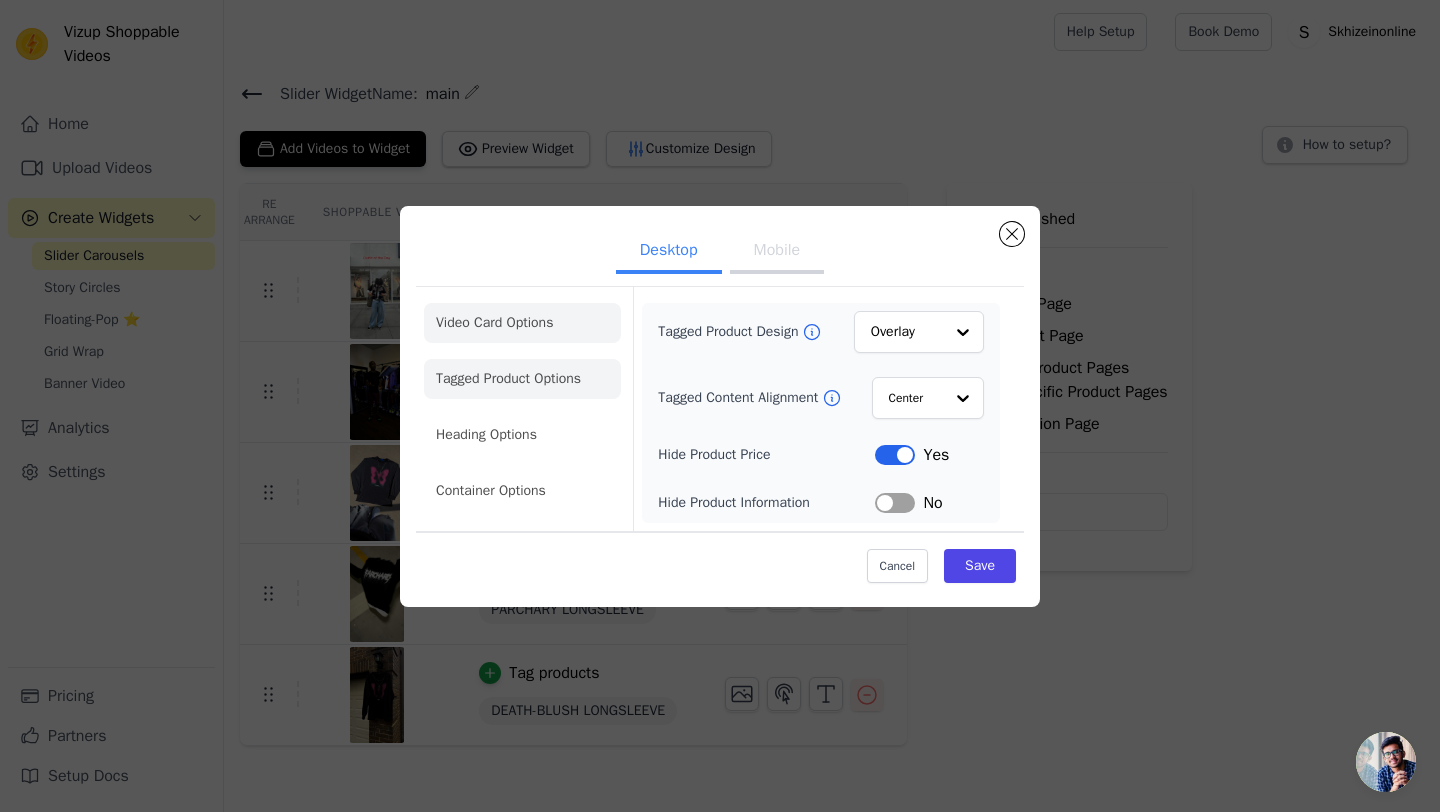 click on "Video Card Options" 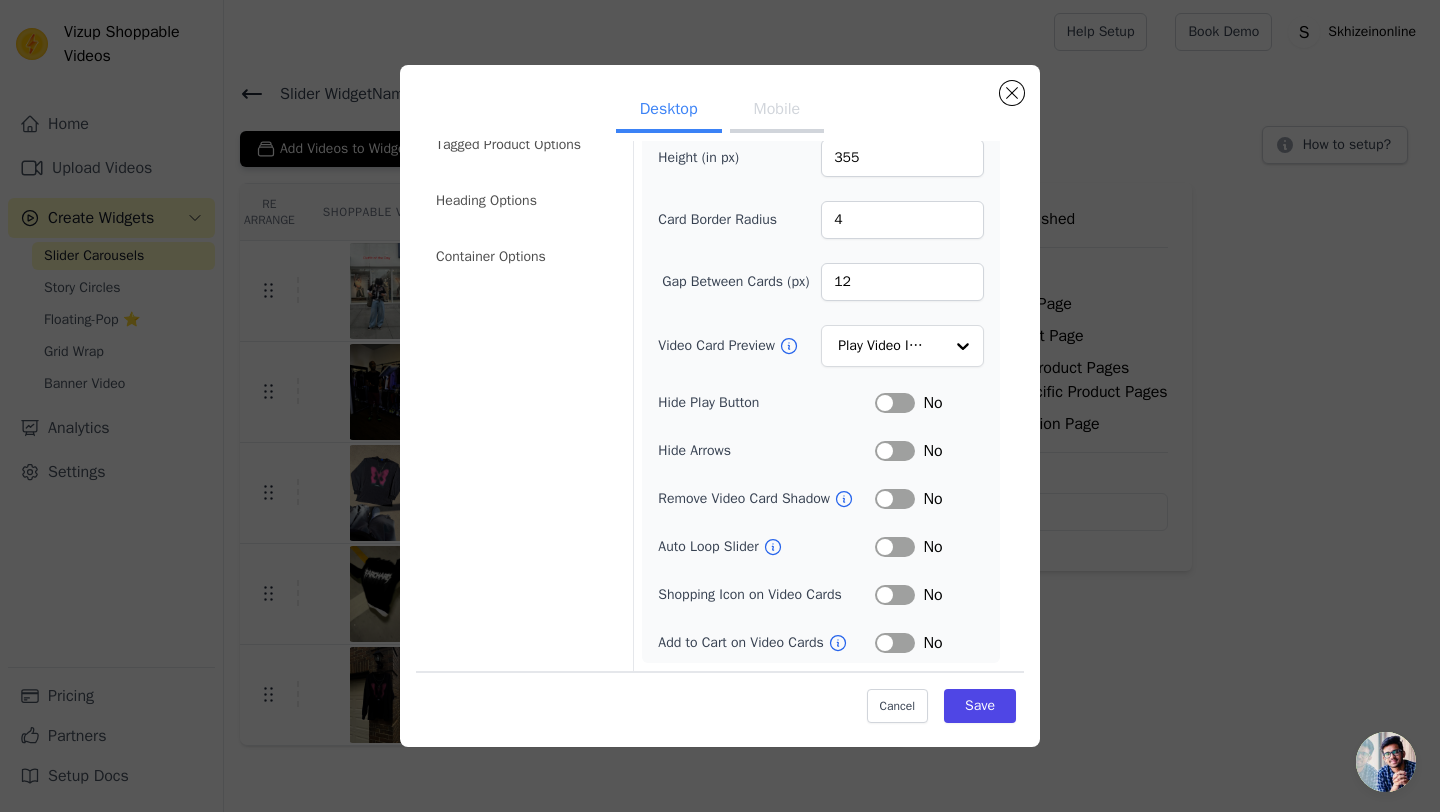 scroll, scrollTop: 0, scrollLeft: 0, axis: both 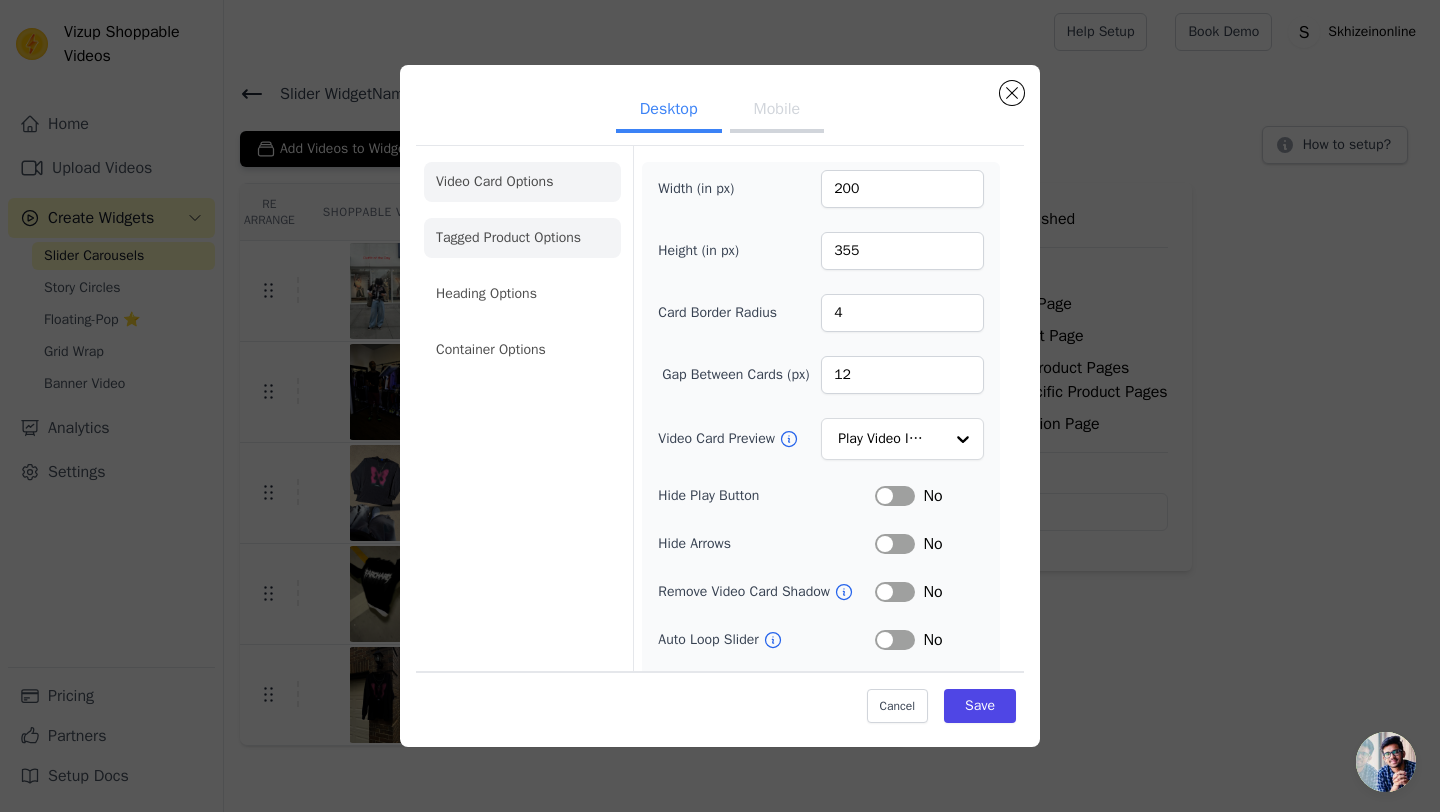 click on "Tagged Product Options" 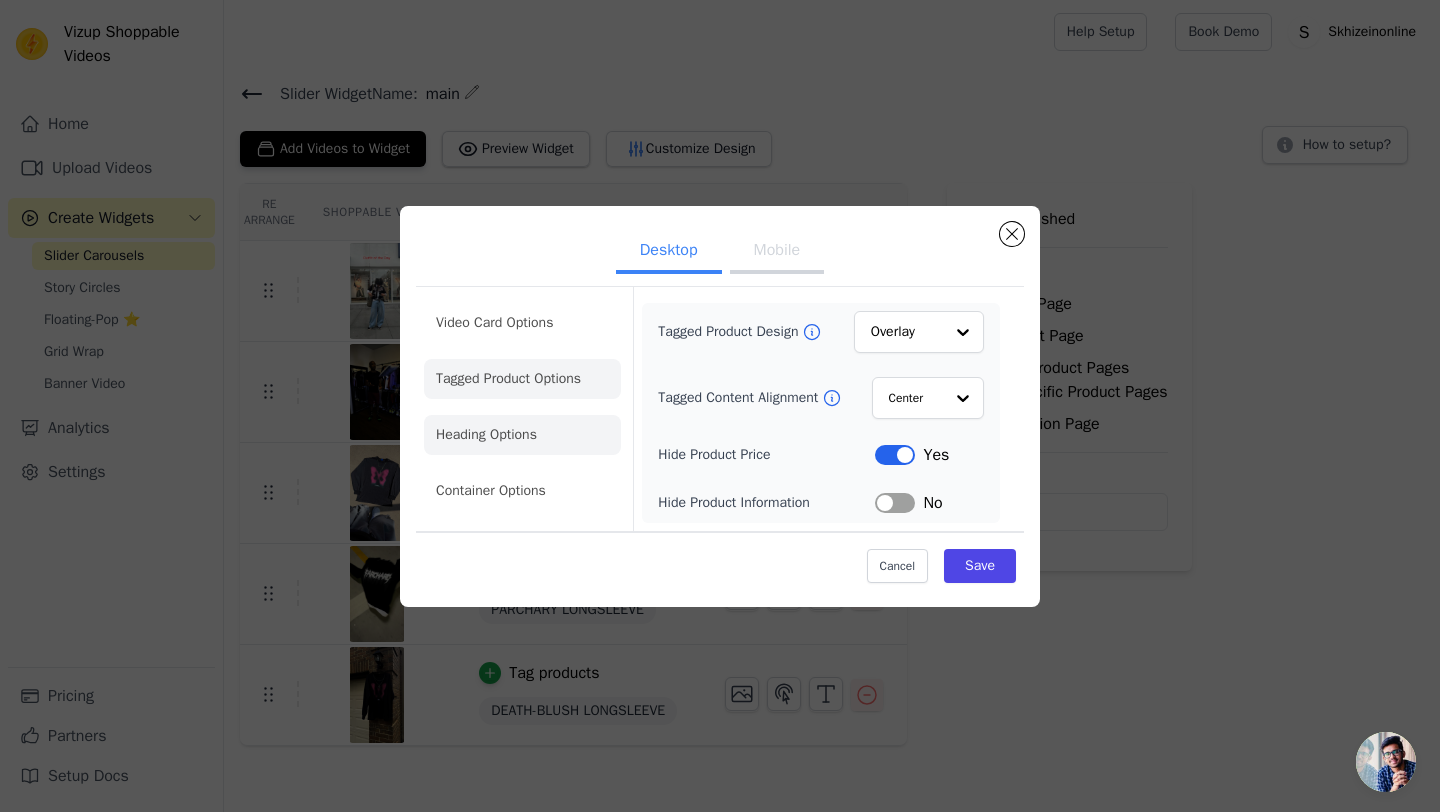 click on "Heading Options" 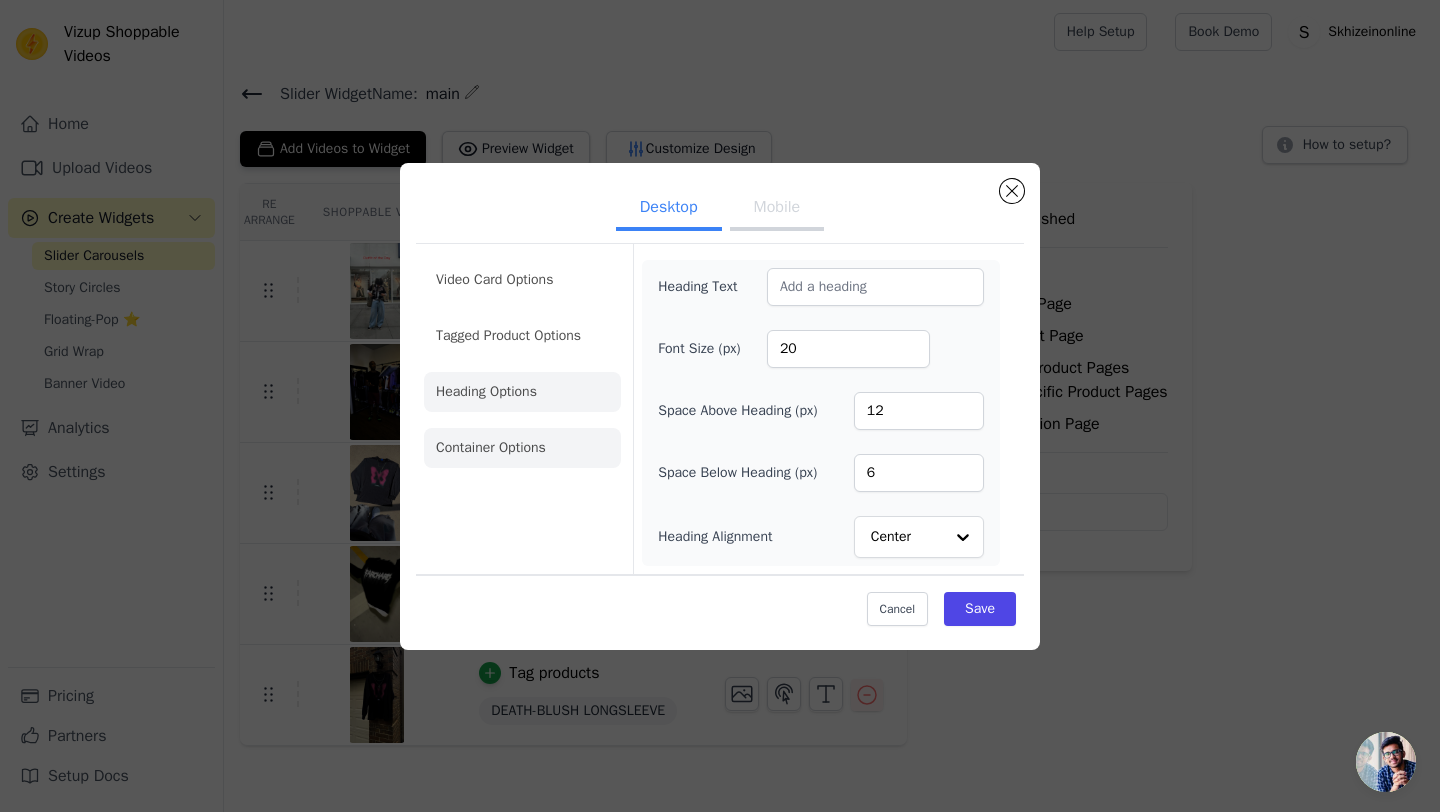 click on "Container Options" 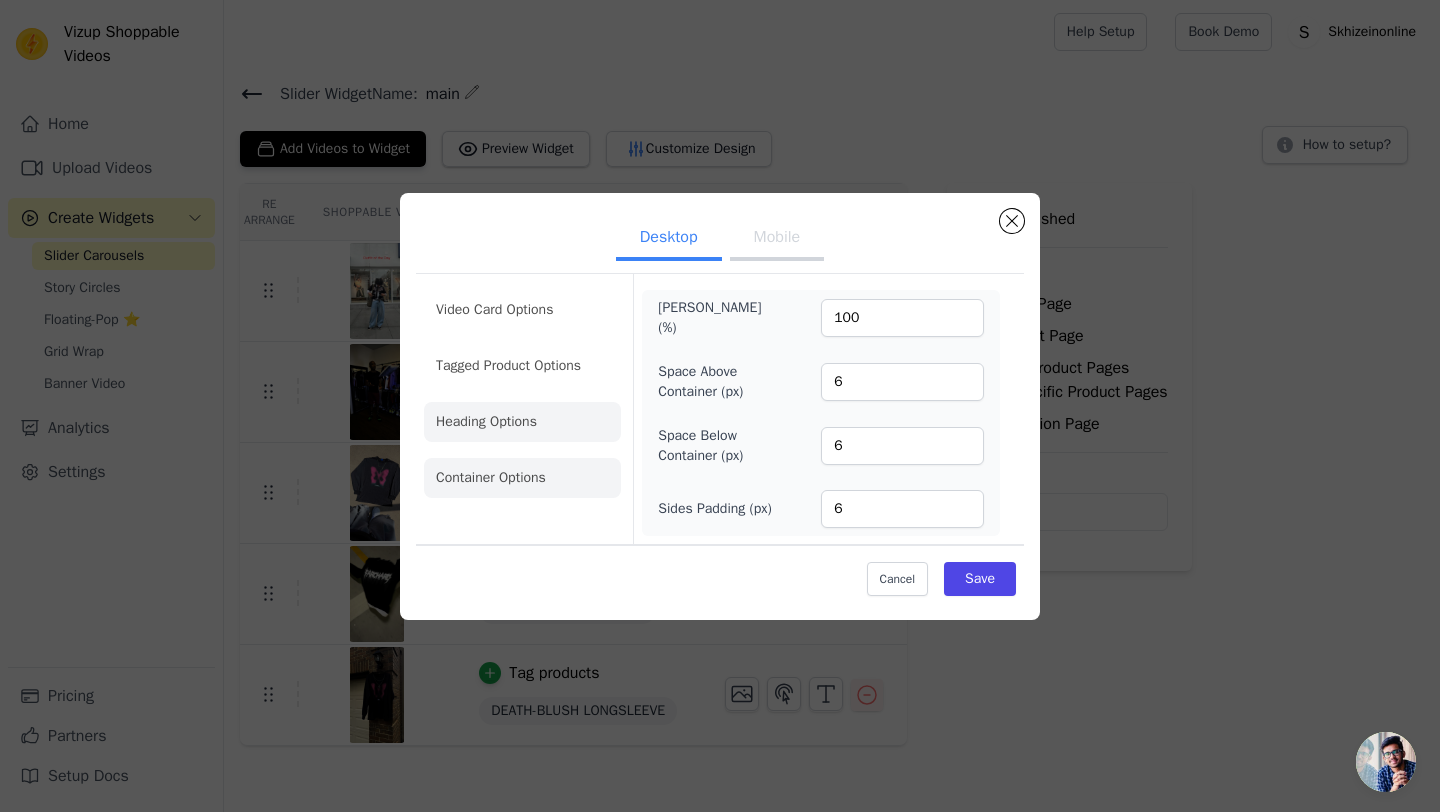 click on "Heading Options" 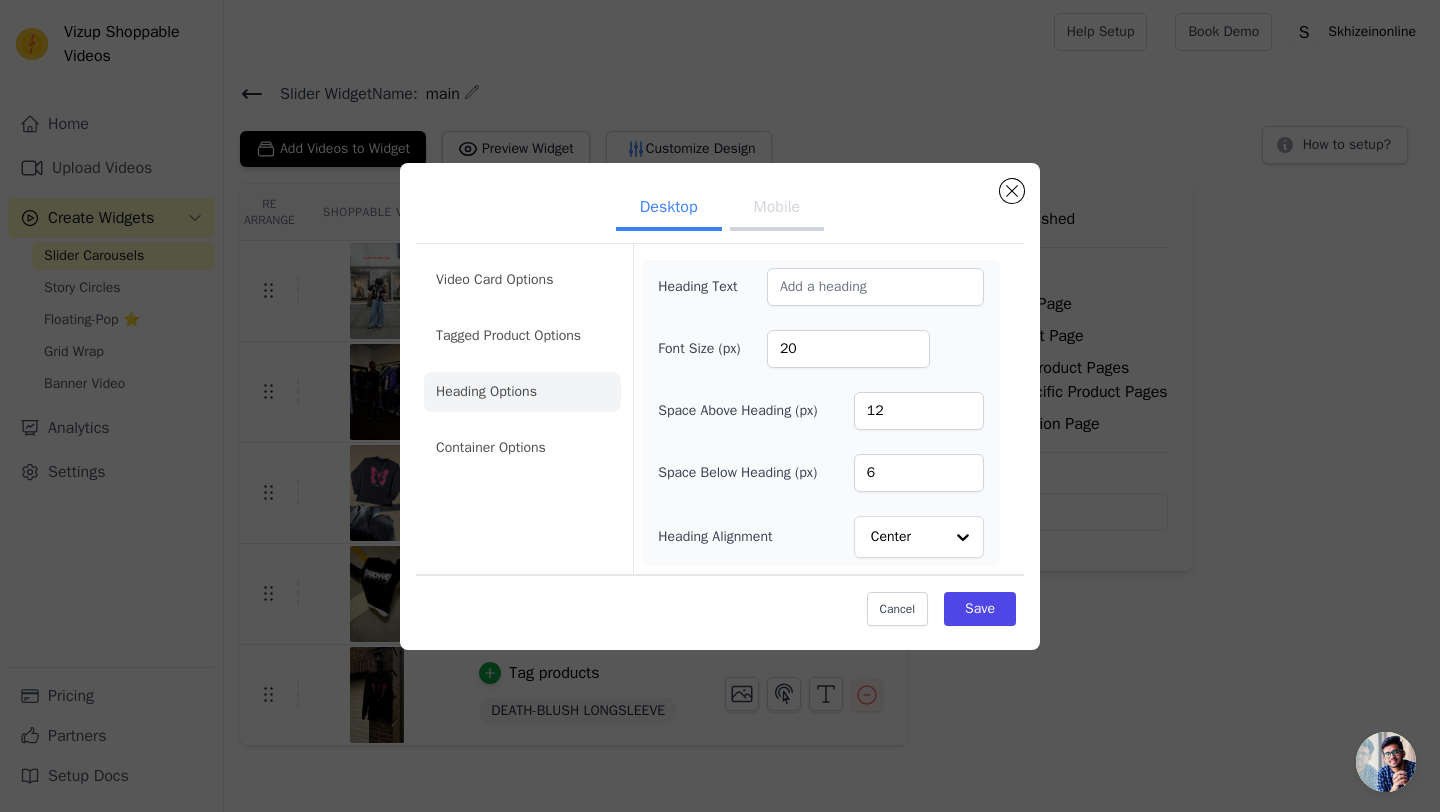 click on "Video Card Options Tagged Product Options Heading Options Container Options" at bounding box center [522, 364] 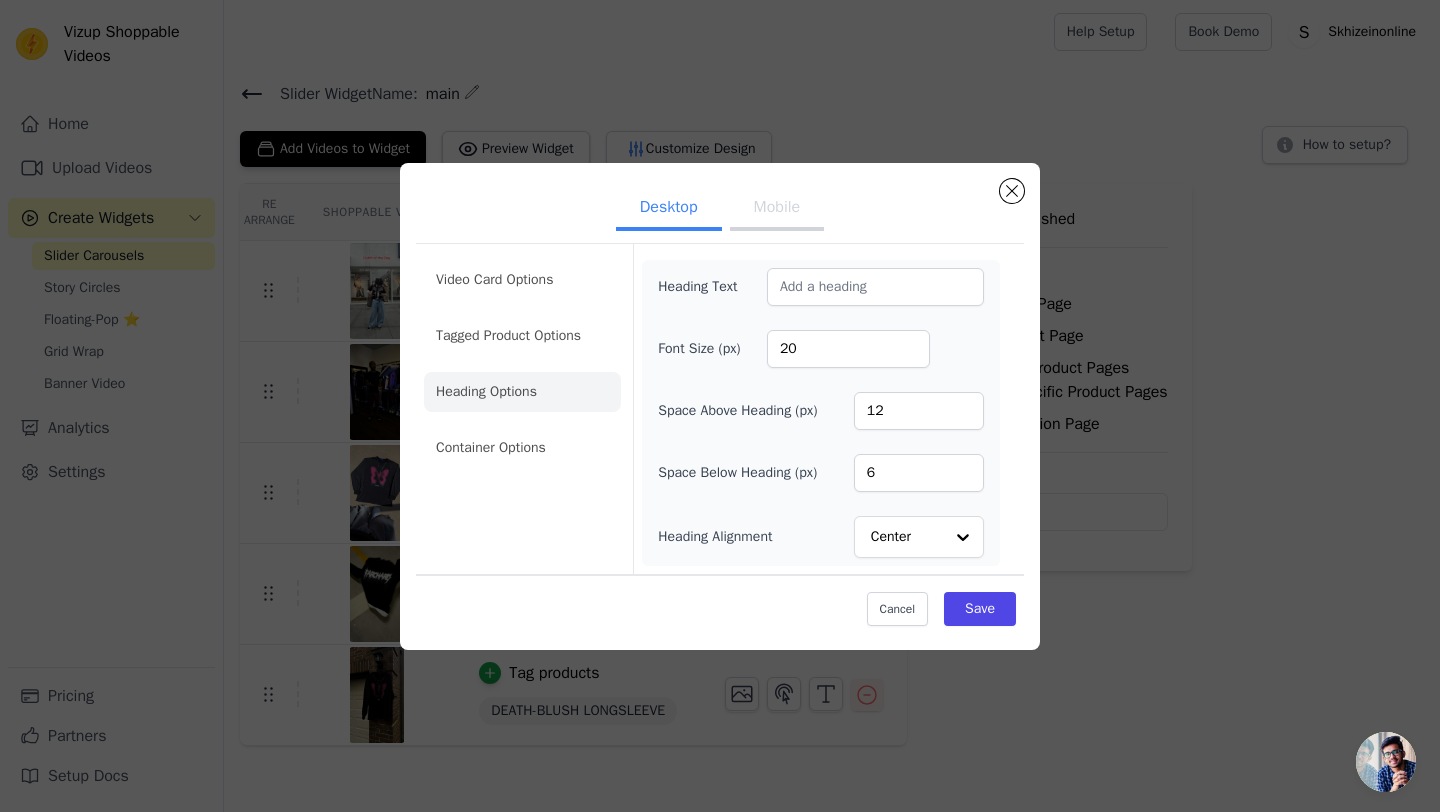 click on "Mobile" at bounding box center (777, 209) 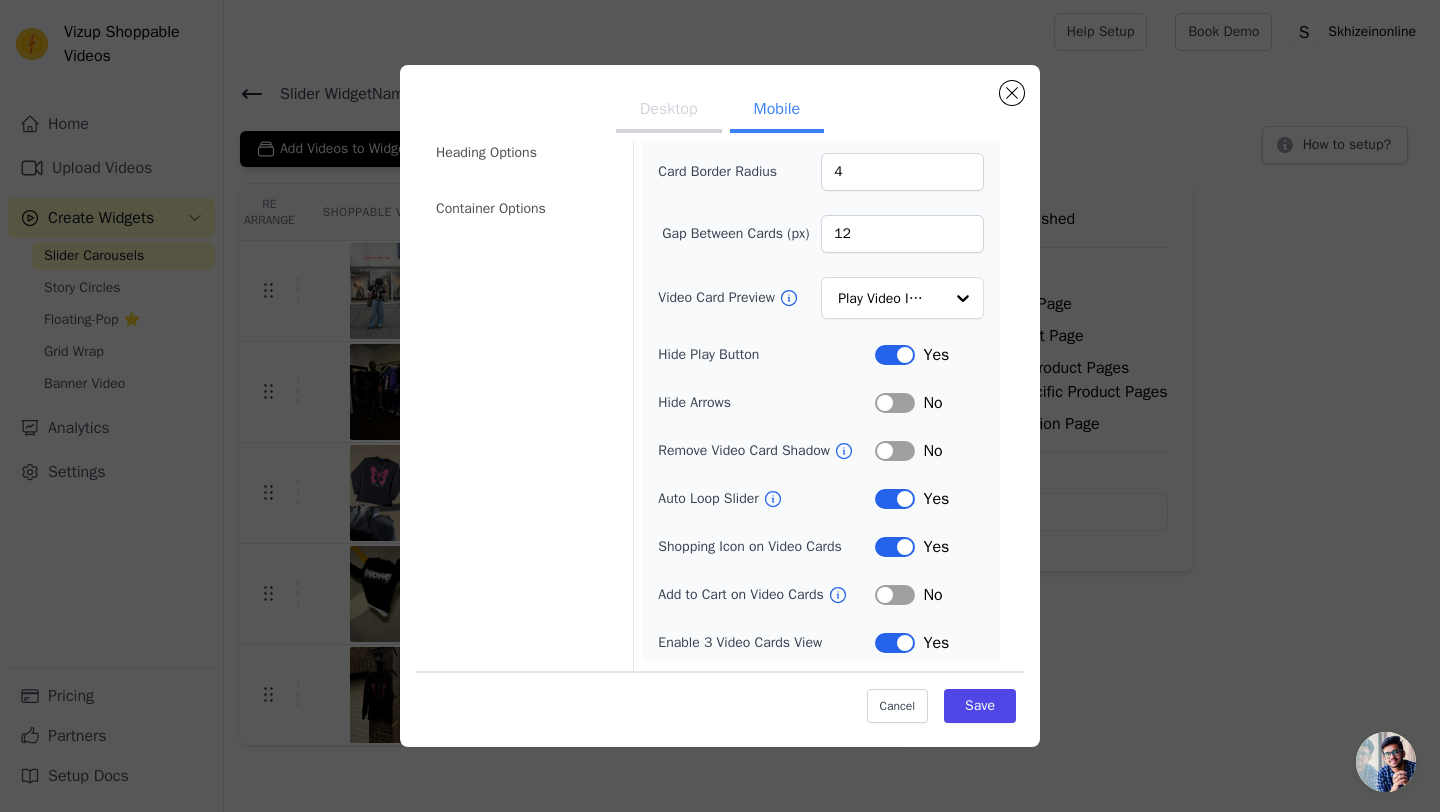 scroll, scrollTop: 0, scrollLeft: 0, axis: both 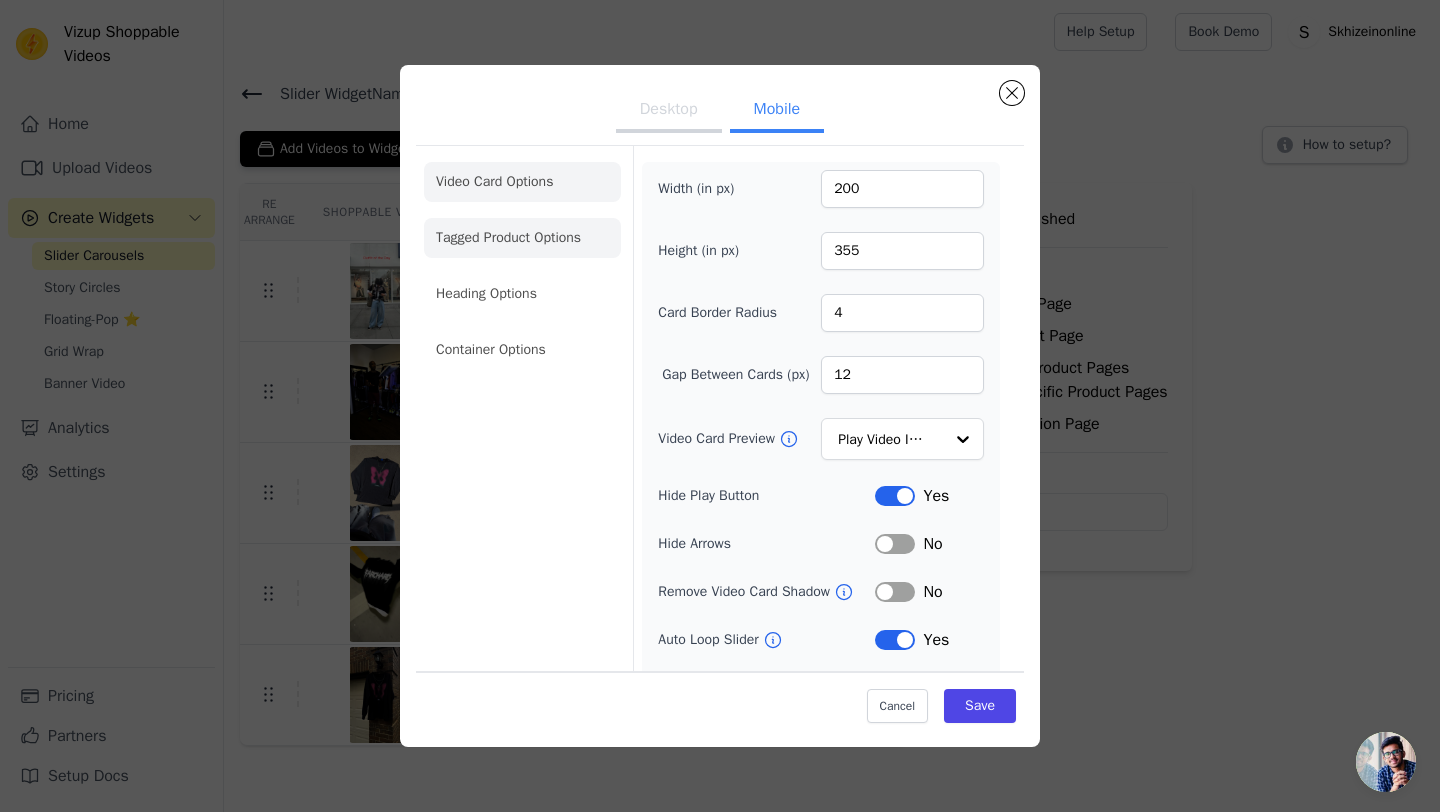 click on "Tagged Product Options" 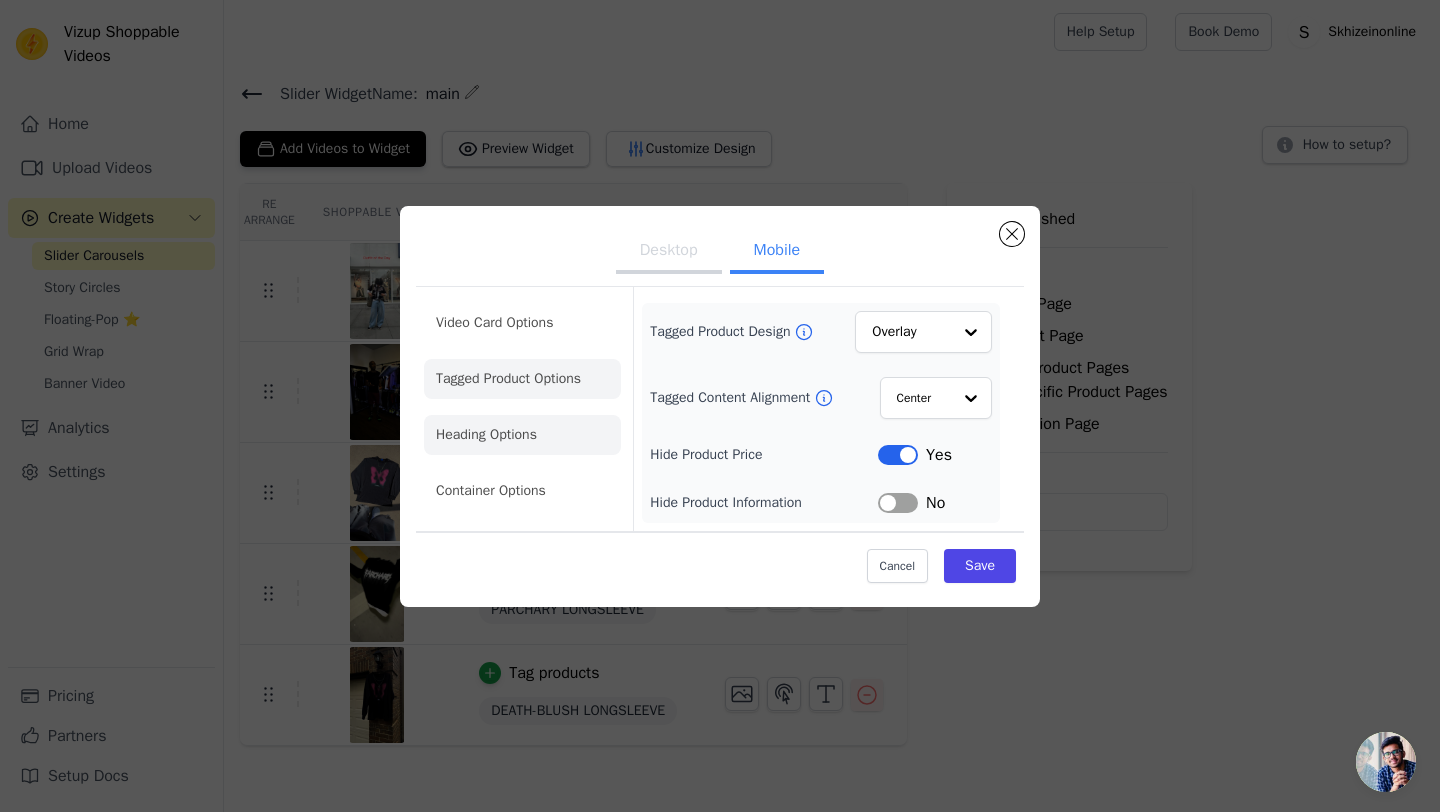 click on "Heading Options" 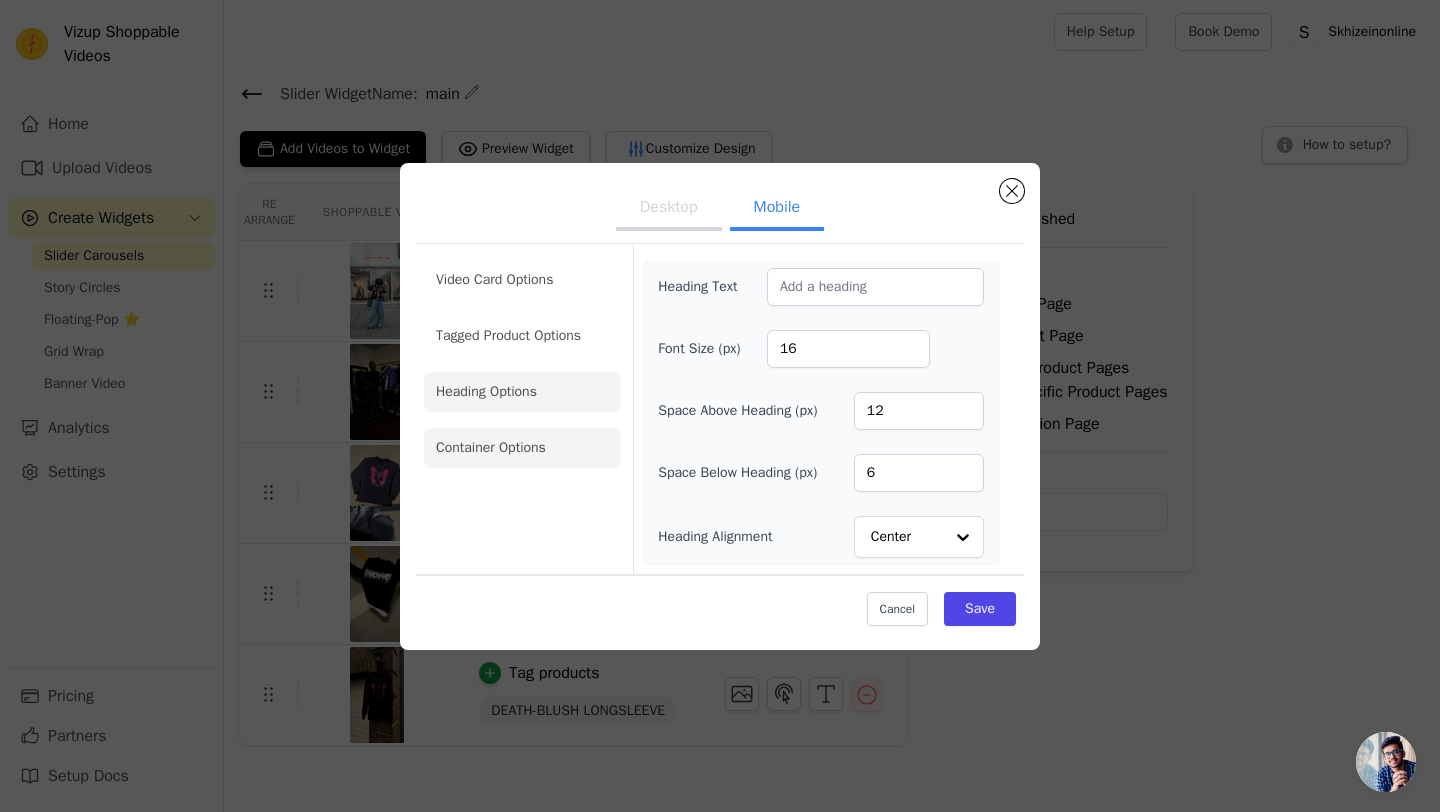 click on "Container Options" 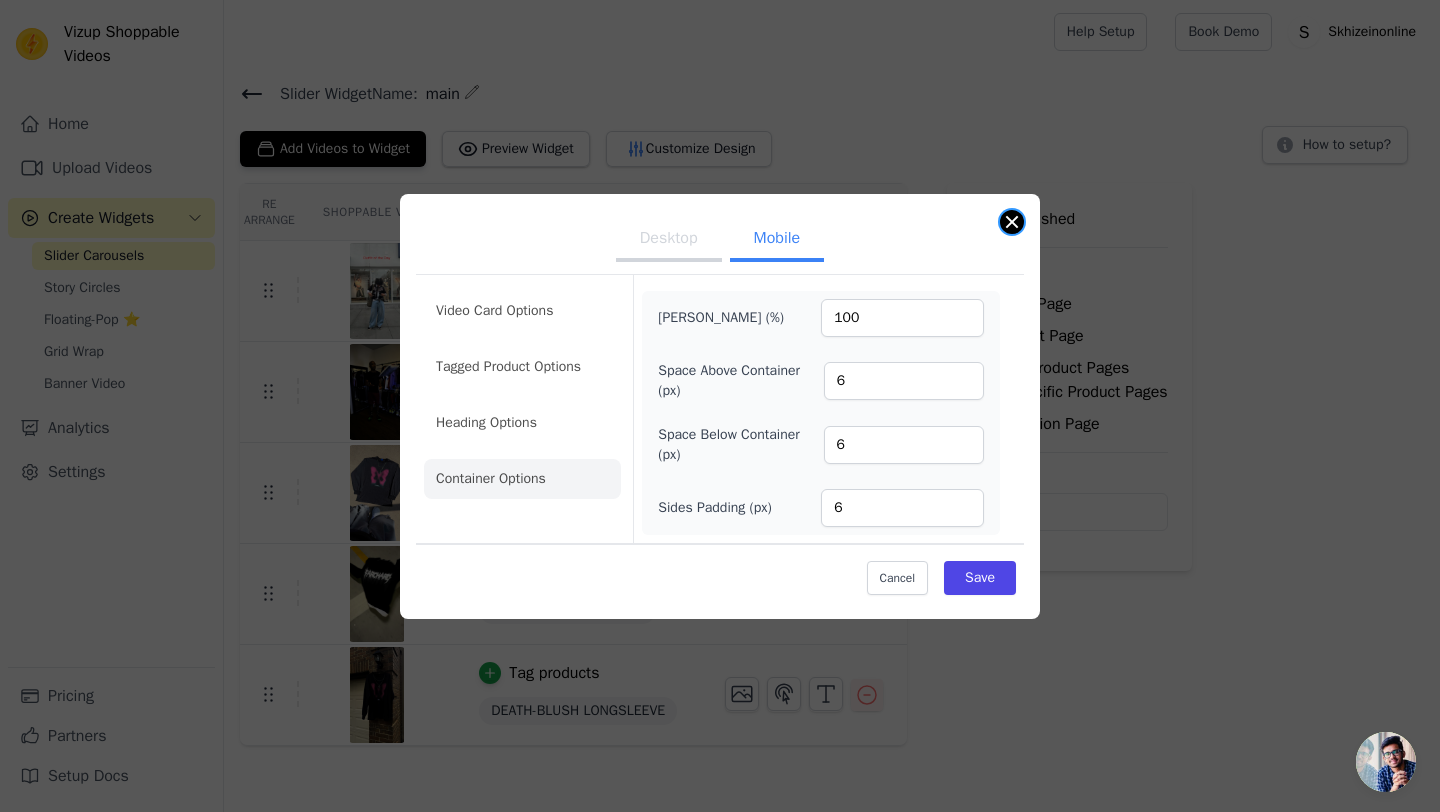 click at bounding box center [1012, 222] 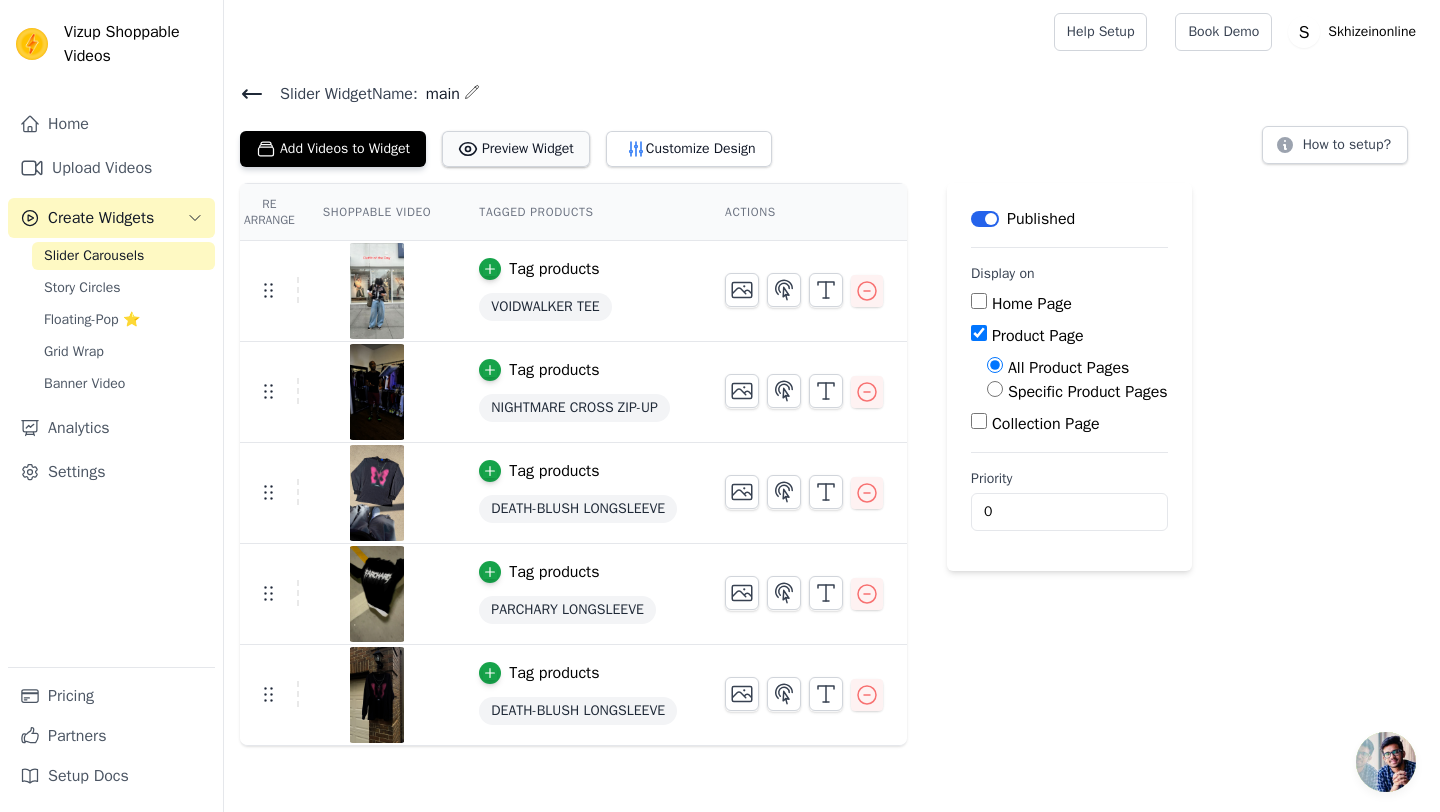 click on "Preview Widget" at bounding box center (516, 149) 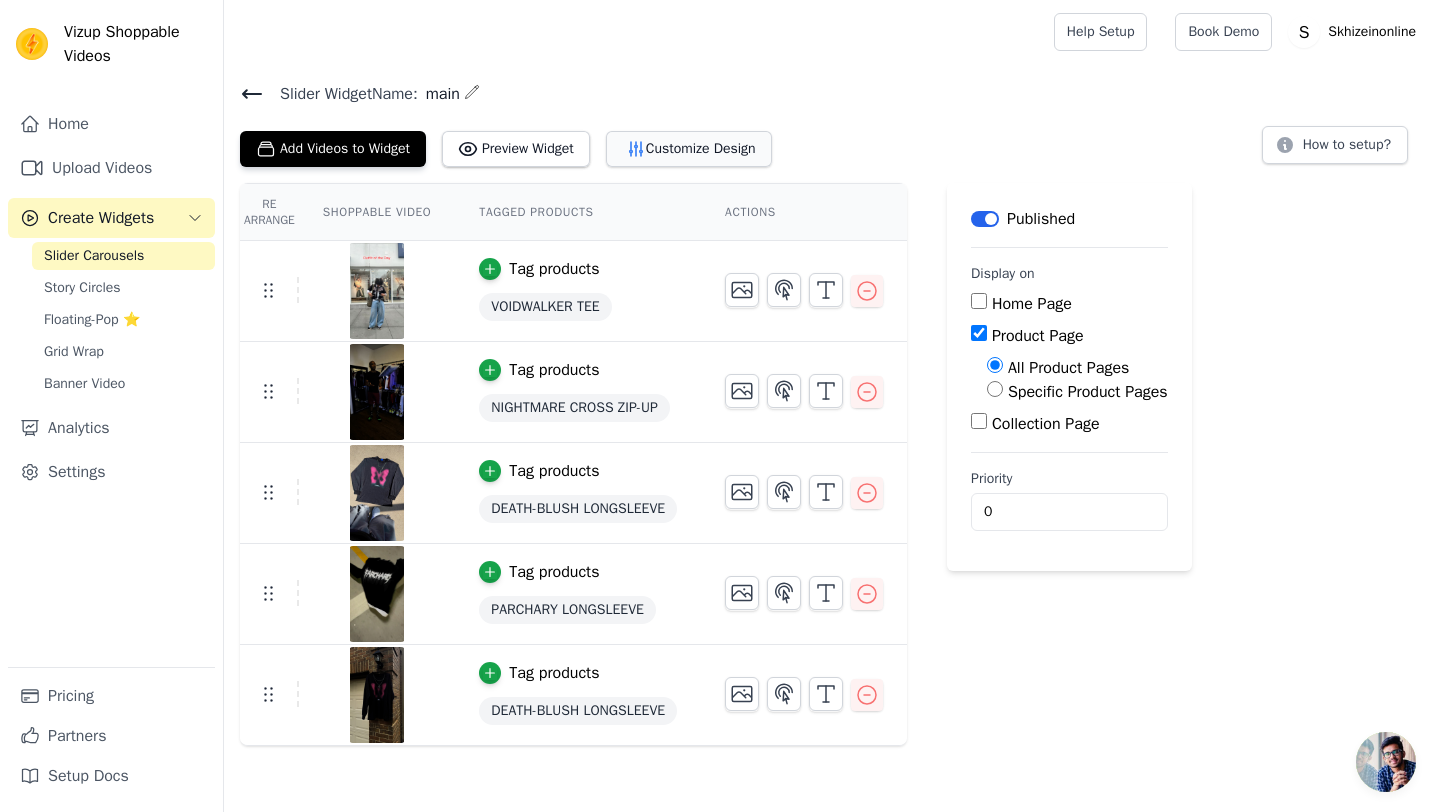 click on "Customize Design" at bounding box center [689, 149] 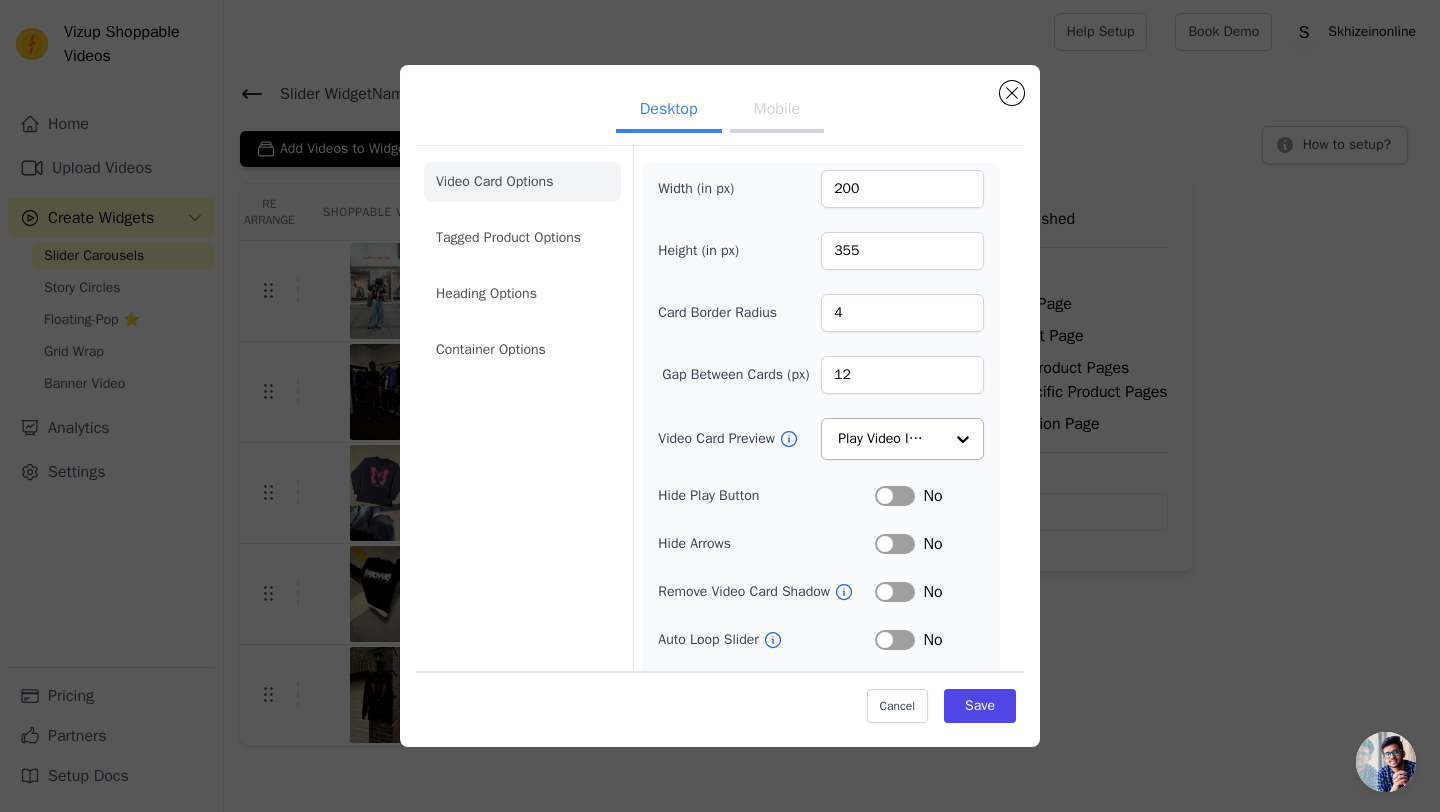 scroll, scrollTop: 95, scrollLeft: 0, axis: vertical 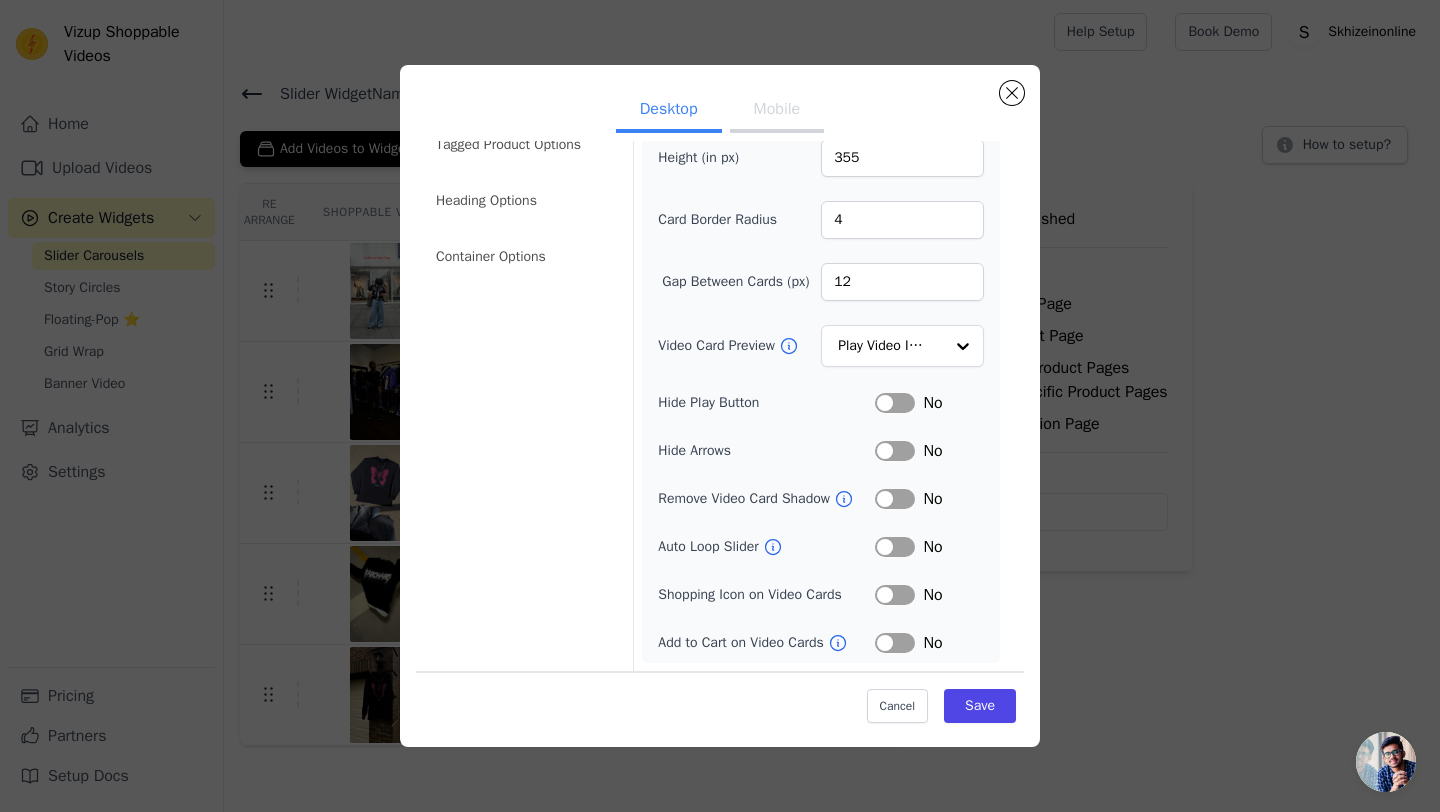 click on "Video Card Options Tagged Product Options Heading Options Container Options" at bounding box center [522, 173] 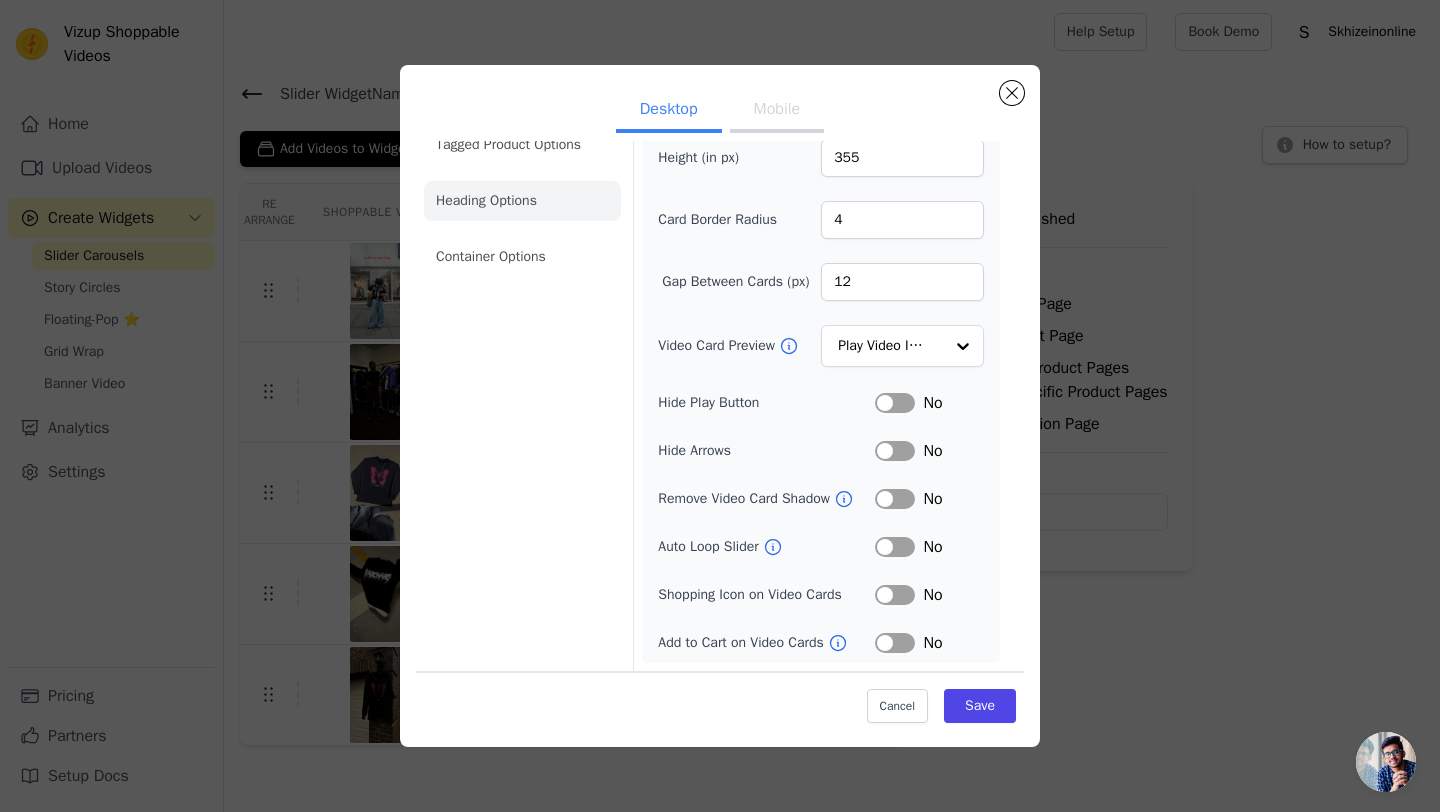 click on "Heading Options" 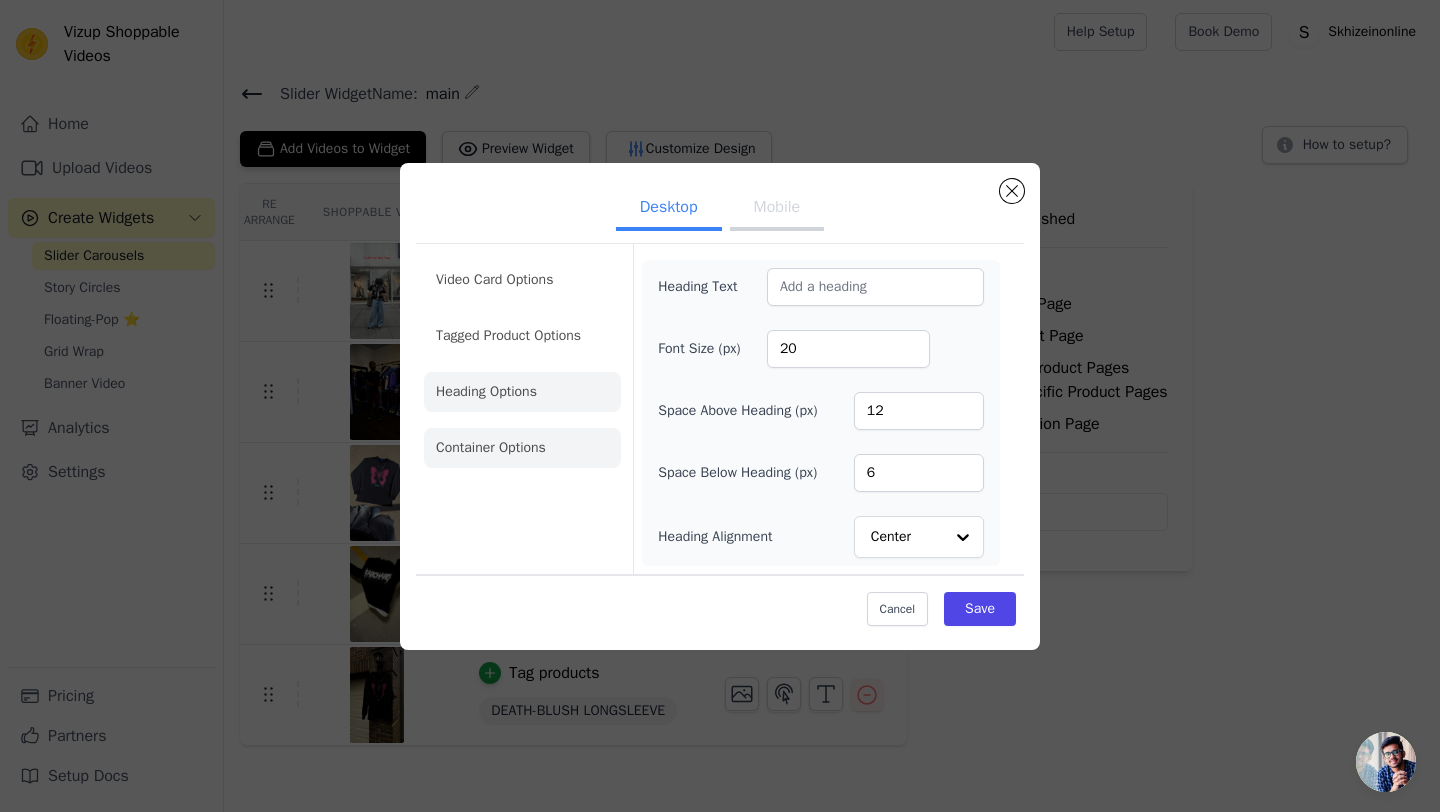 click on "Container Options" 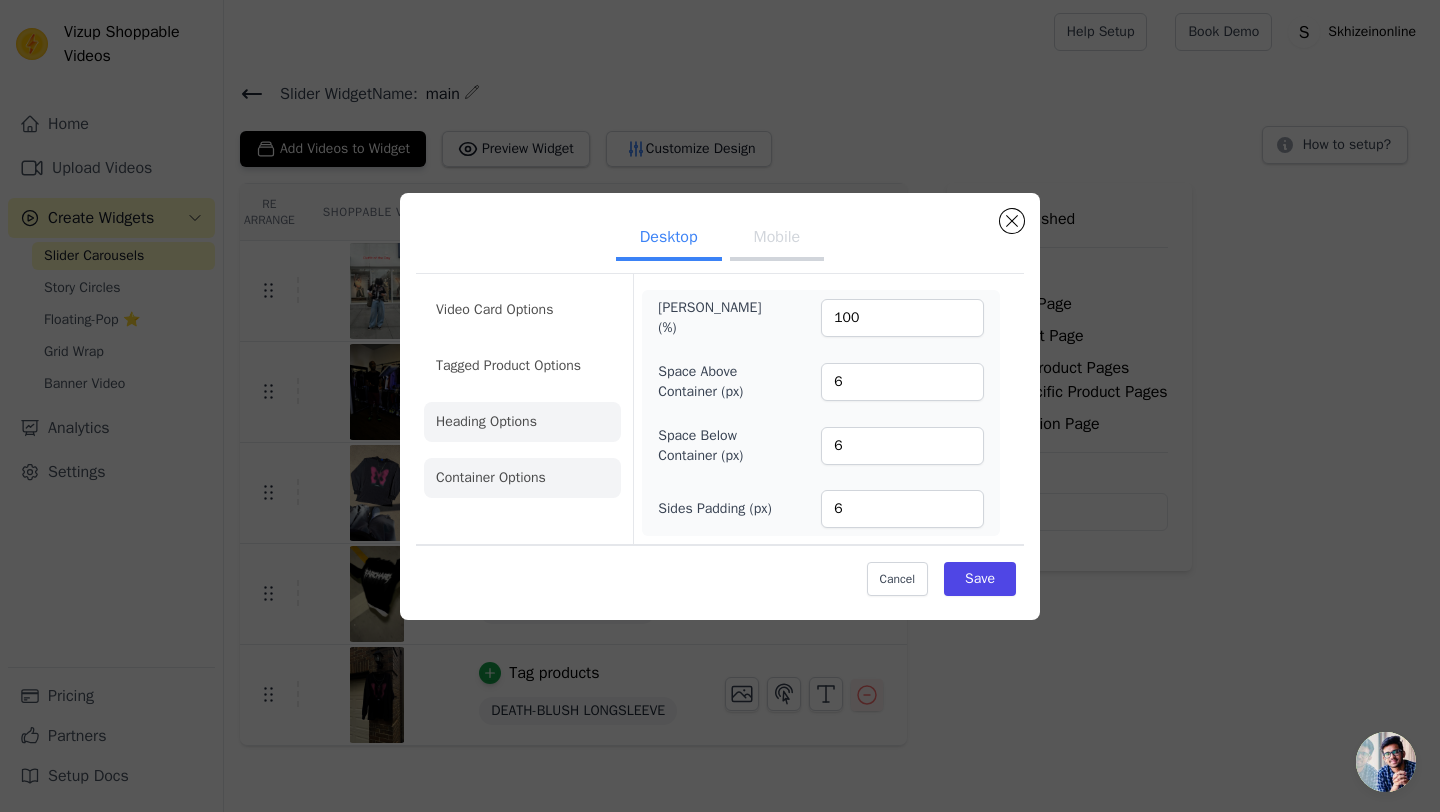 click on "Heading Options" 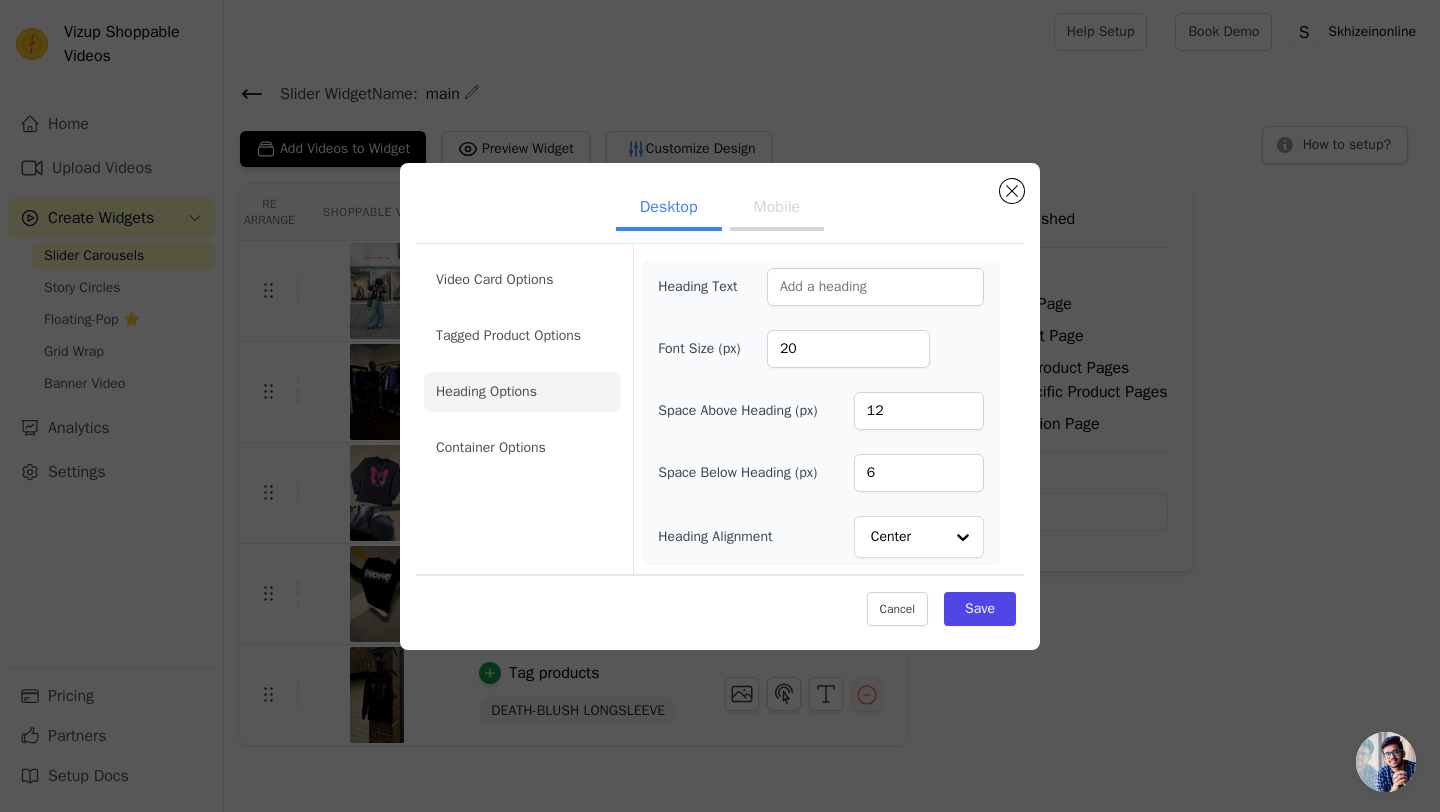 click on "Desktop Mobile   Video Card Options Tagged Product Options Heading Options Container Options   Heading Text     Font Size (px)   20   Space Above Heading (px)   12   Space Below Heading (px)   6   Heading Alignment         Center               Cancel     Save" 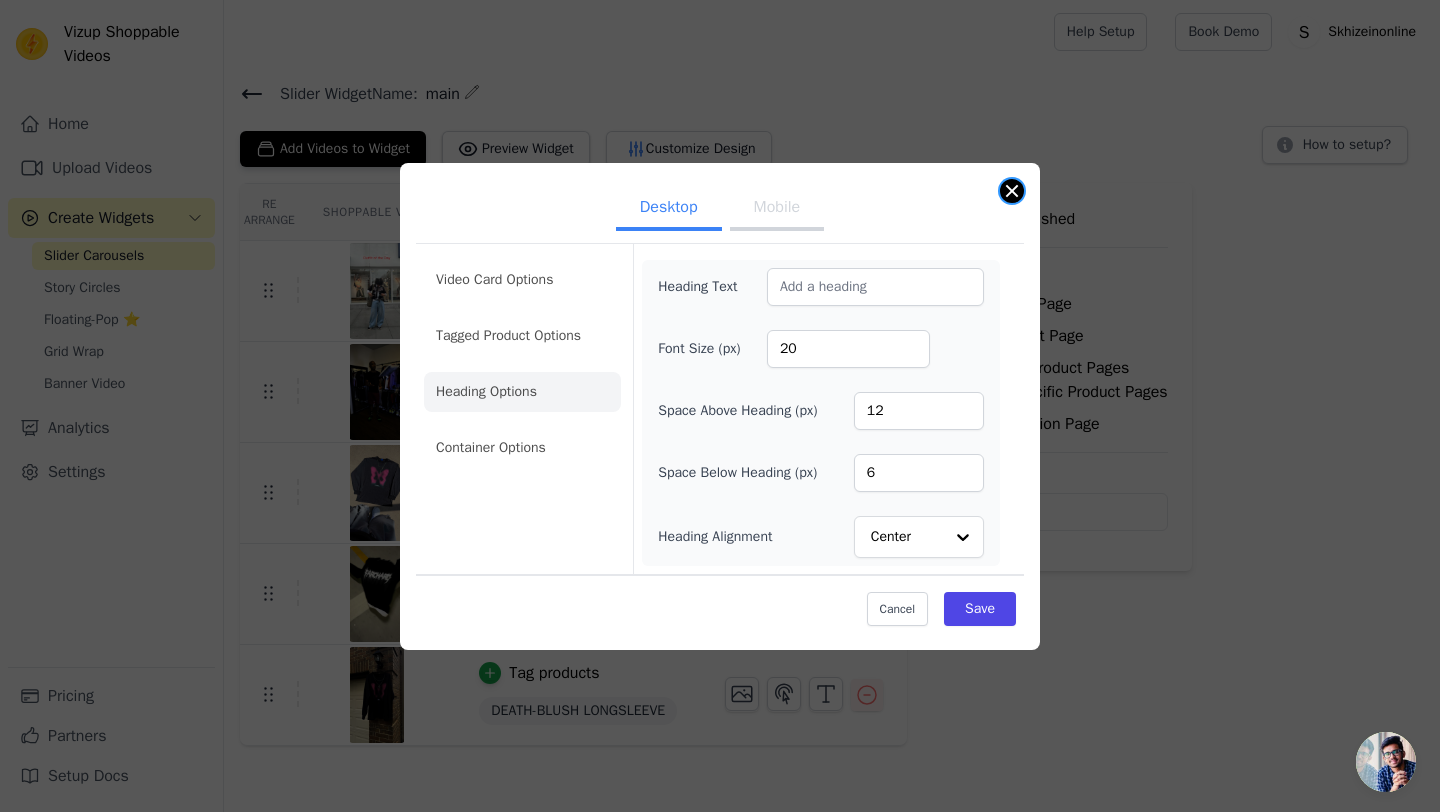 click at bounding box center [1012, 191] 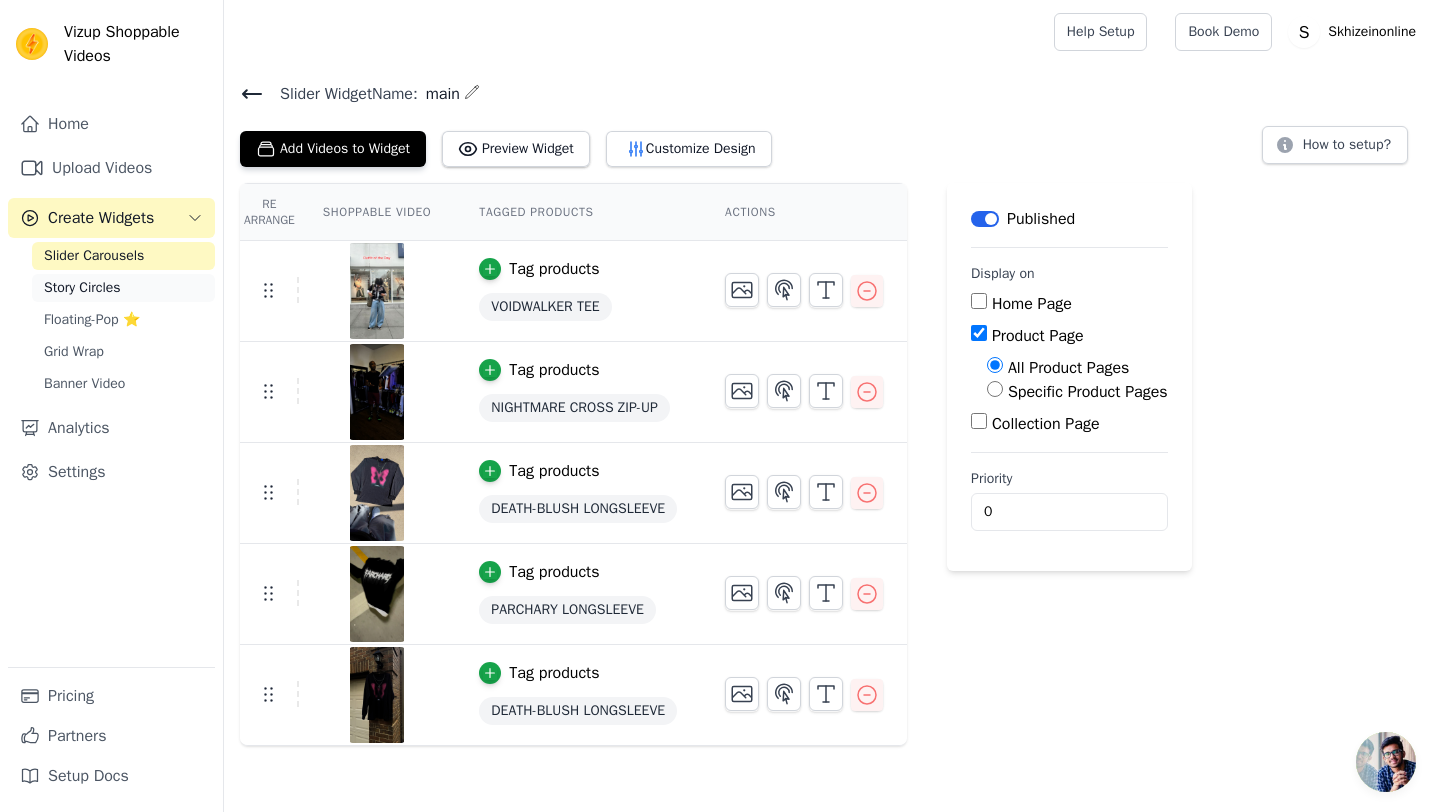 click on "Story Circles" at bounding box center (123, 288) 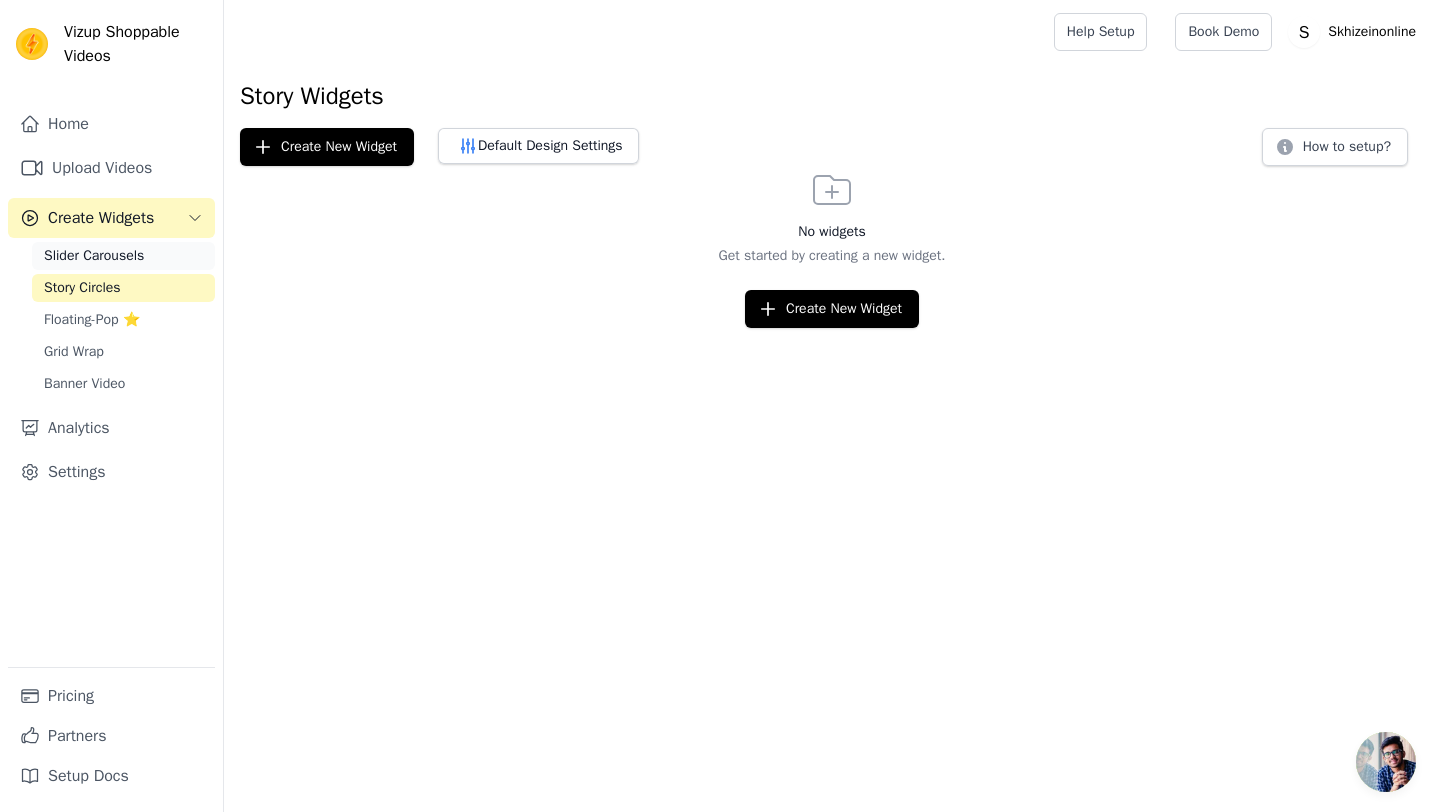 click on "Slider Carousels" at bounding box center (94, 256) 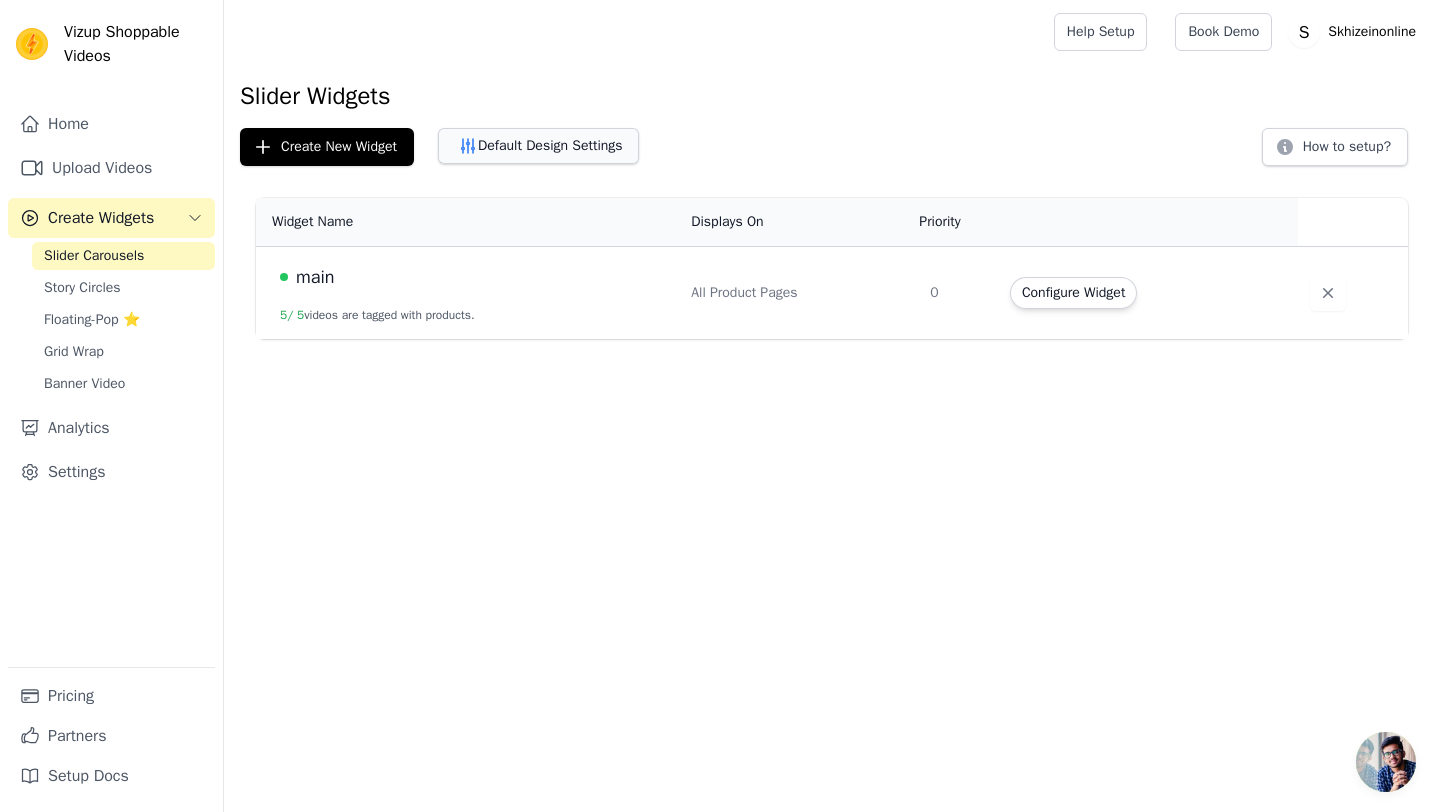 click on "Default Design Settings" at bounding box center (538, 146) 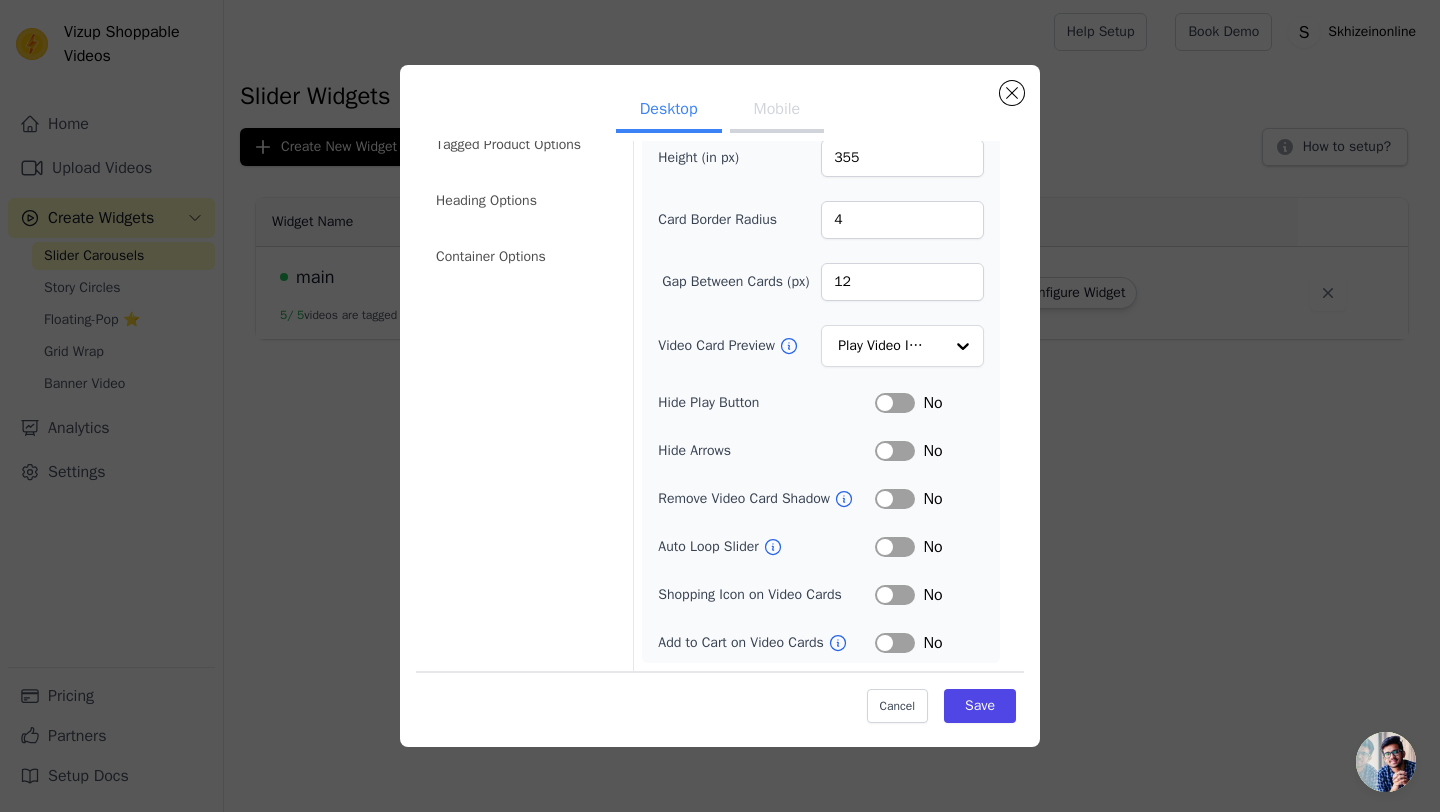 scroll, scrollTop: 0, scrollLeft: 0, axis: both 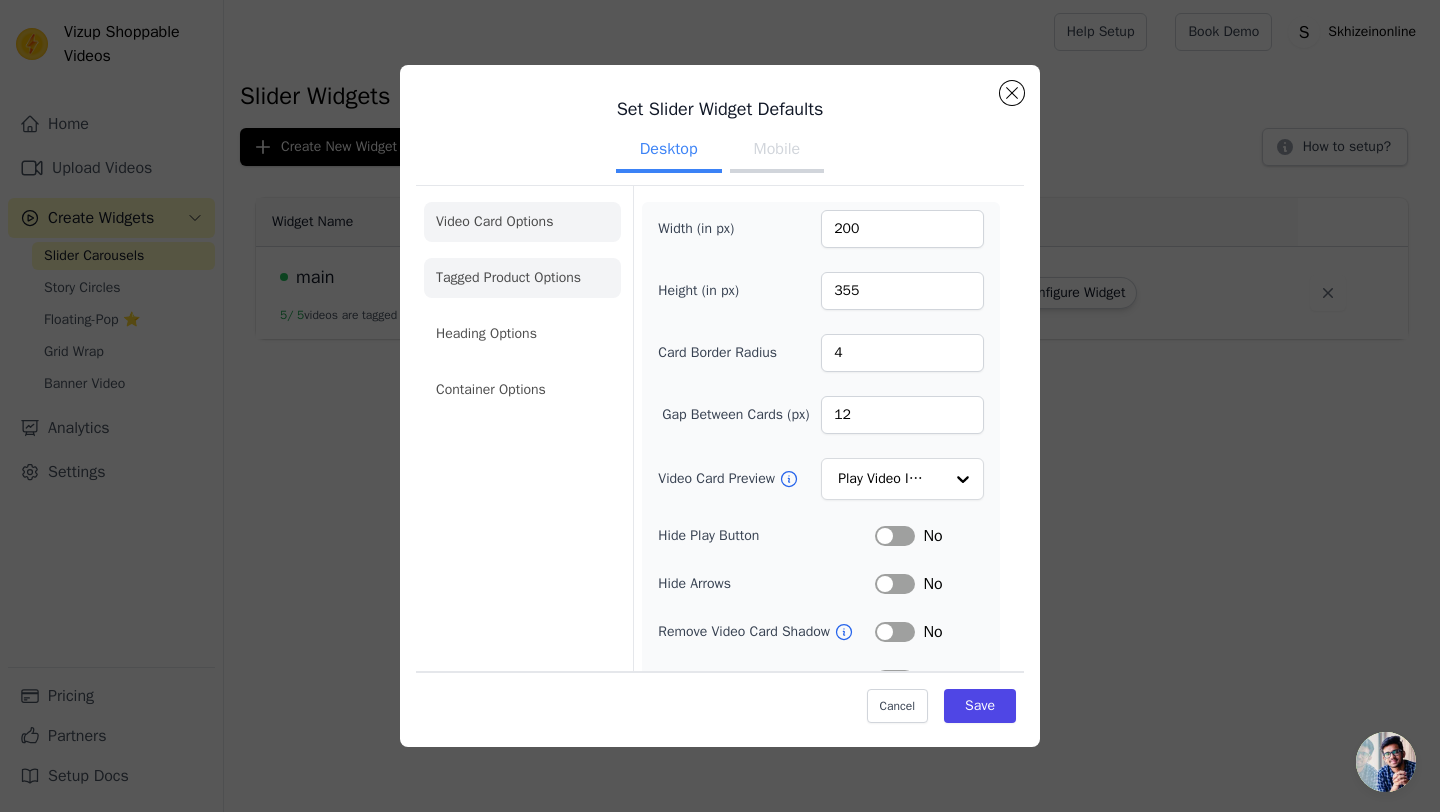 click on "Tagged Product Options" 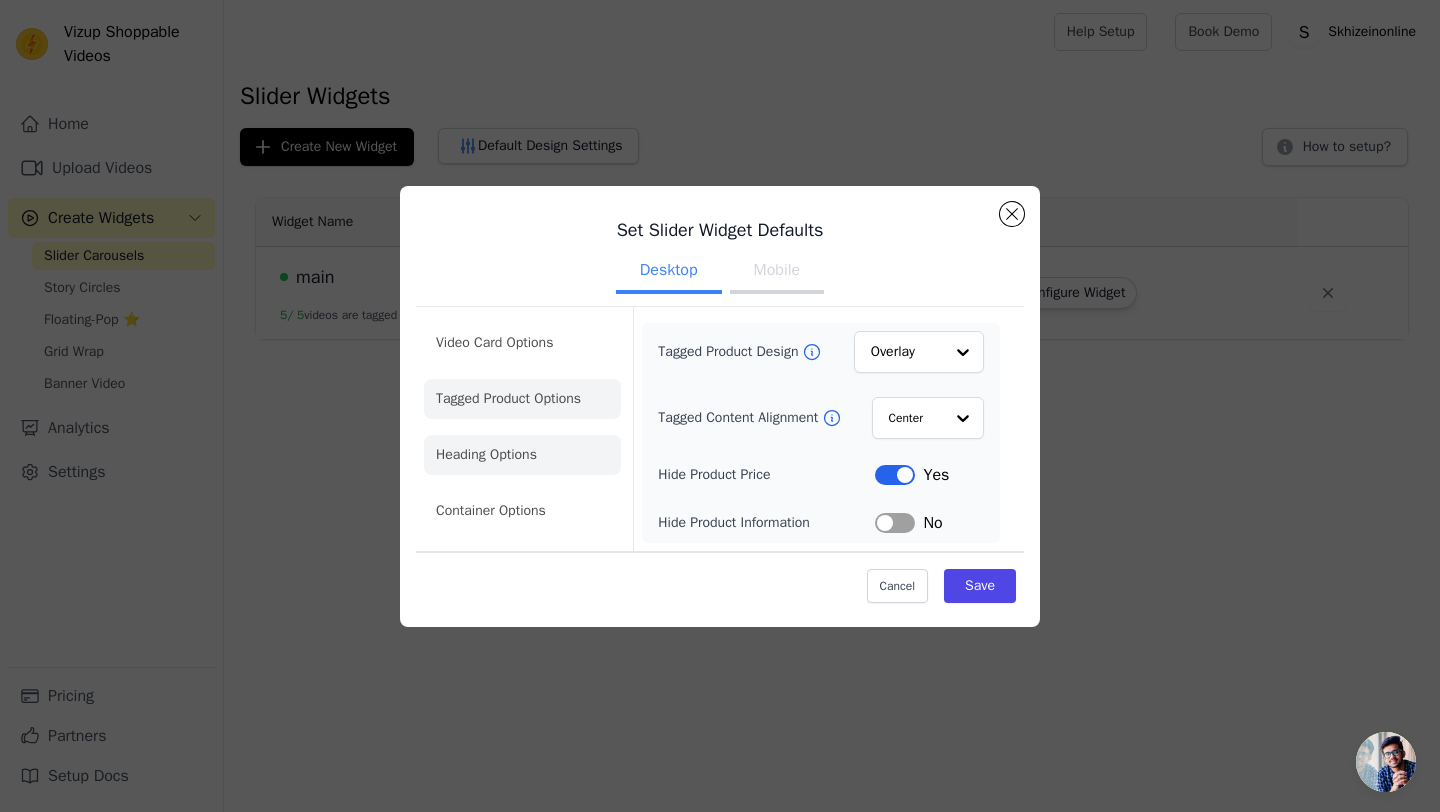 click on "Heading Options" 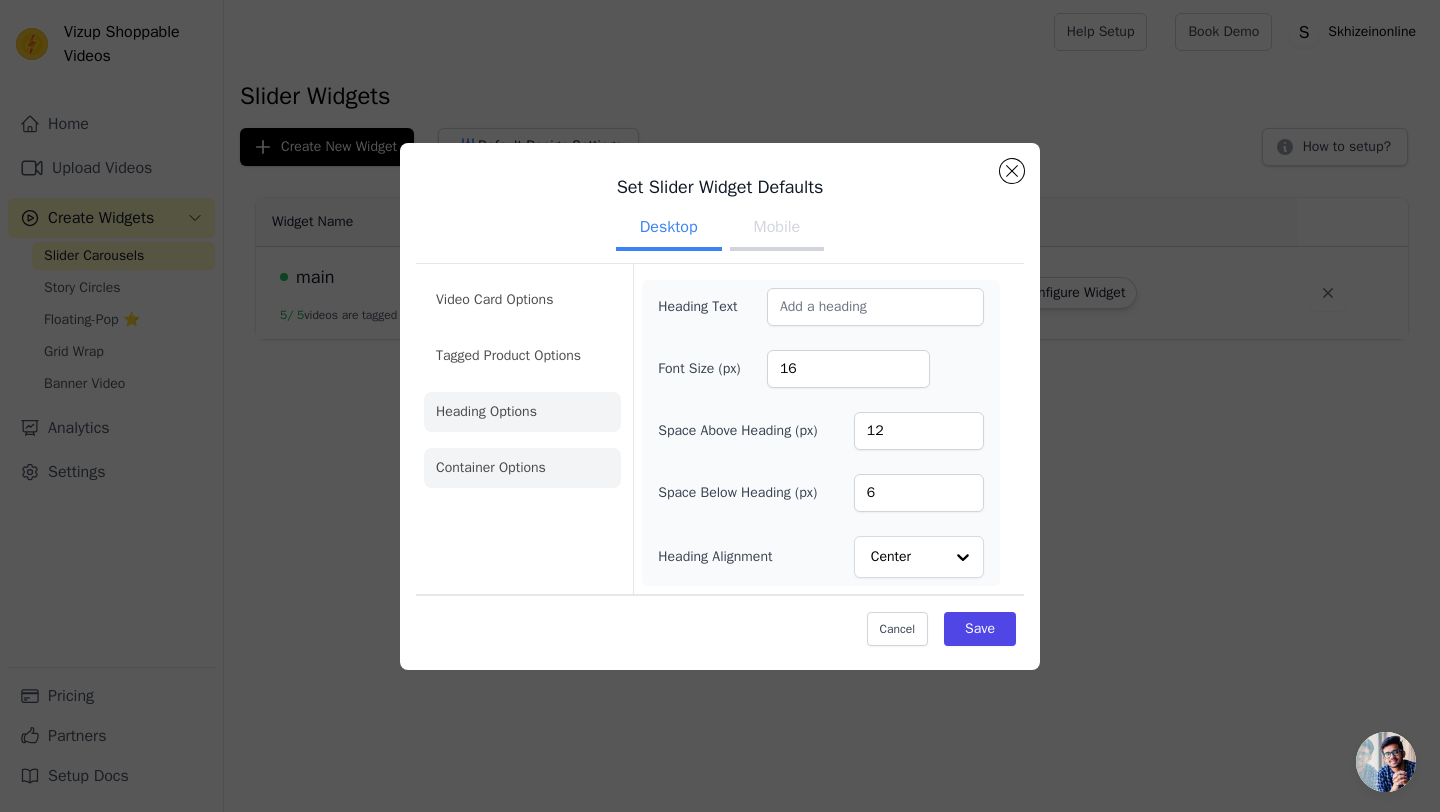 click on "Container Options" 